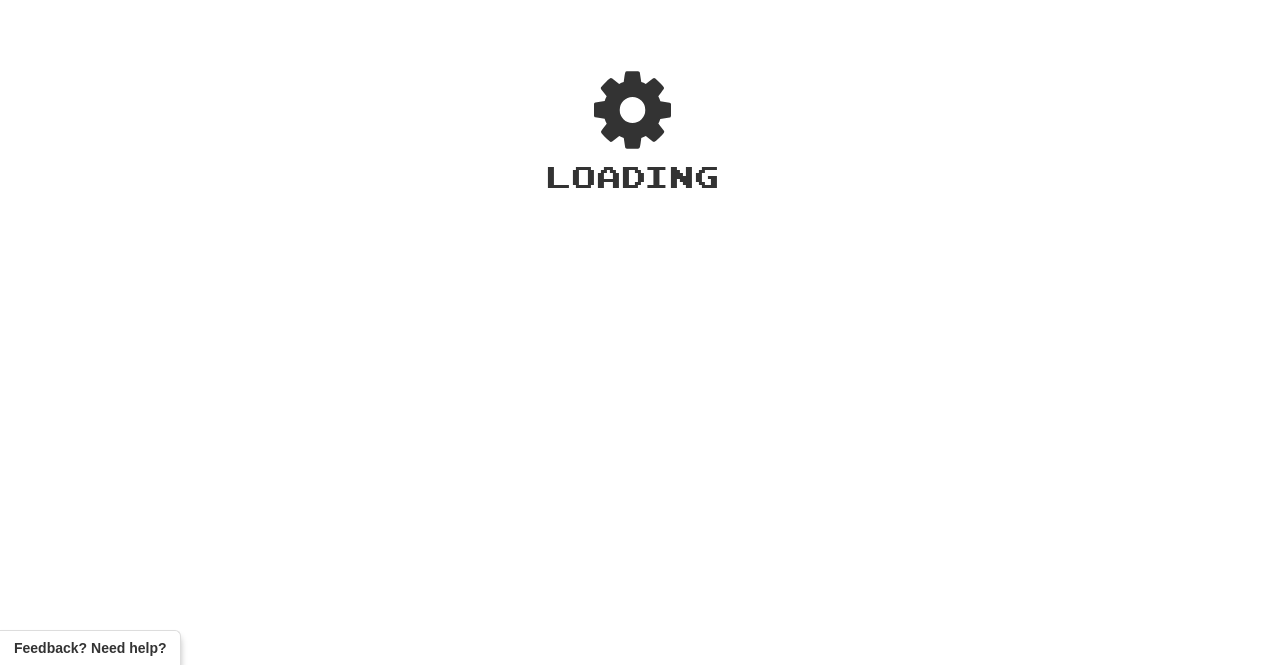 scroll, scrollTop: 0, scrollLeft: 0, axis: both 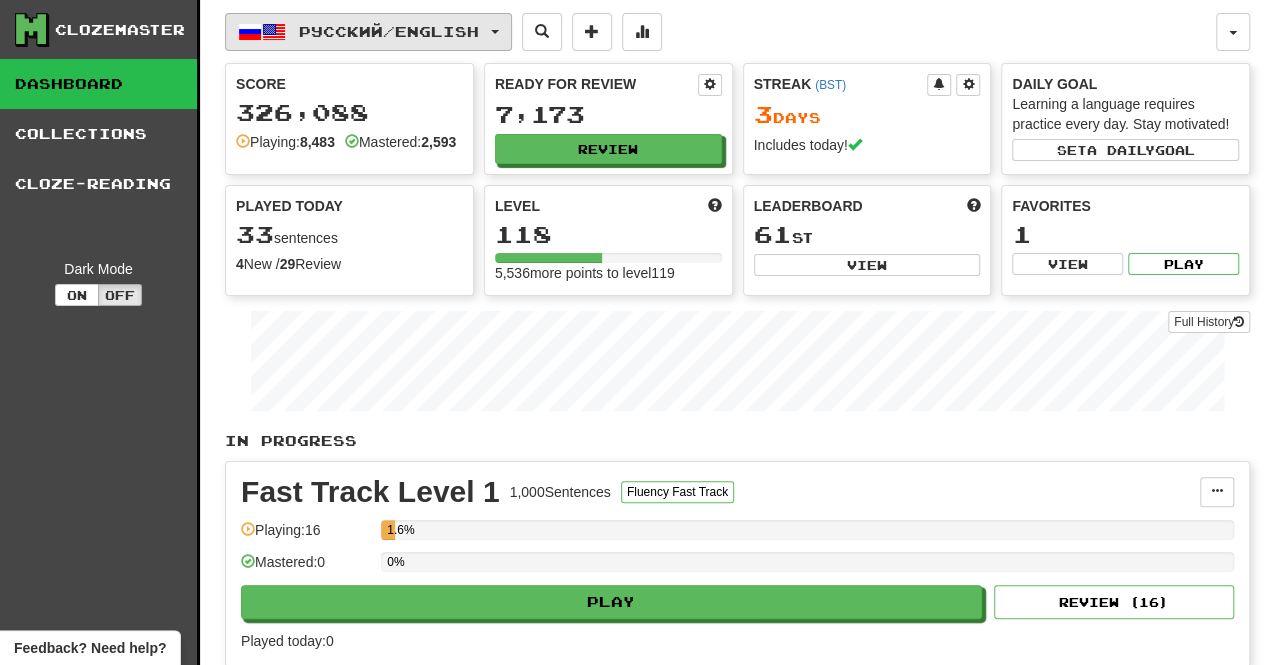 click on "Русский  /  English" at bounding box center (368, 32) 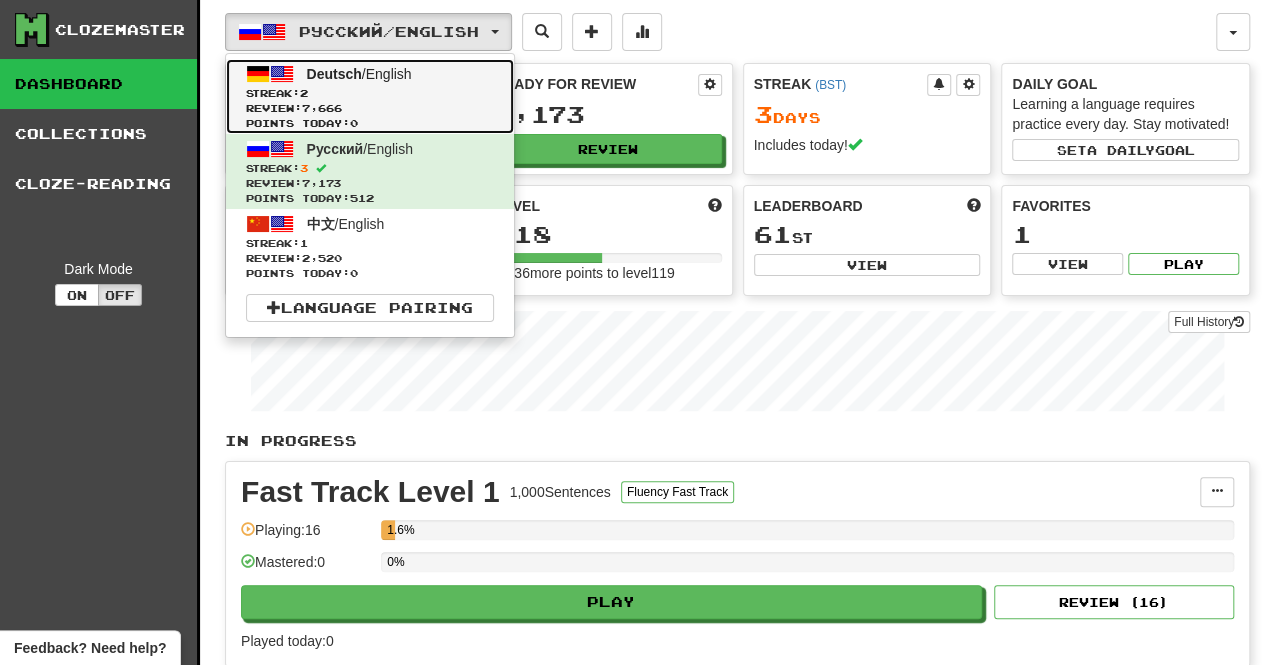 click on "Review:  7,666" at bounding box center [370, 108] 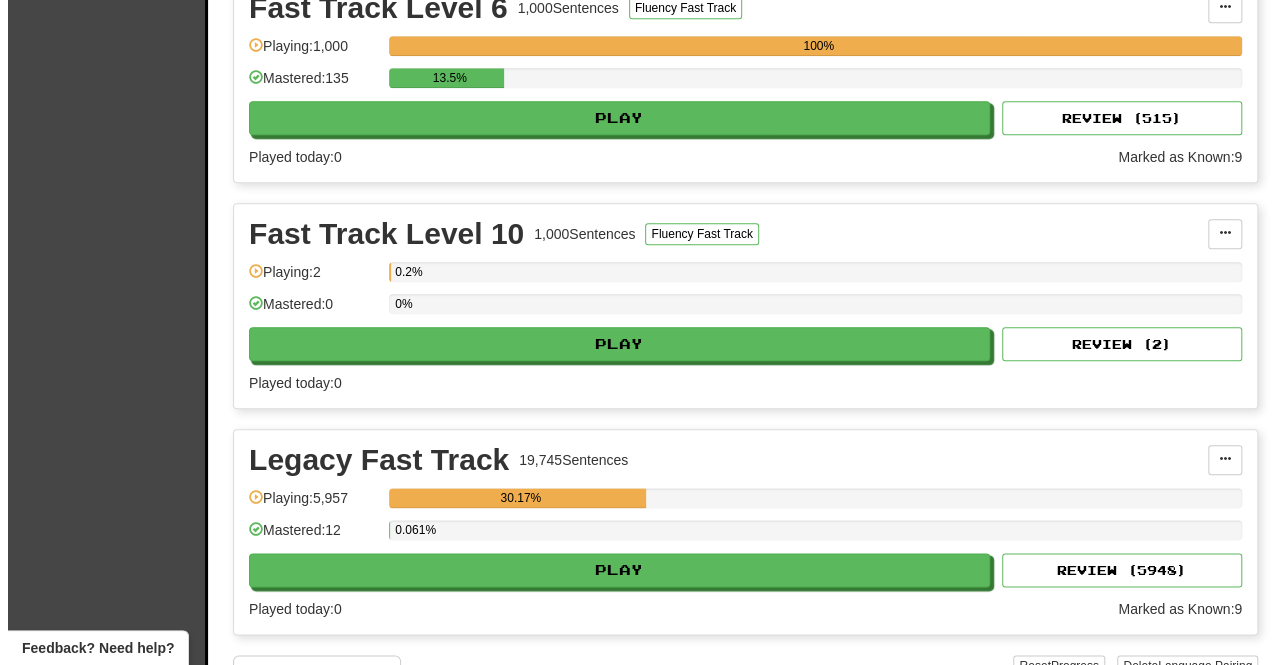 scroll, scrollTop: 719, scrollLeft: 0, axis: vertical 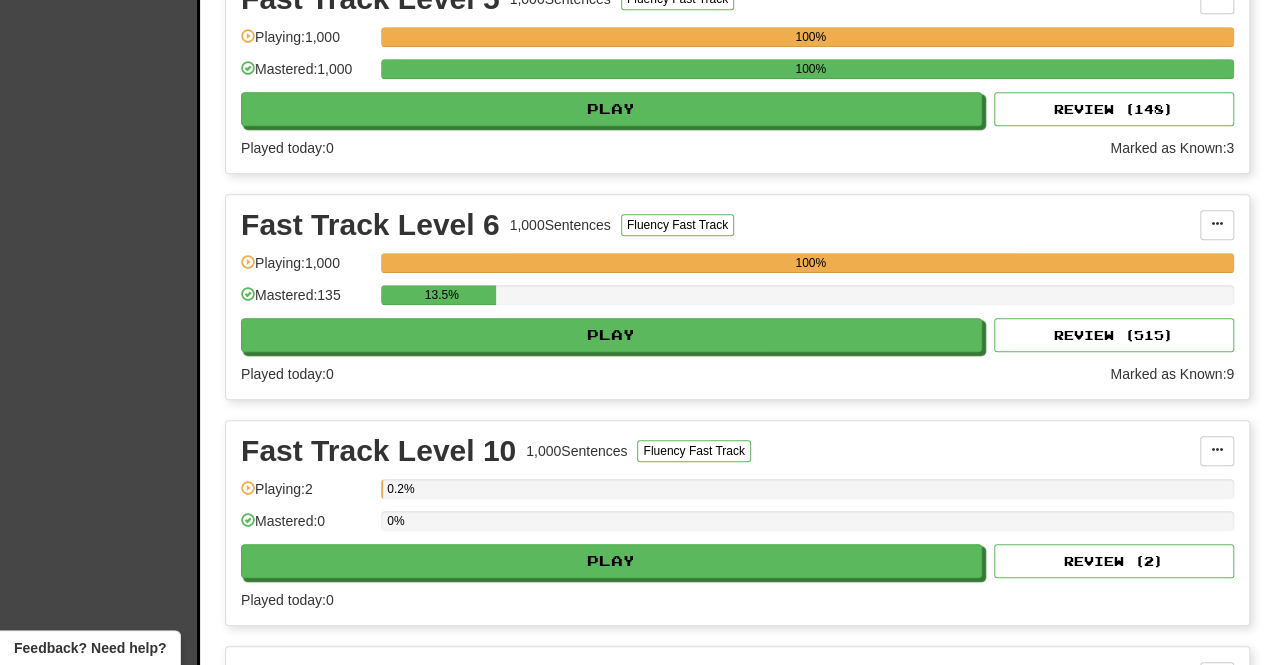 click on "Played today:  0" at bounding box center (675, 374) 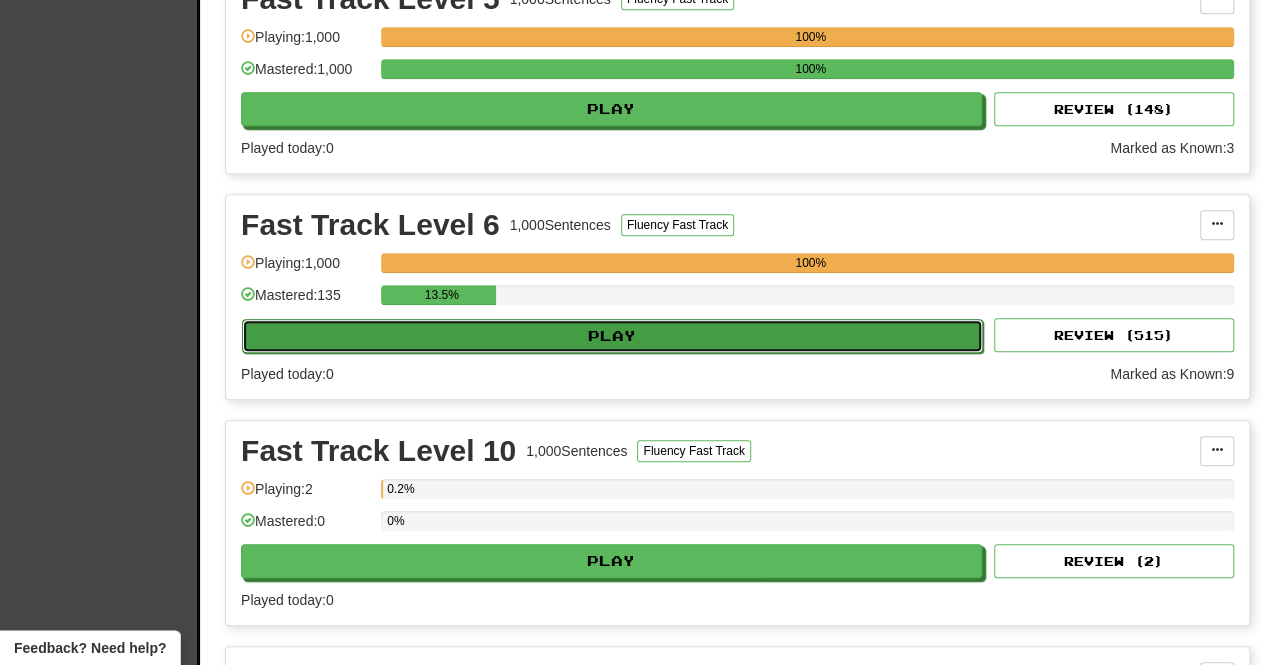click on "Play" at bounding box center (612, 336) 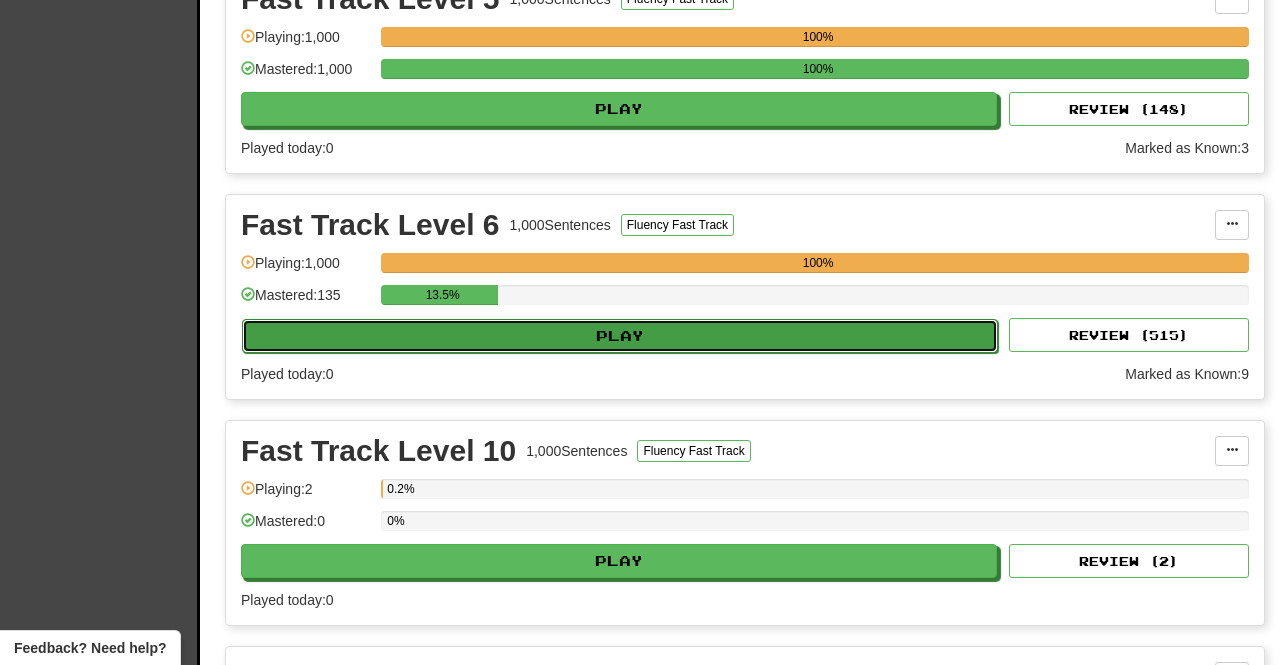 select on "**" 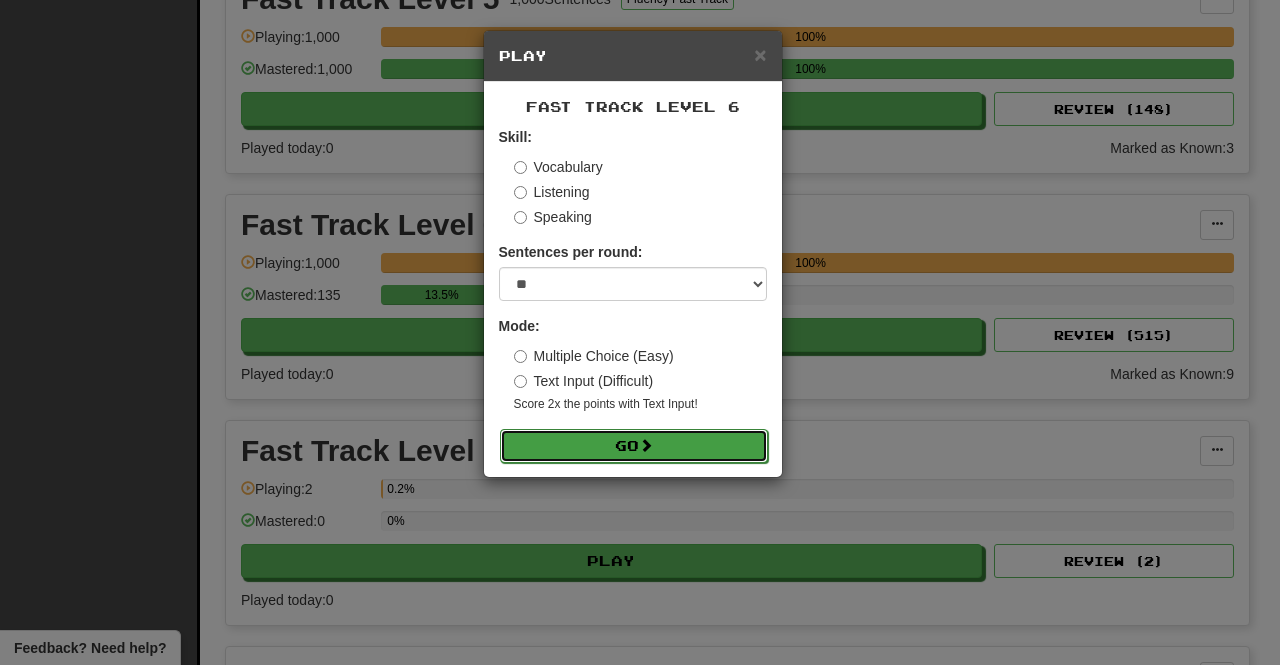 click on "Go" at bounding box center (634, 446) 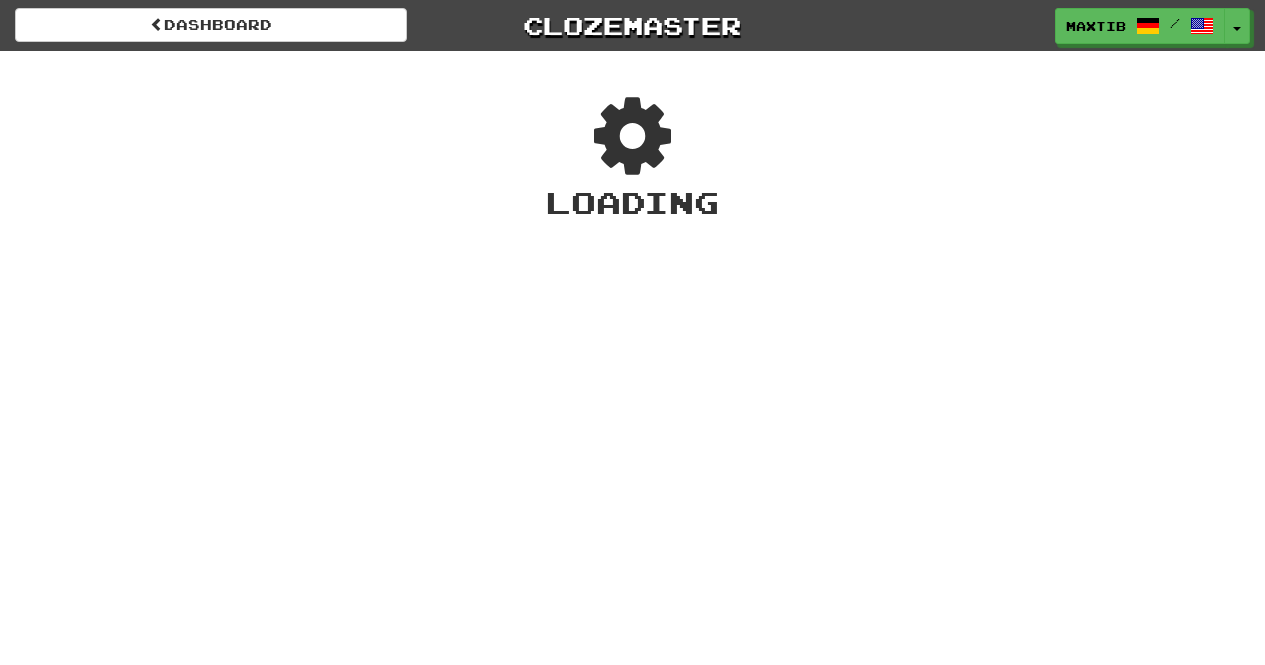 scroll, scrollTop: 0, scrollLeft: 0, axis: both 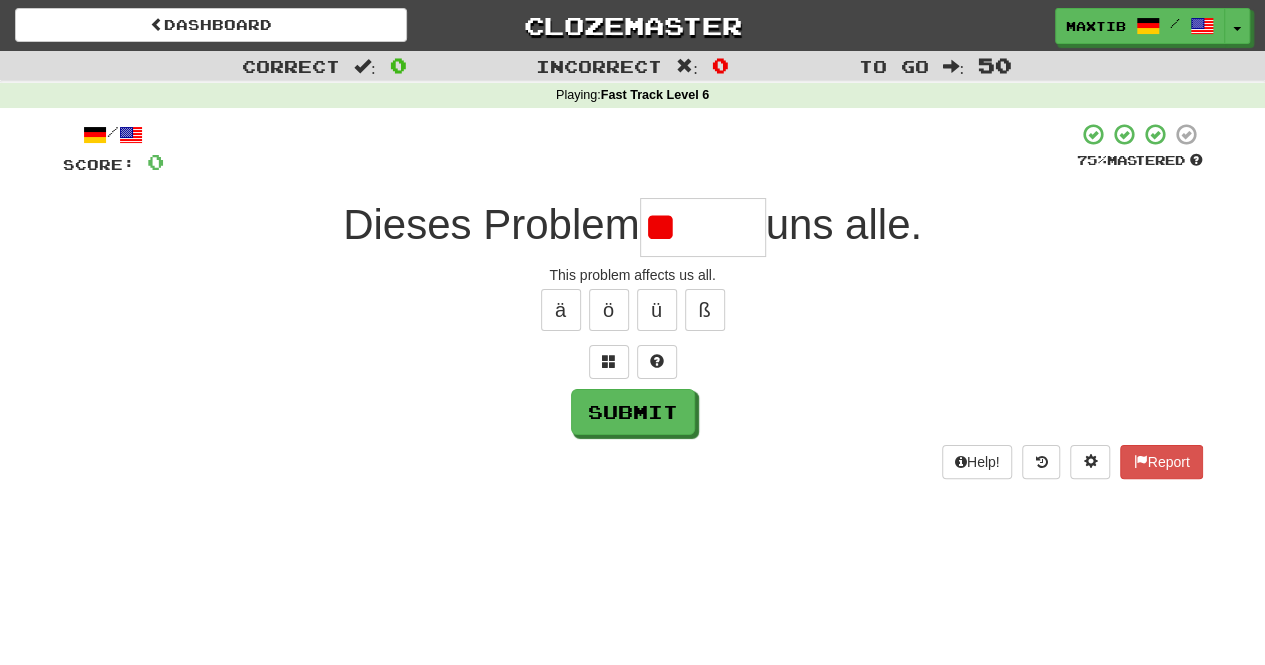 type on "*" 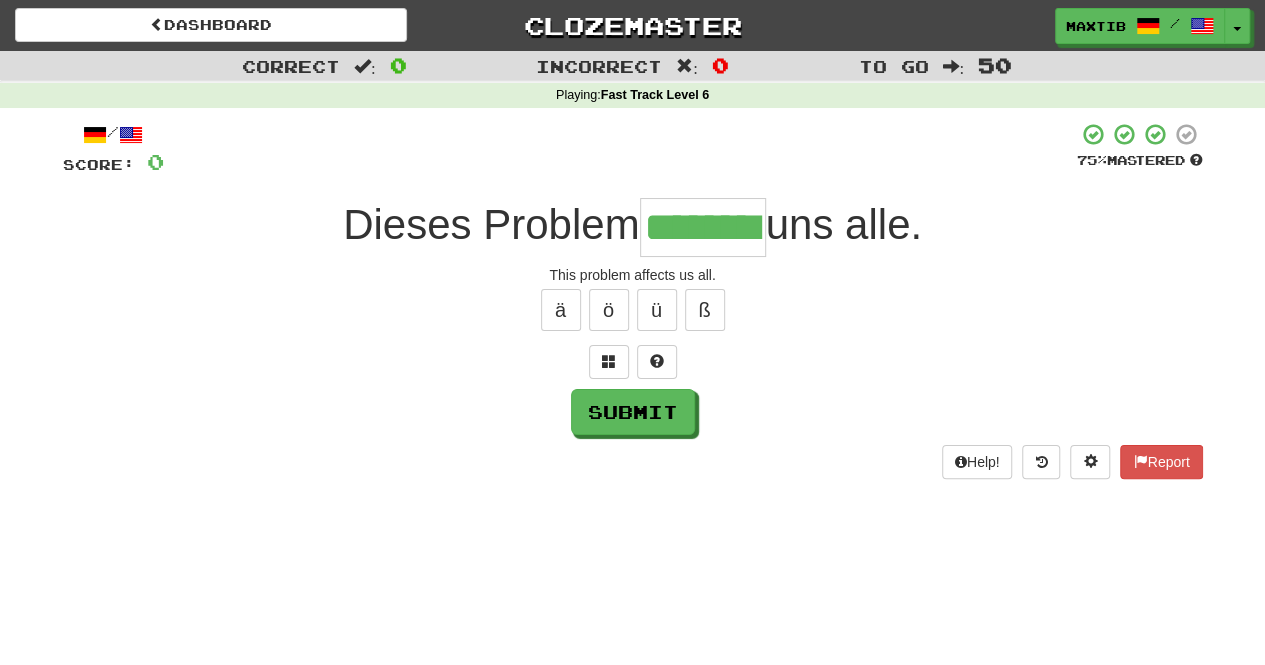 type on "********" 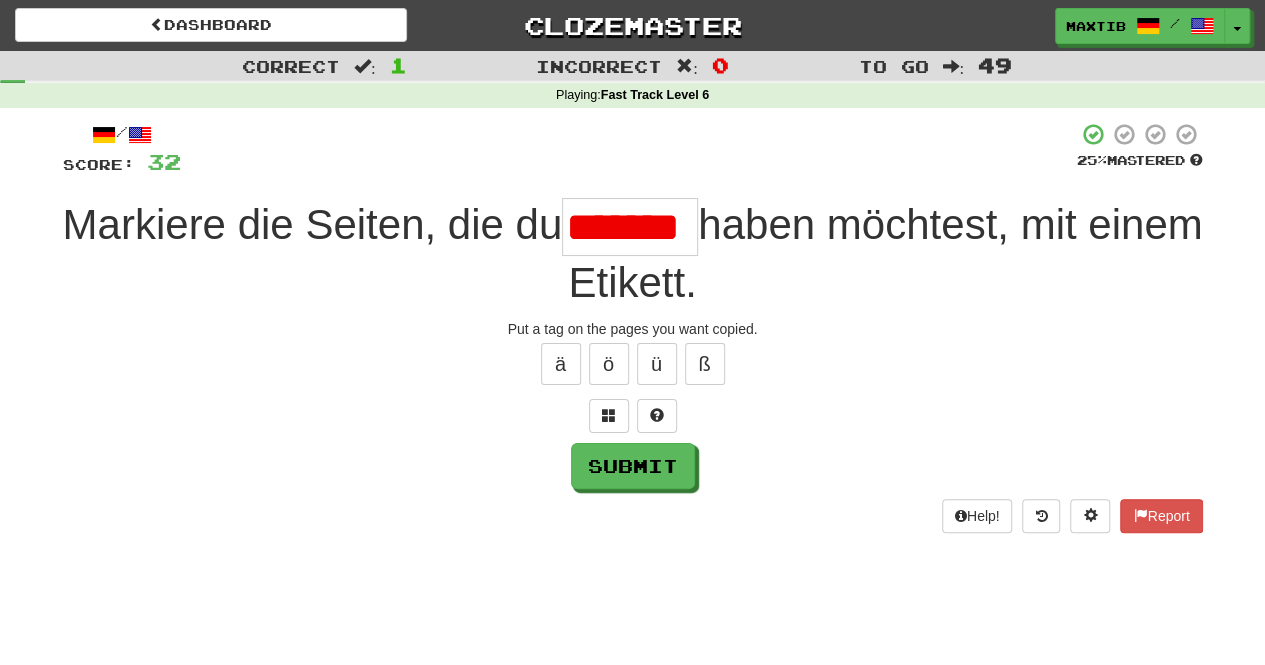 scroll, scrollTop: 0, scrollLeft: 0, axis: both 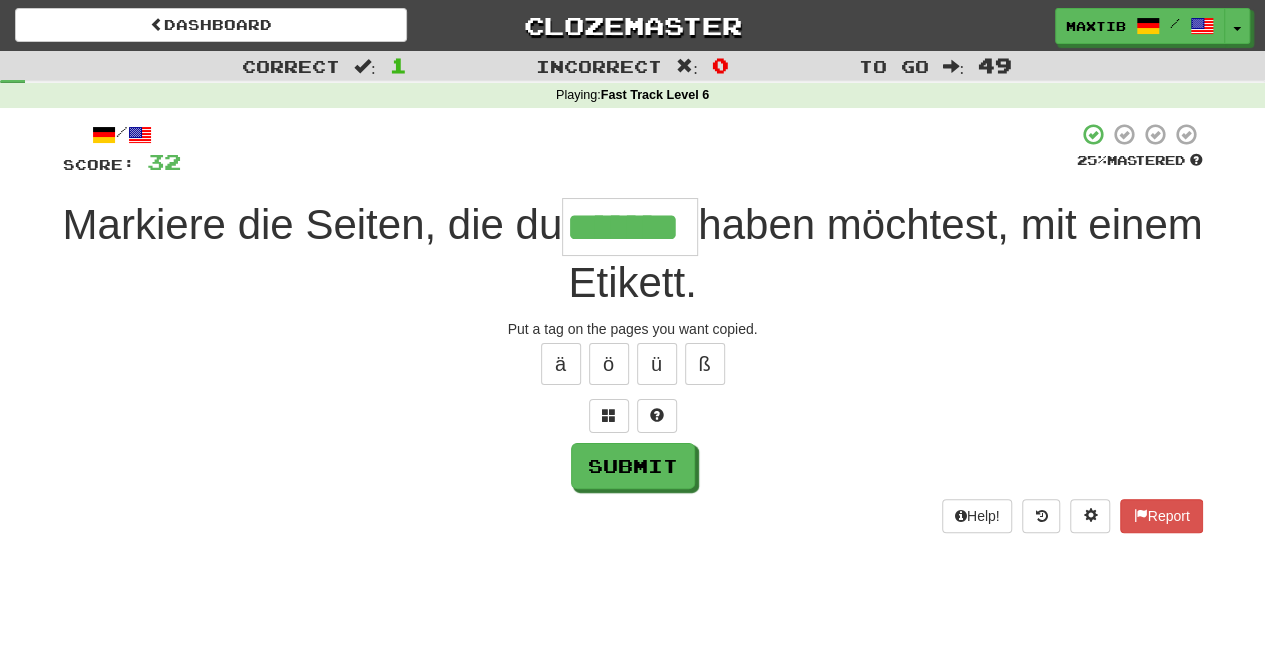 type on "*******" 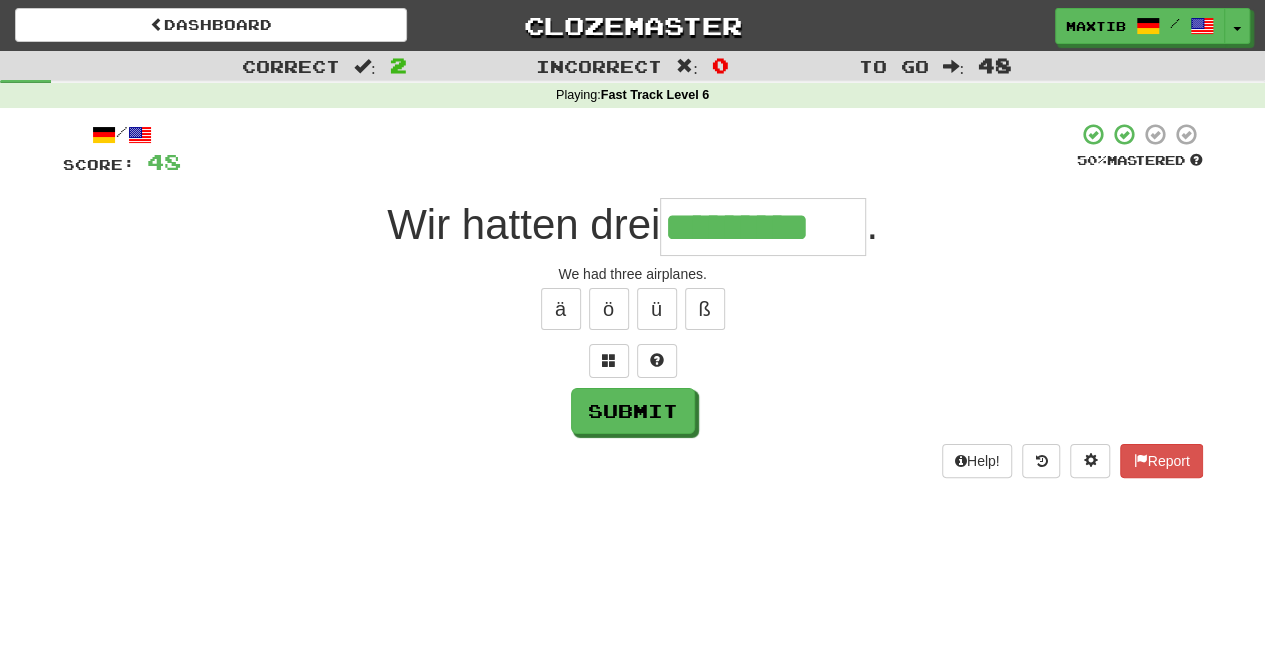 type on "*********" 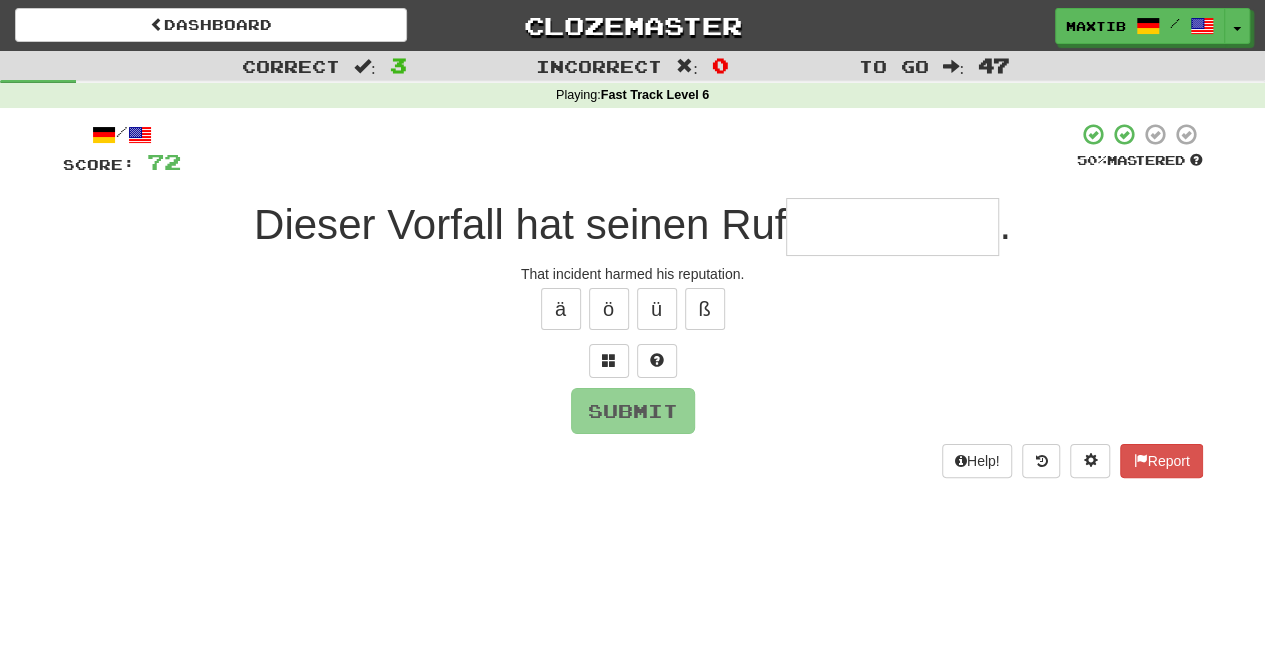 type on "*" 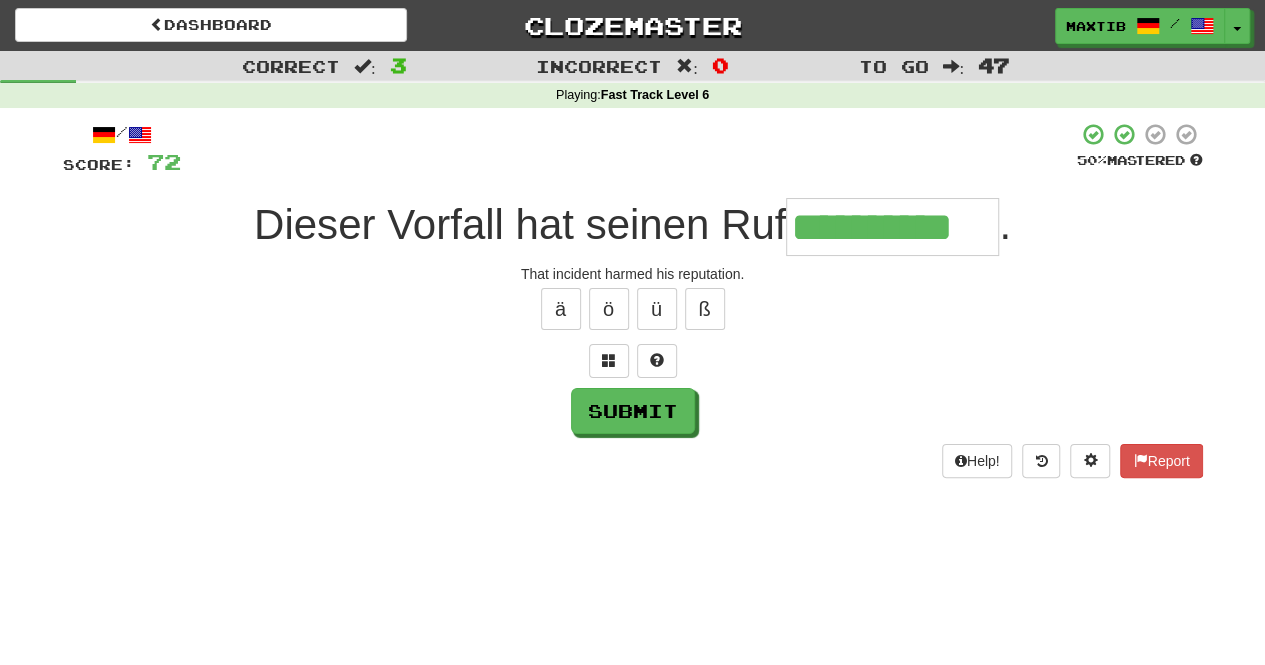 type on "**********" 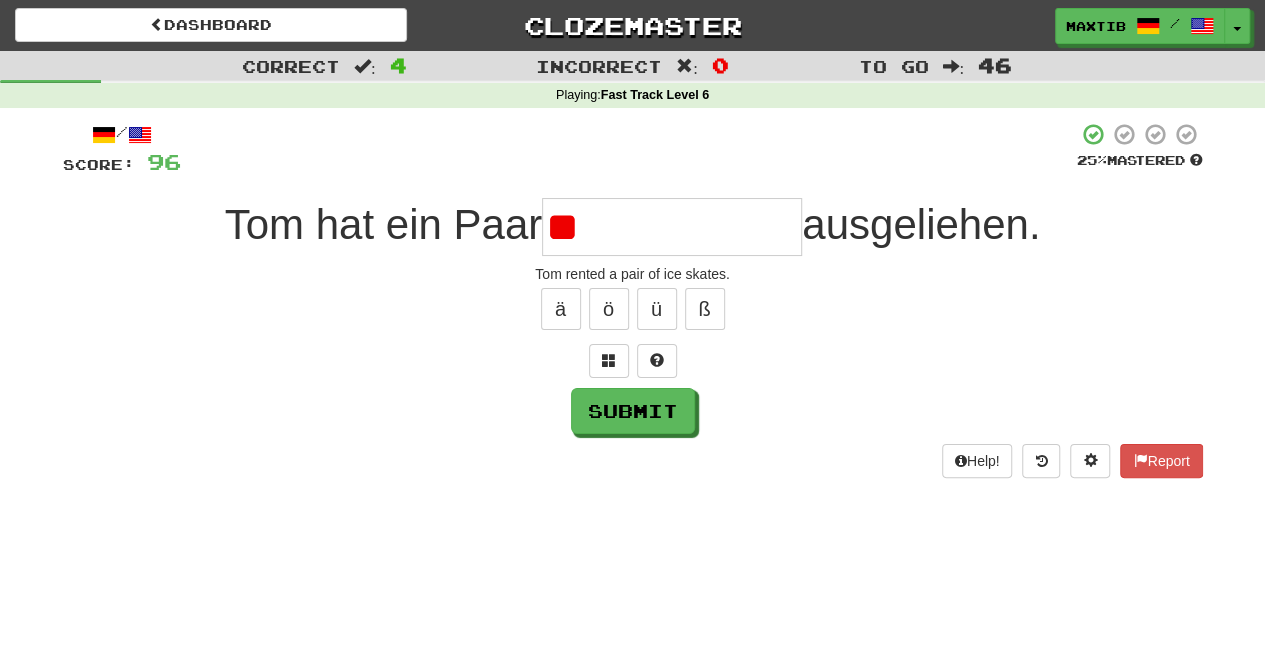 type on "*" 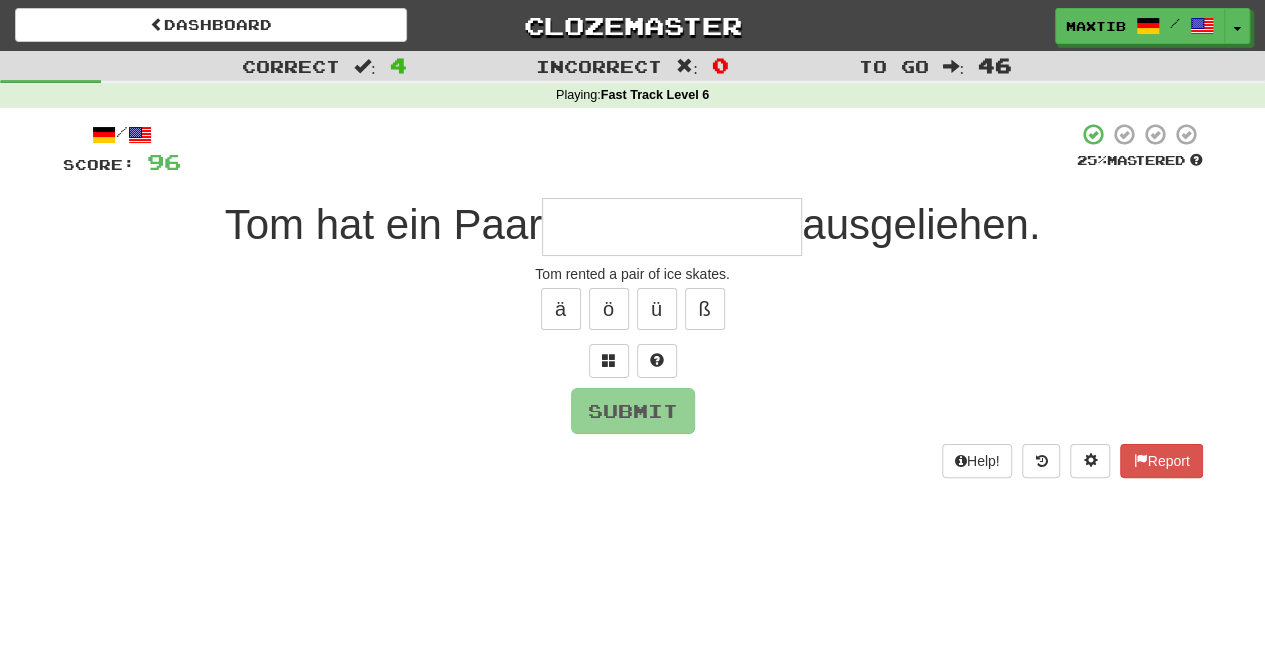 type on "*" 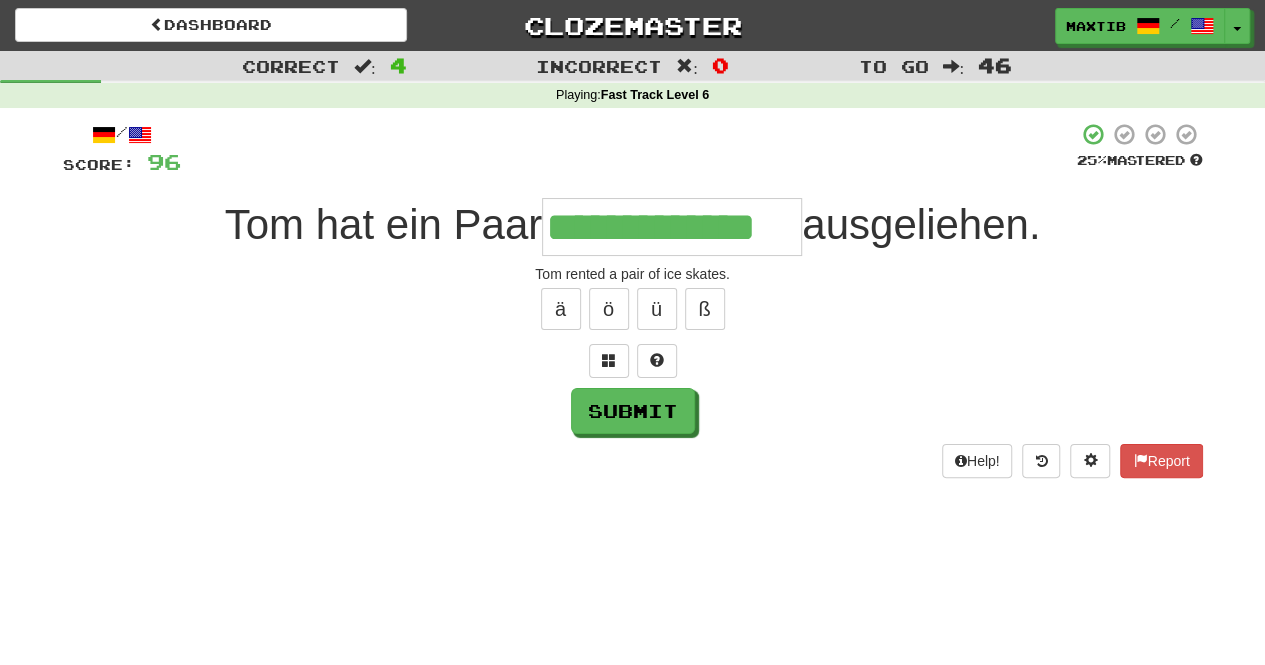 type on "**********" 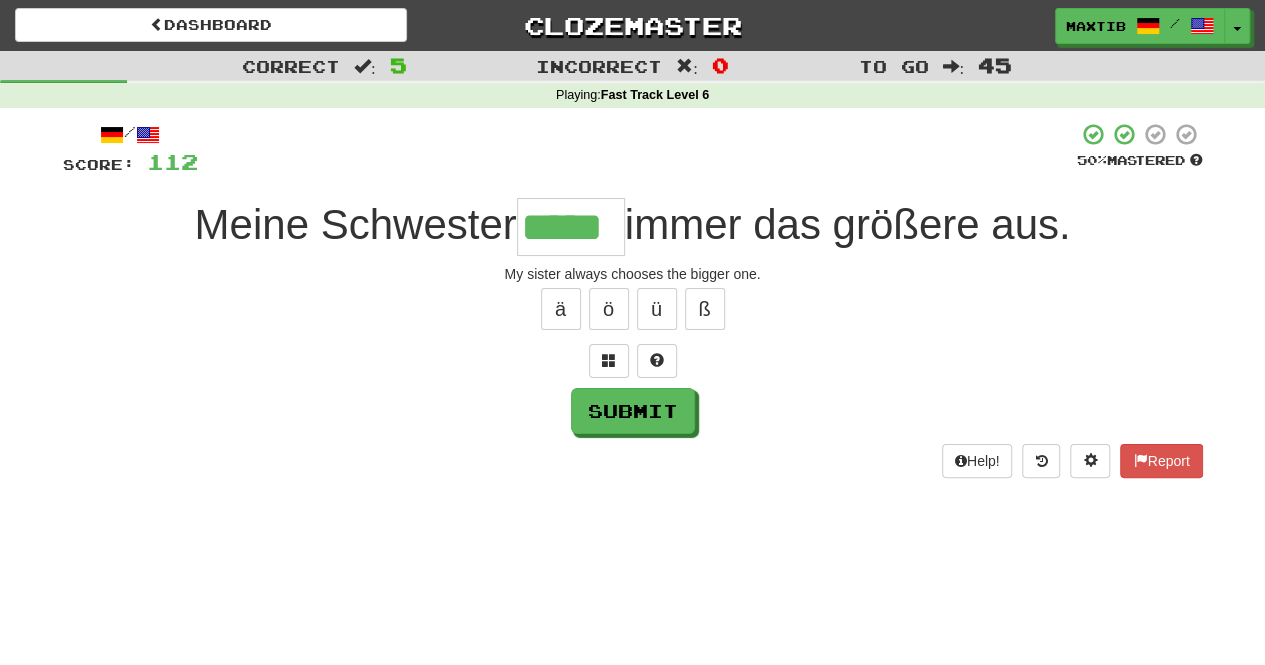 type on "*****" 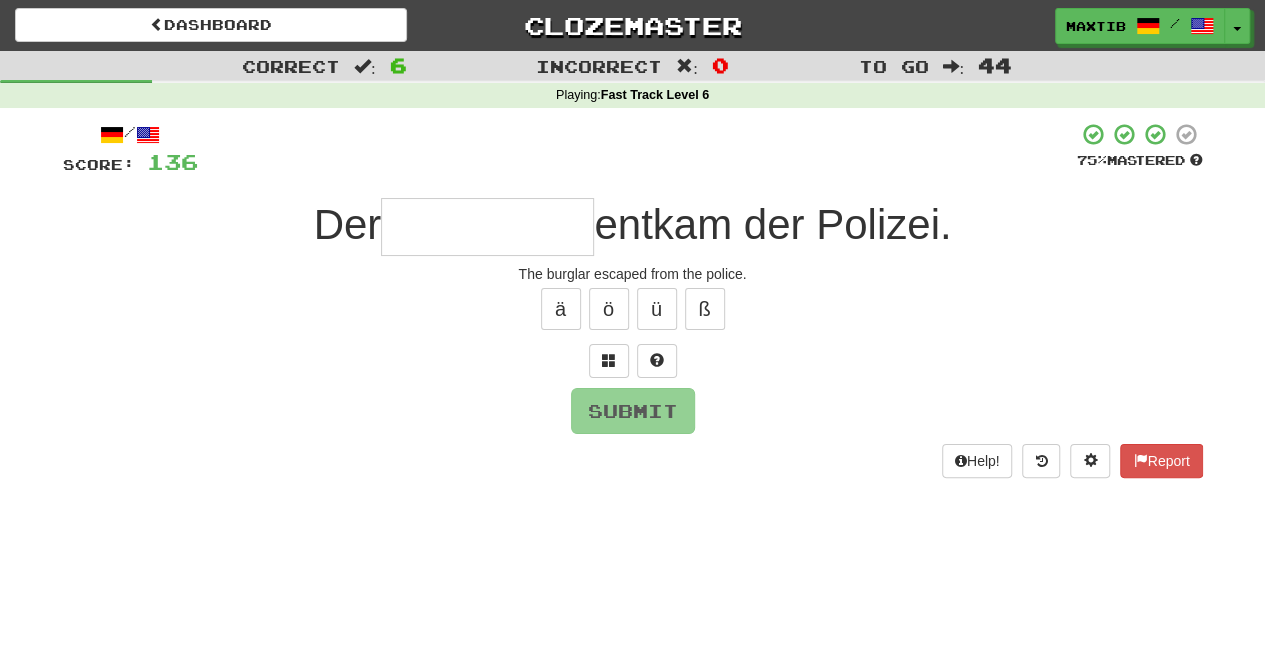 type on "*" 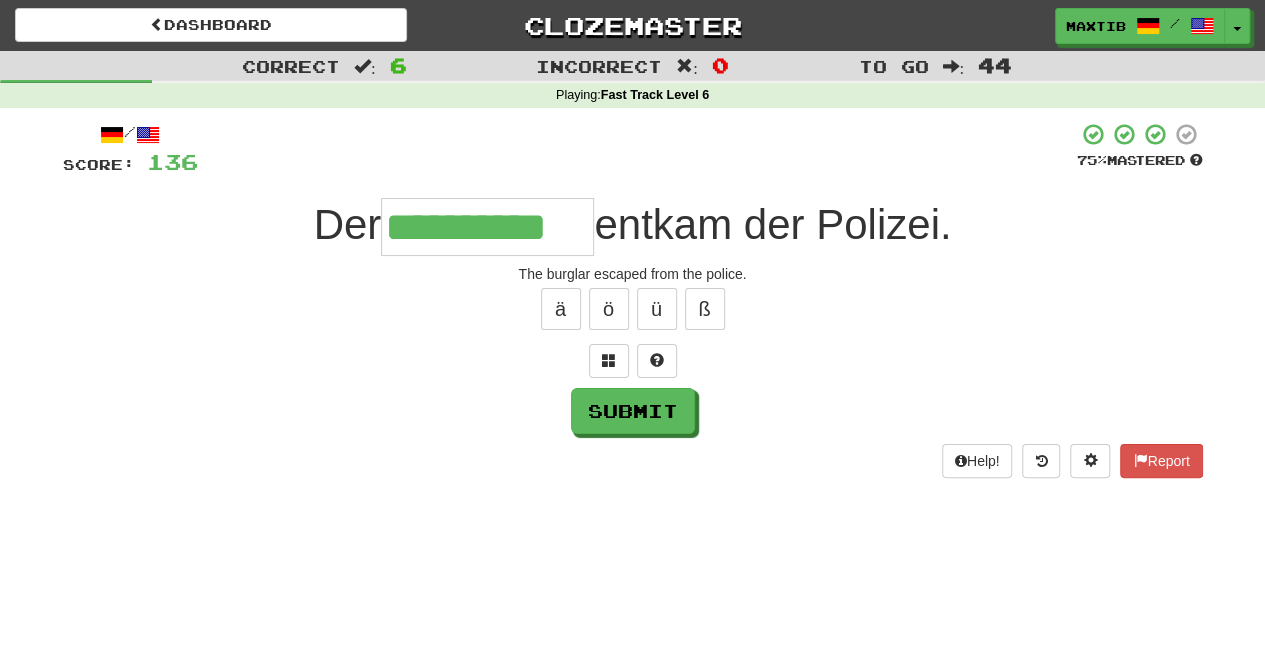 type on "**********" 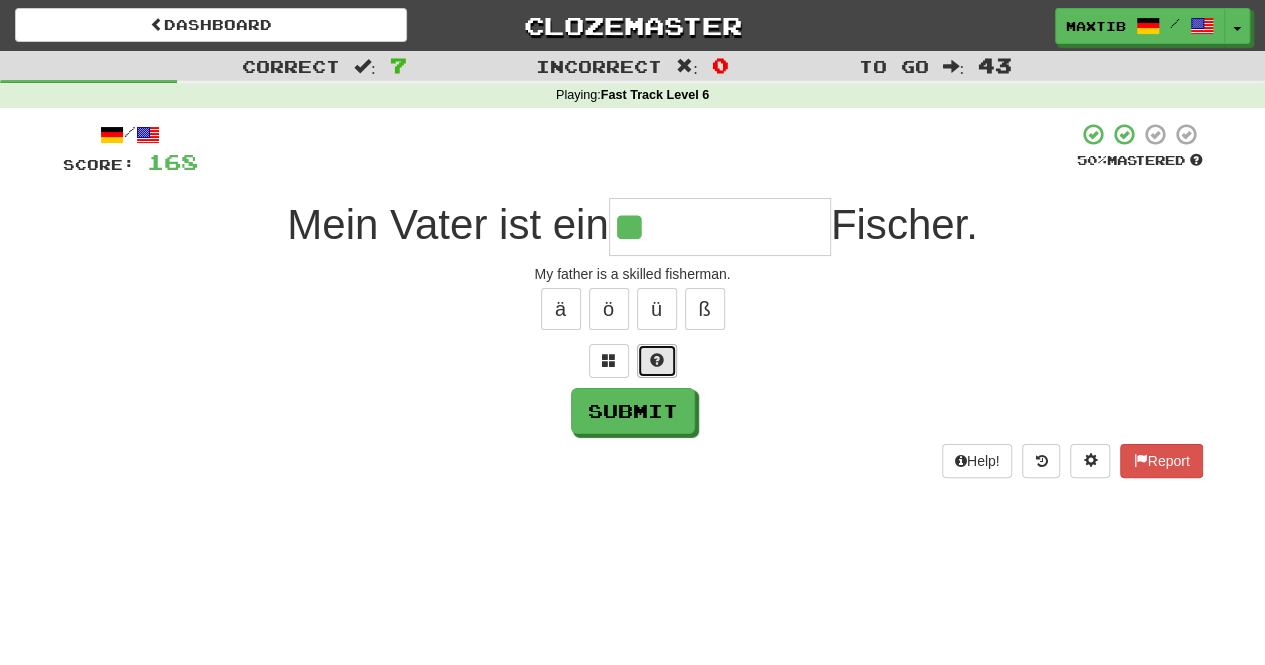 click at bounding box center [657, 361] 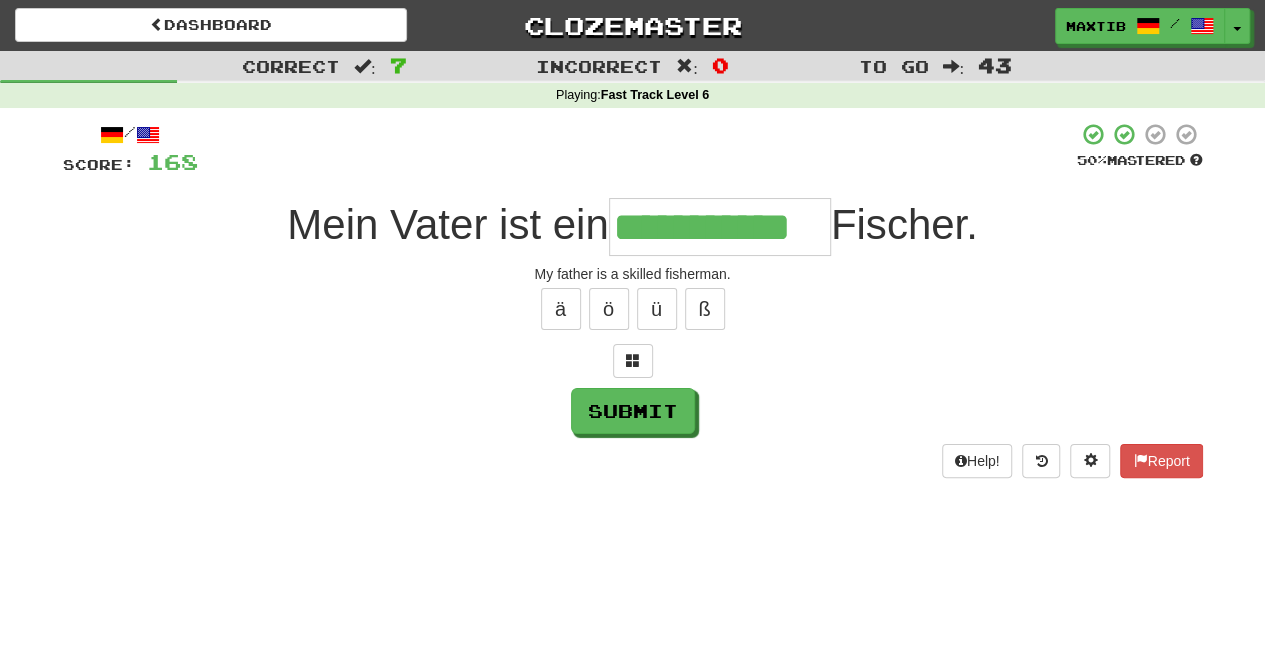 type on "**********" 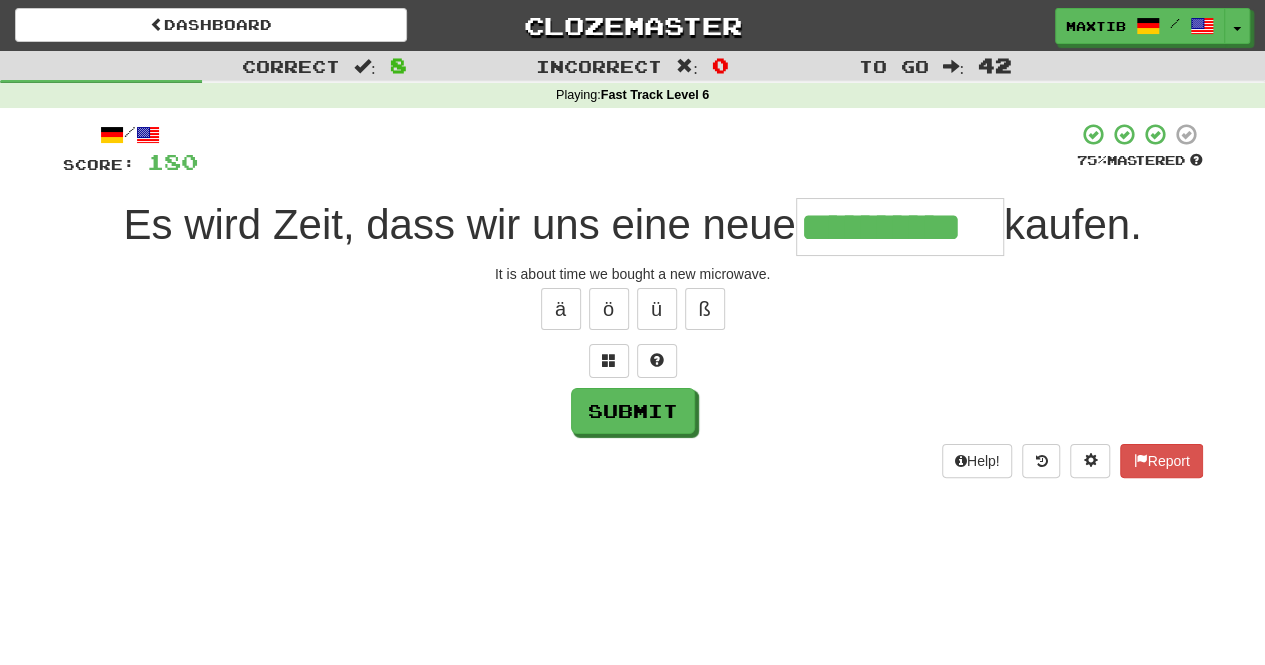 type on "**********" 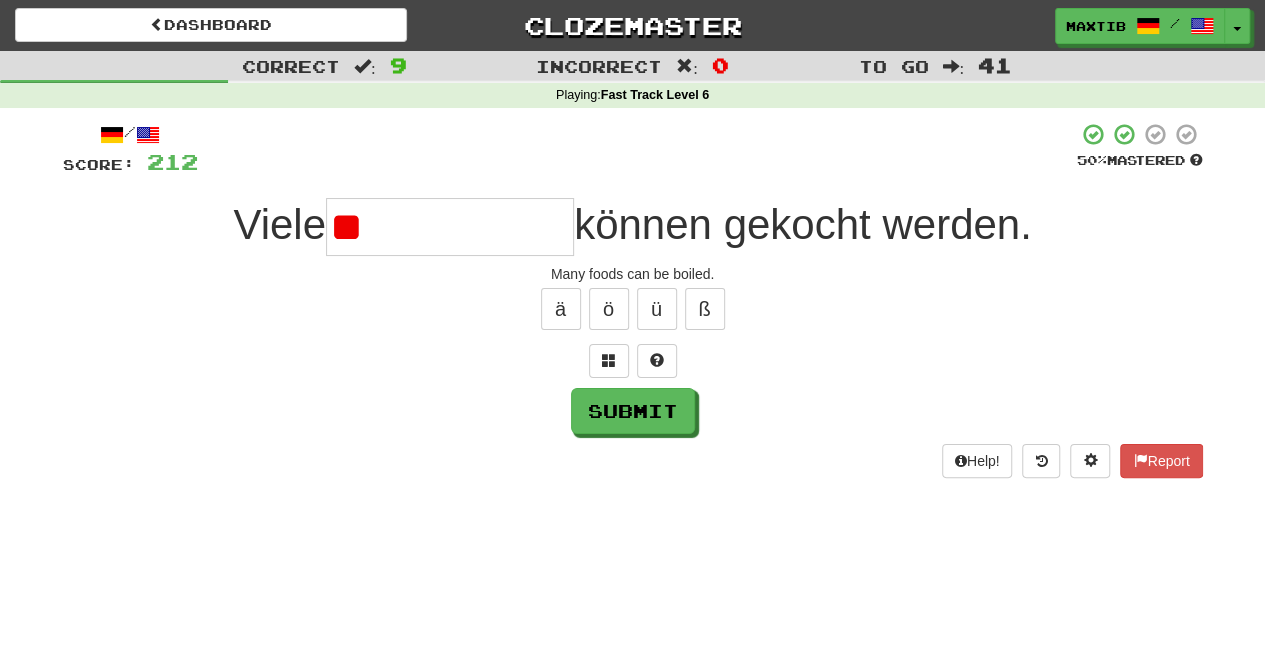 type on "*" 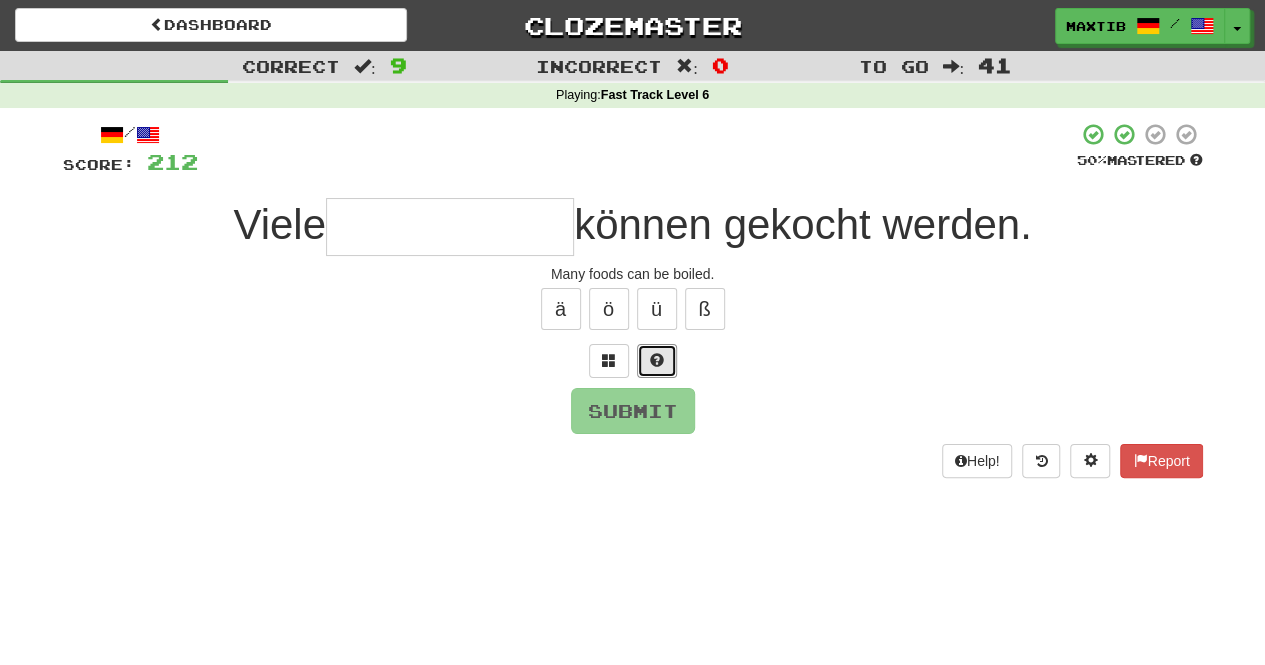 click at bounding box center [657, 361] 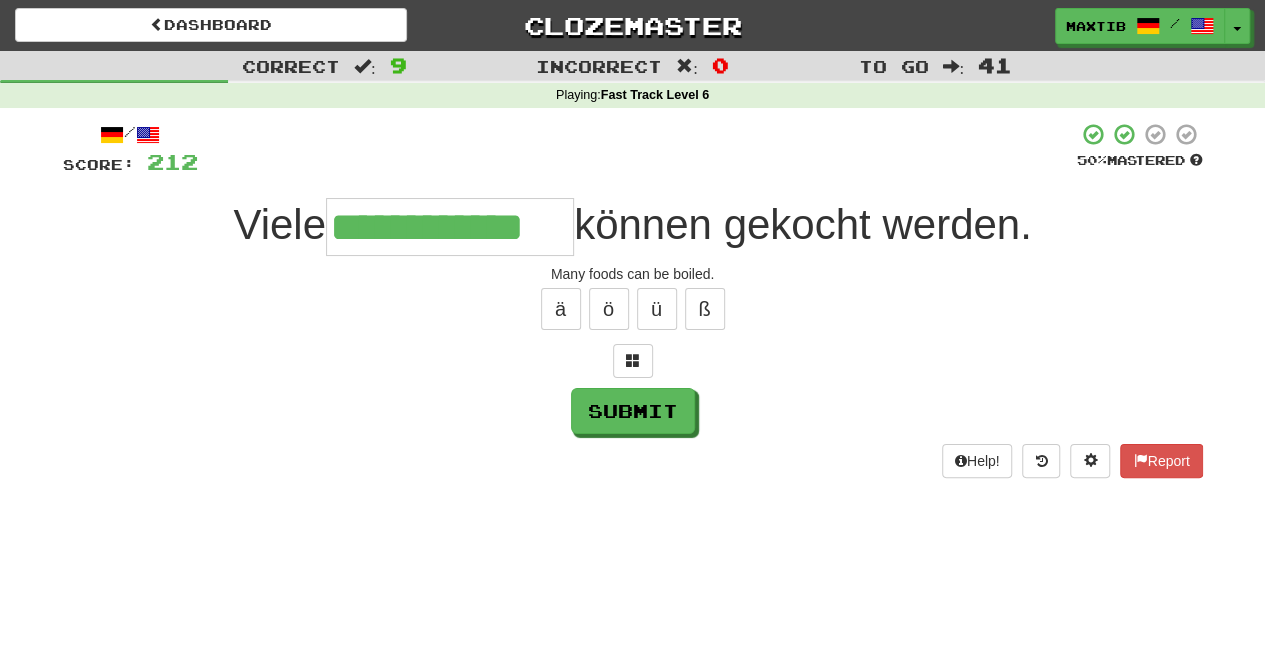 type on "**********" 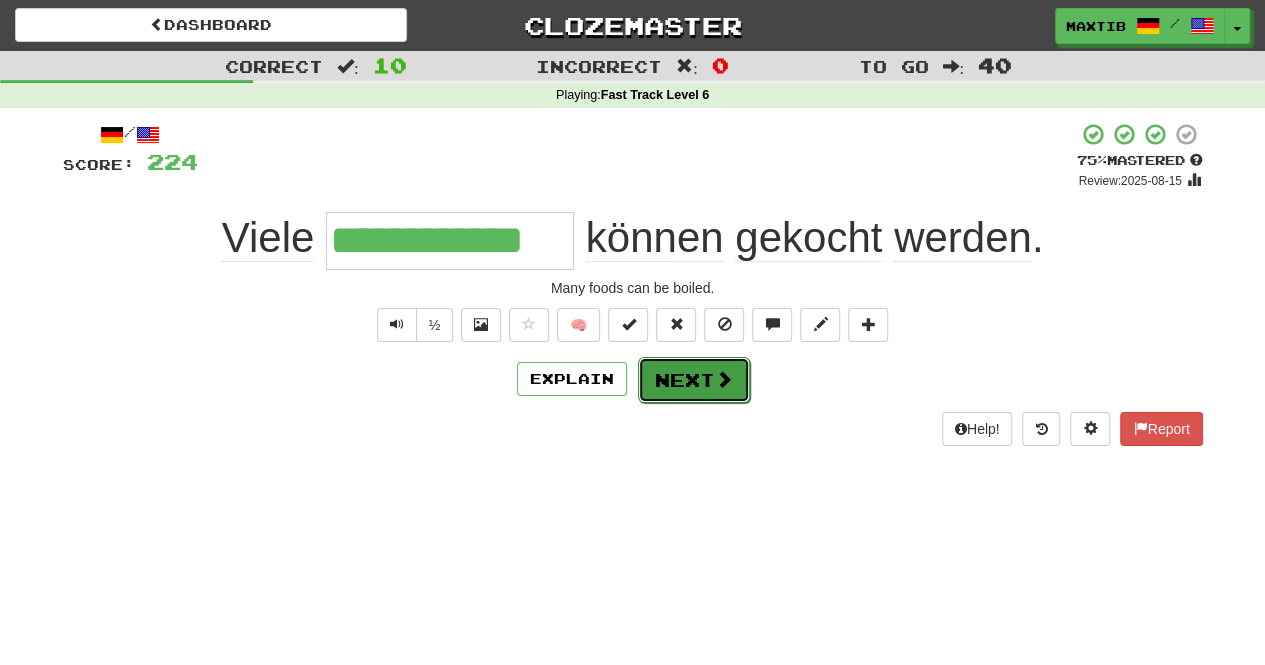 click on "Next" at bounding box center (694, 380) 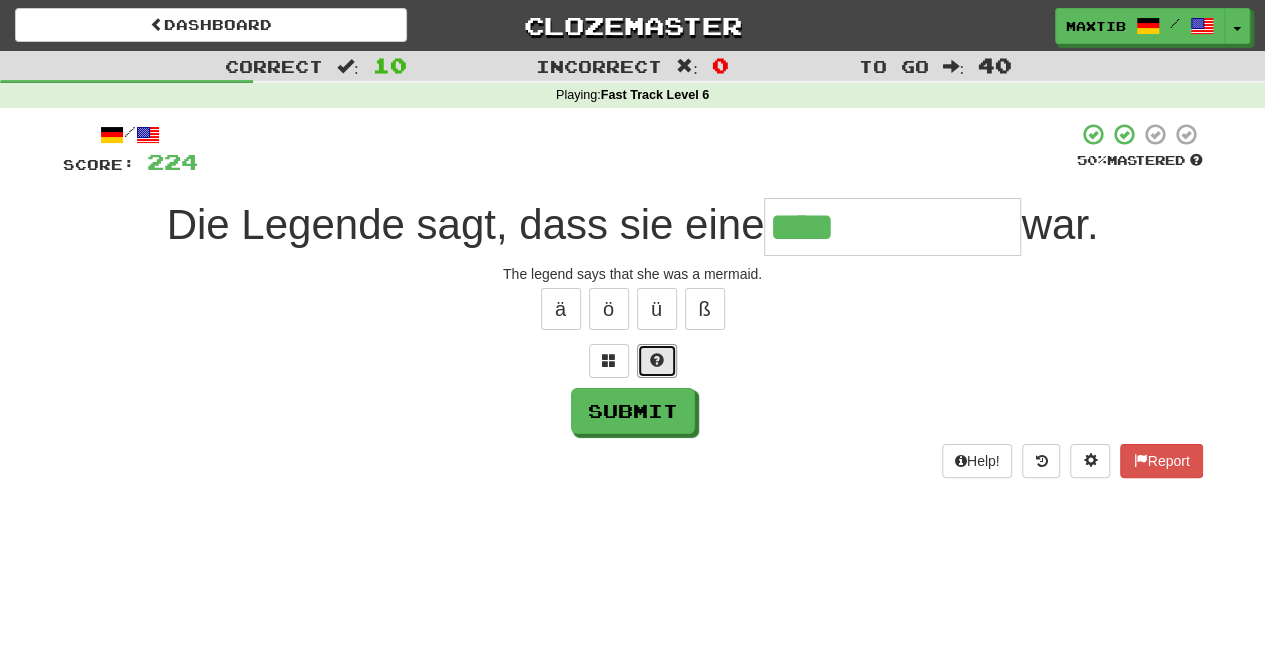 click at bounding box center [657, 361] 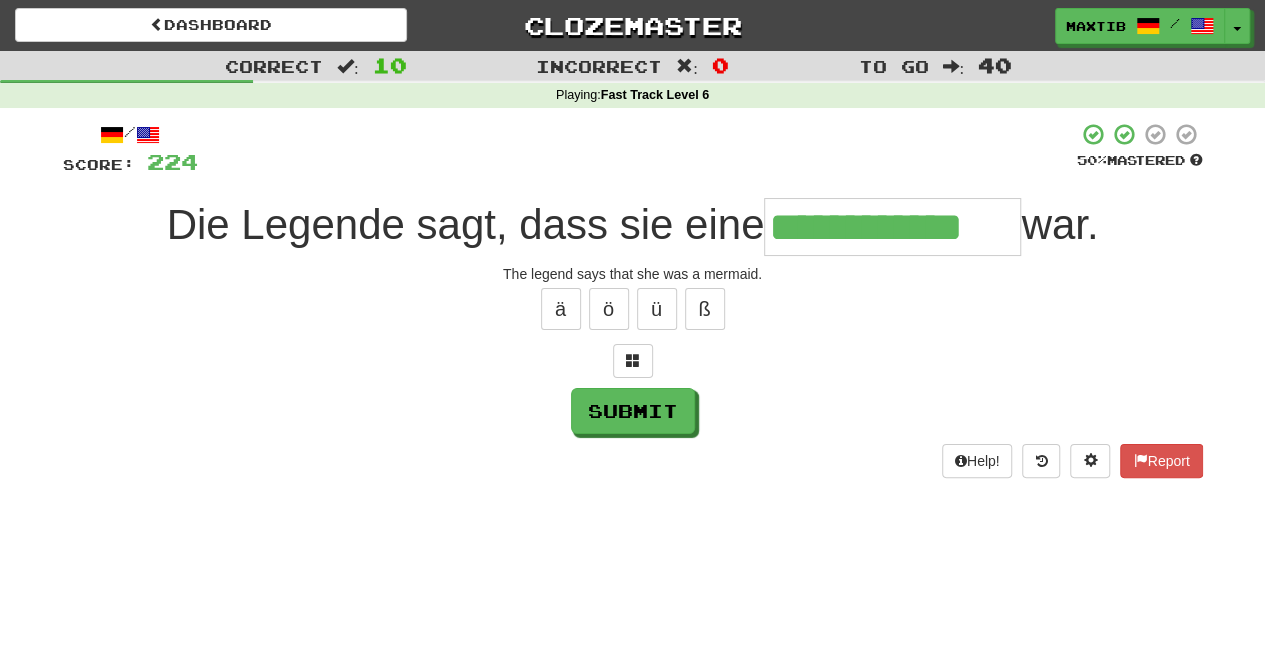 type on "**********" 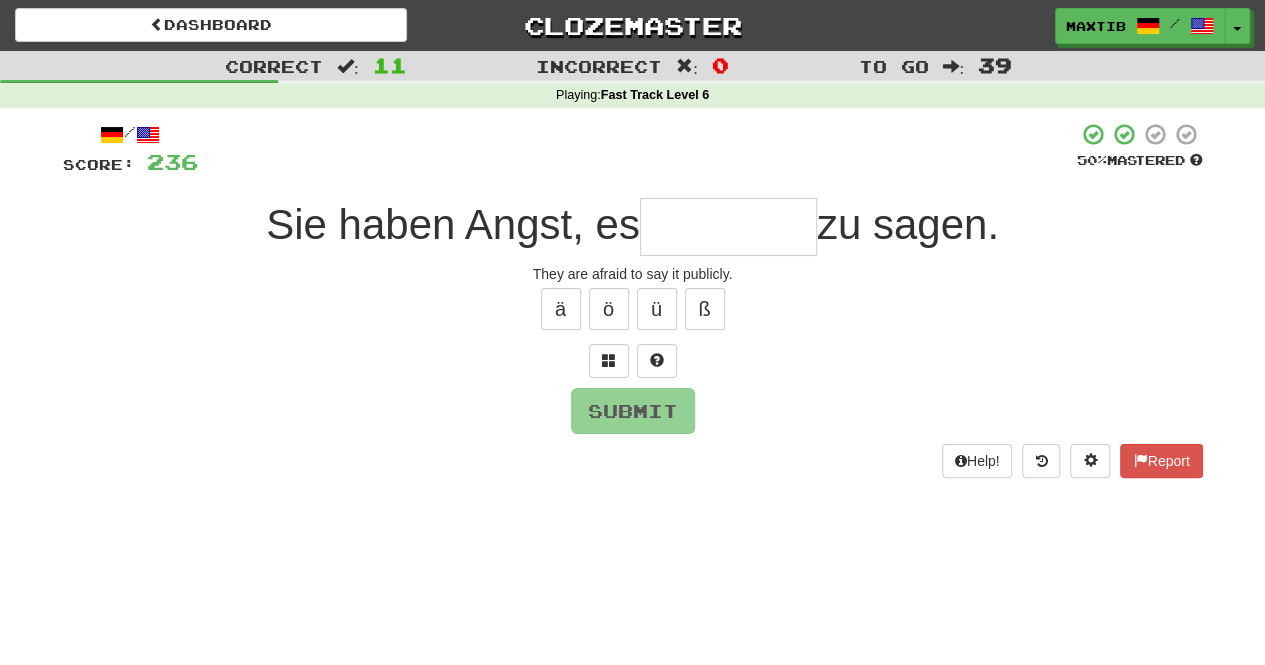 type on "*" 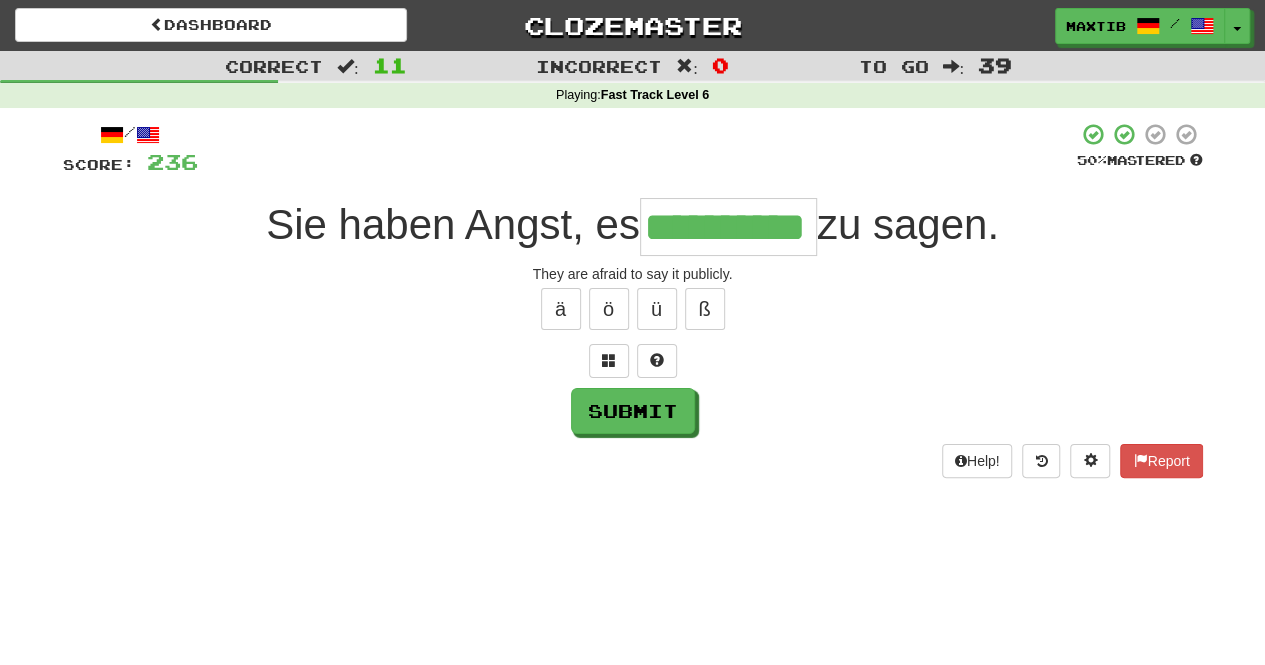 type on "**********" 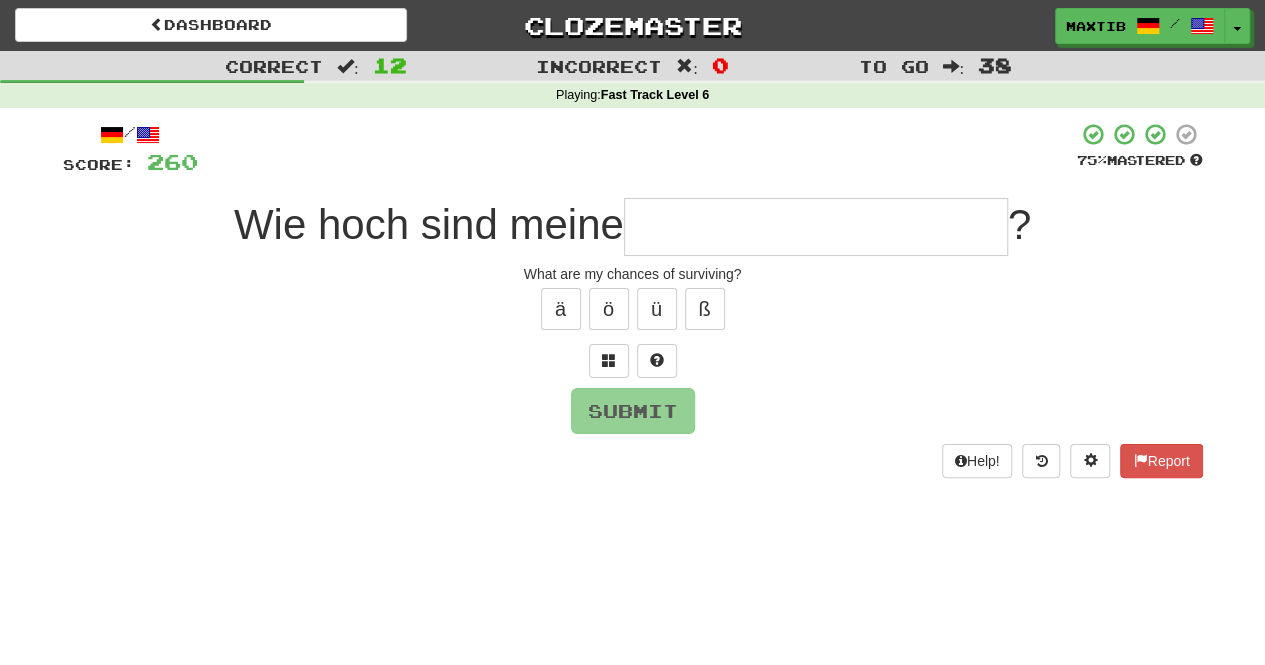 type on "*" 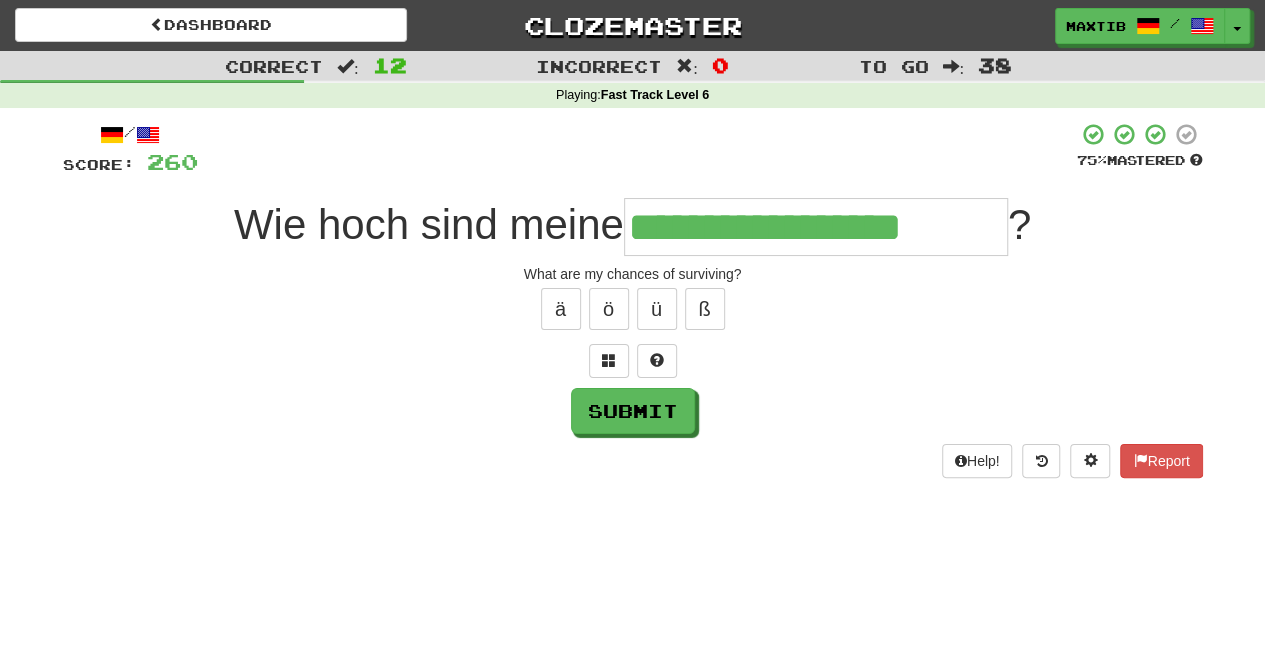 type on "**********" 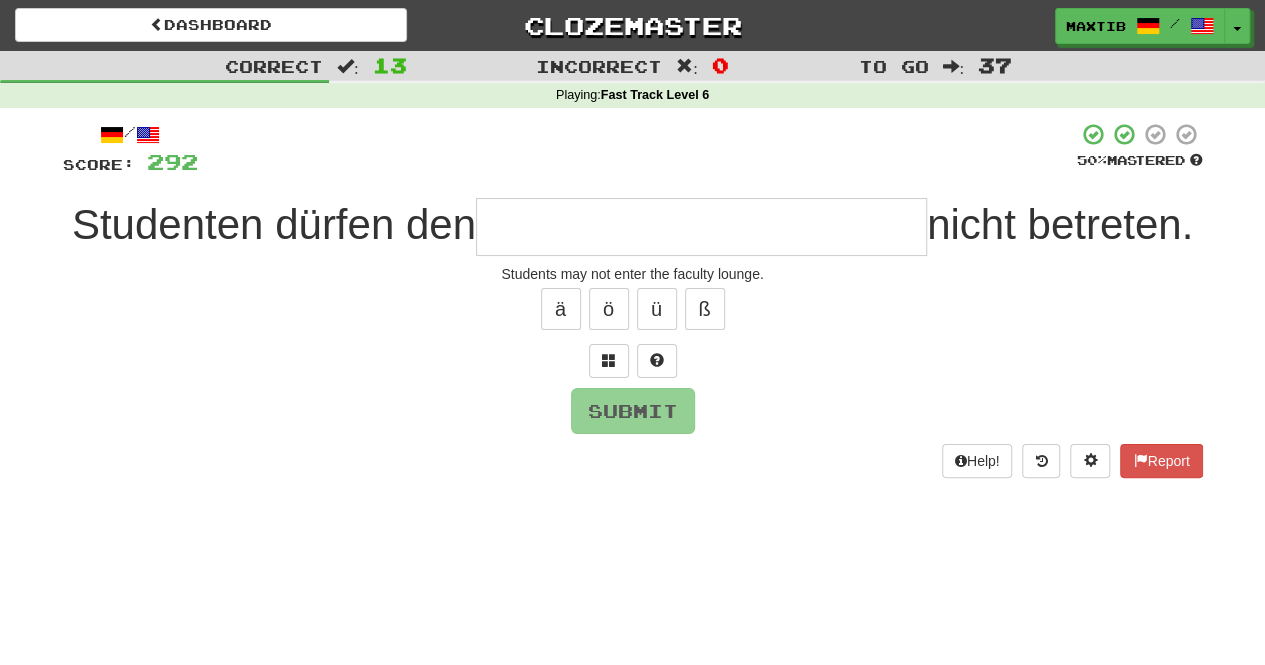 type on "*" 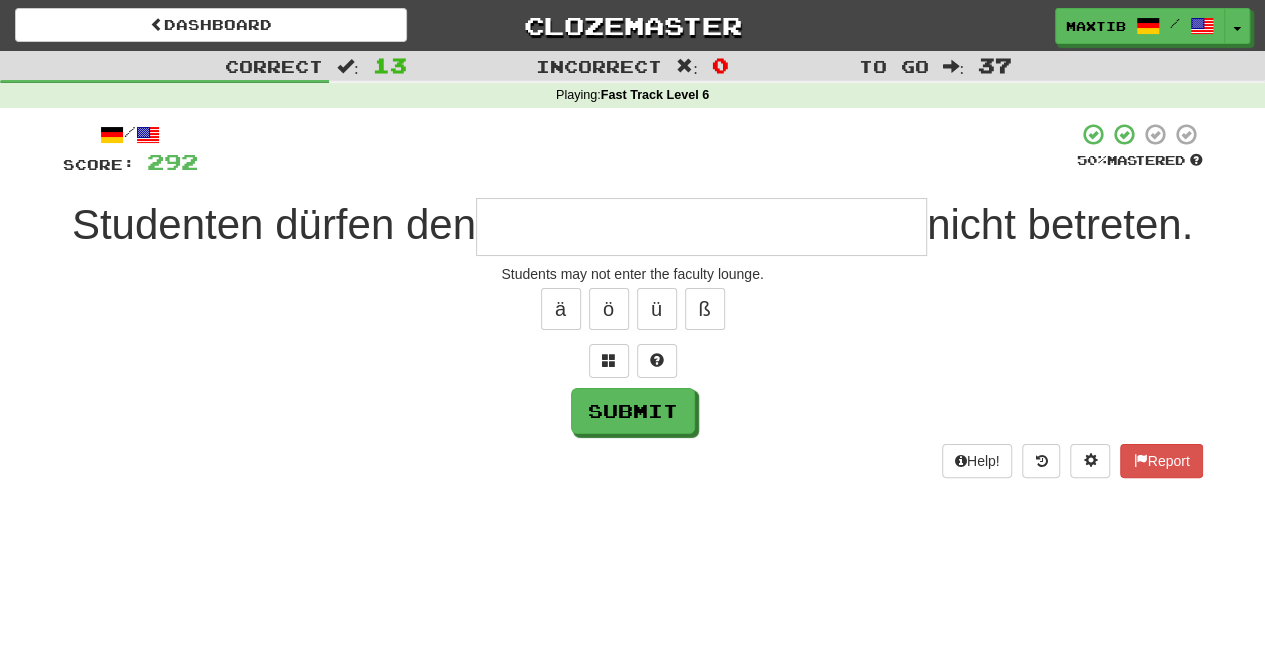 type on "*" 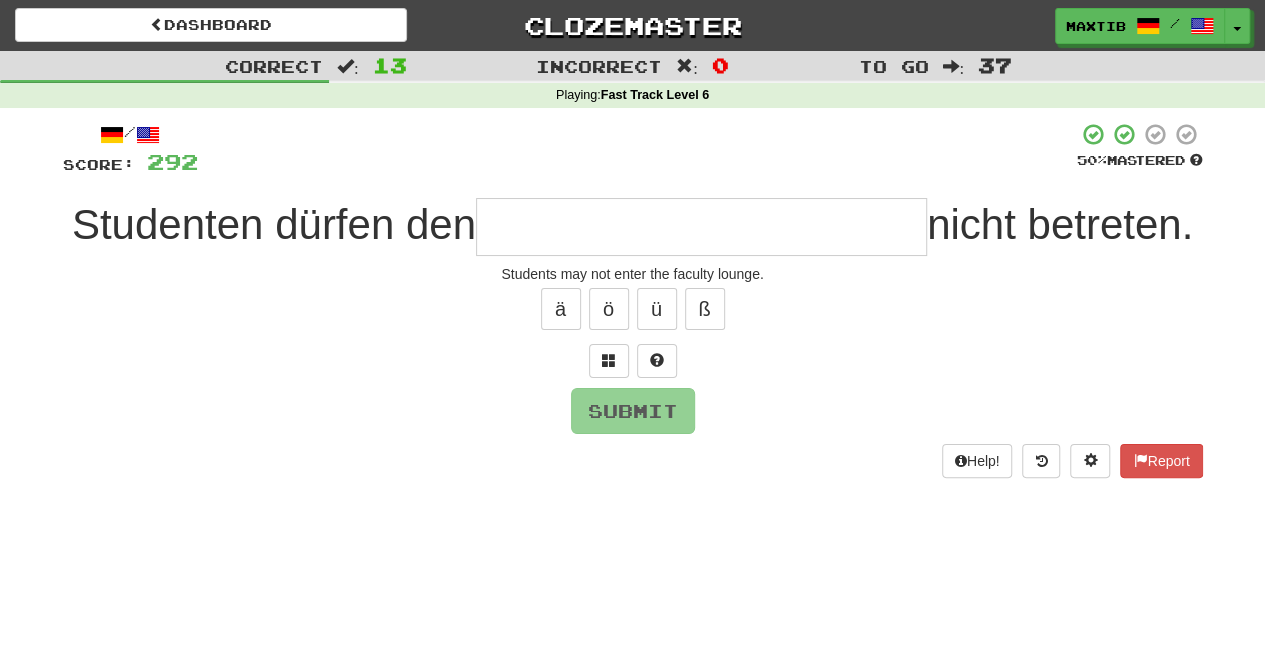 type on "*" 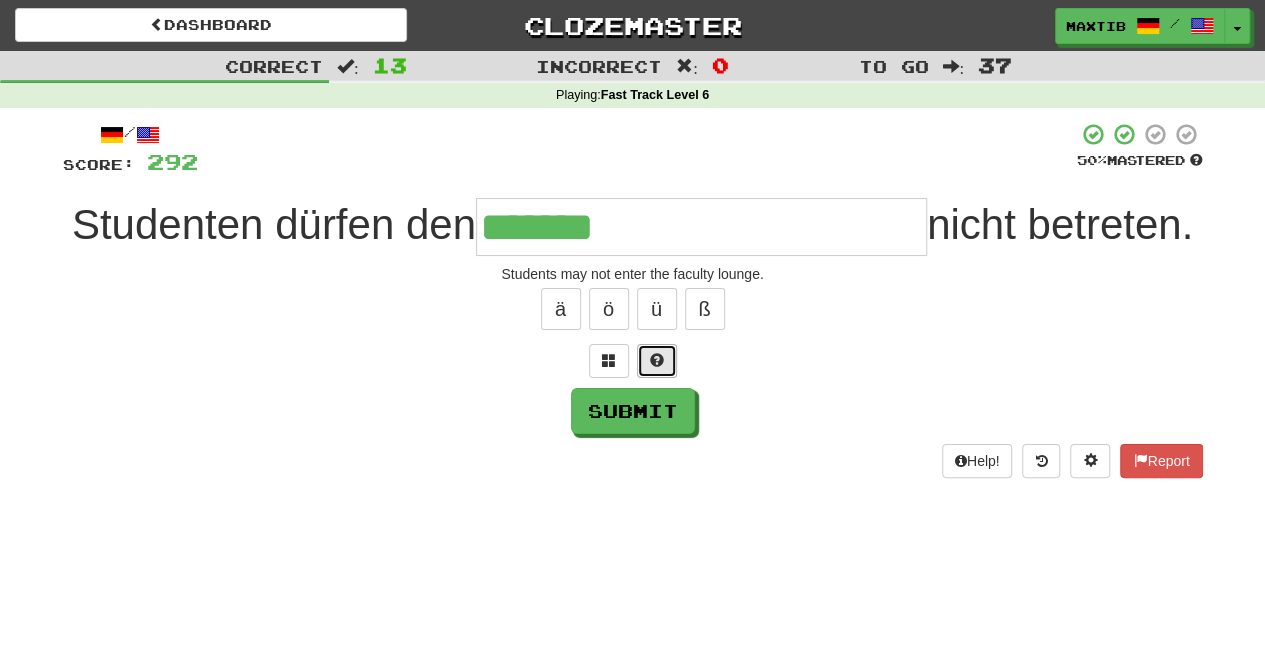 click at bounding box center (657, 361) 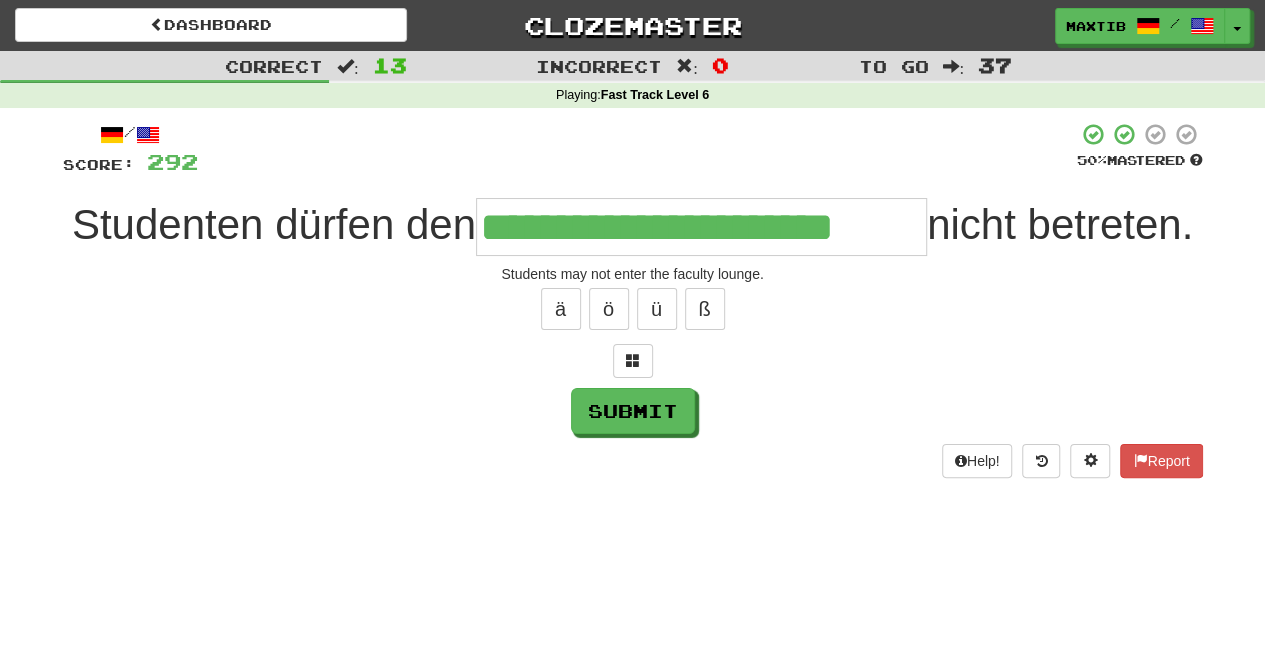 type on "**********" 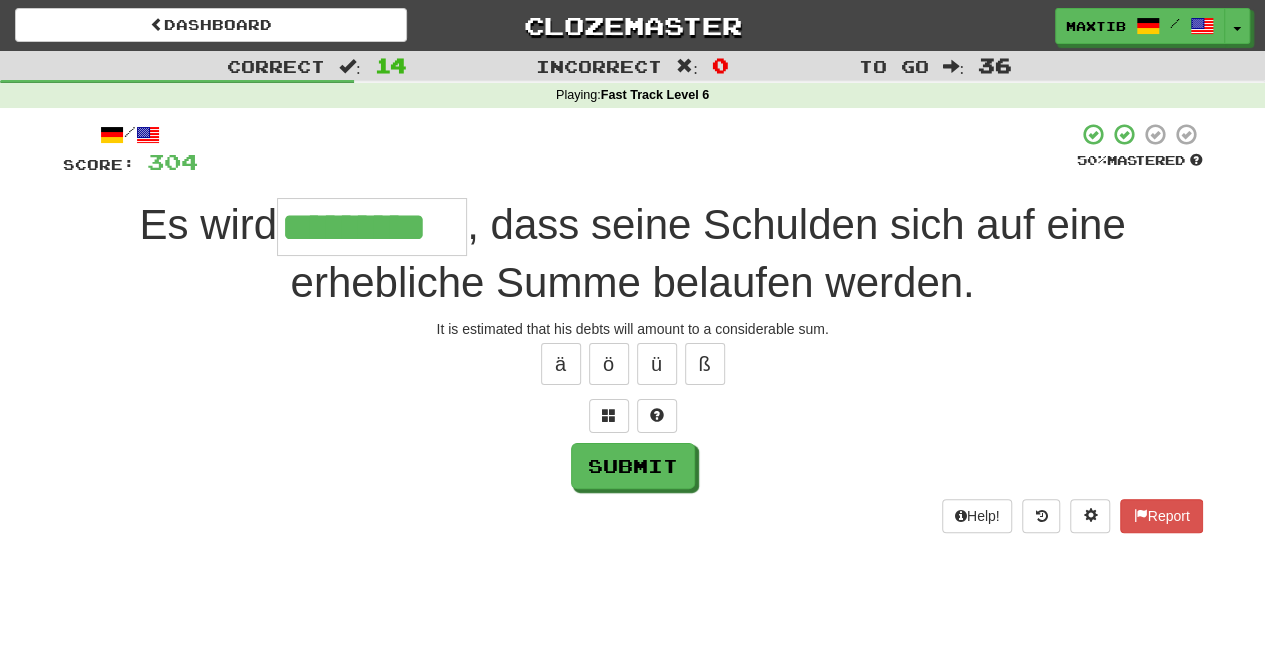 type on "*********" 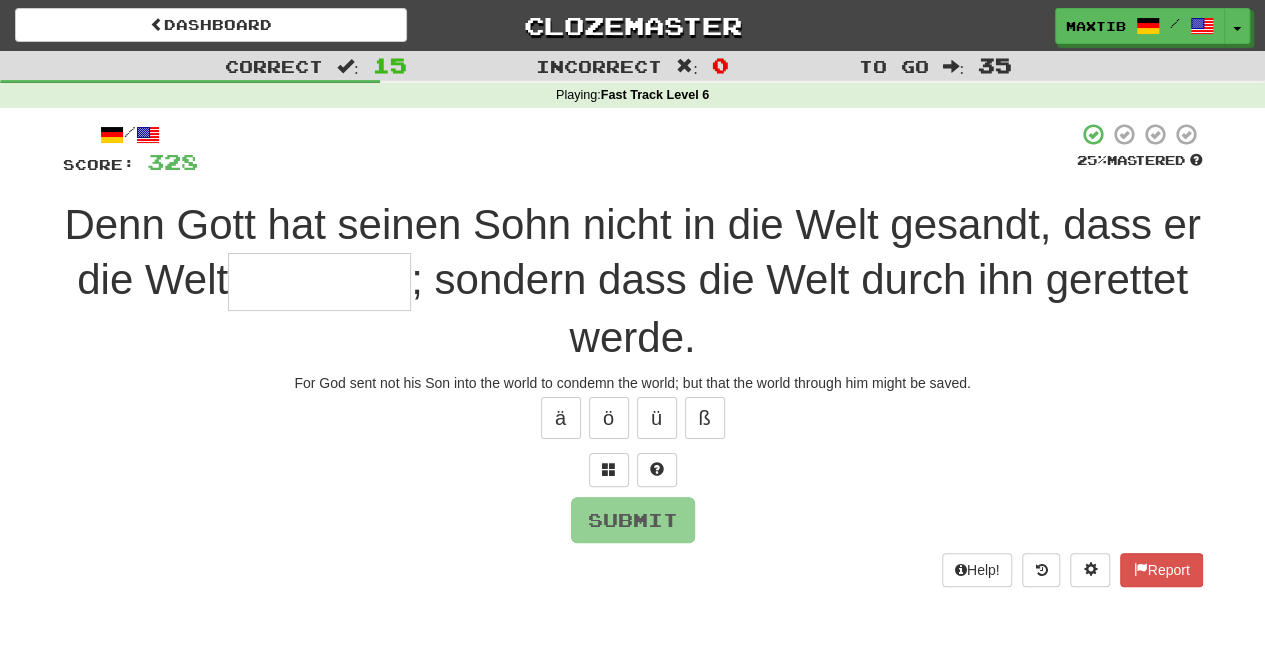 click on "For God sent not his Son into the world to condemn the world; but that the world through him might be saved. ä ö ü ß Submit Help! Report" at bounding box center [633, 354] 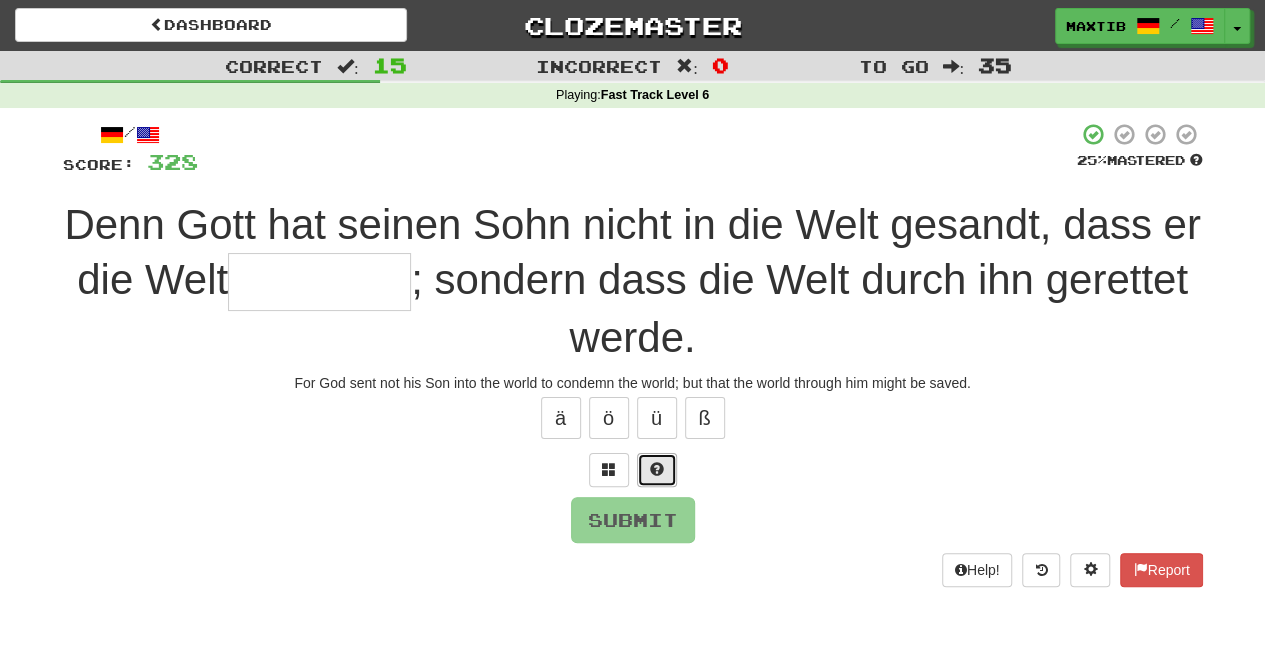 click at bounding box center [657, 469] 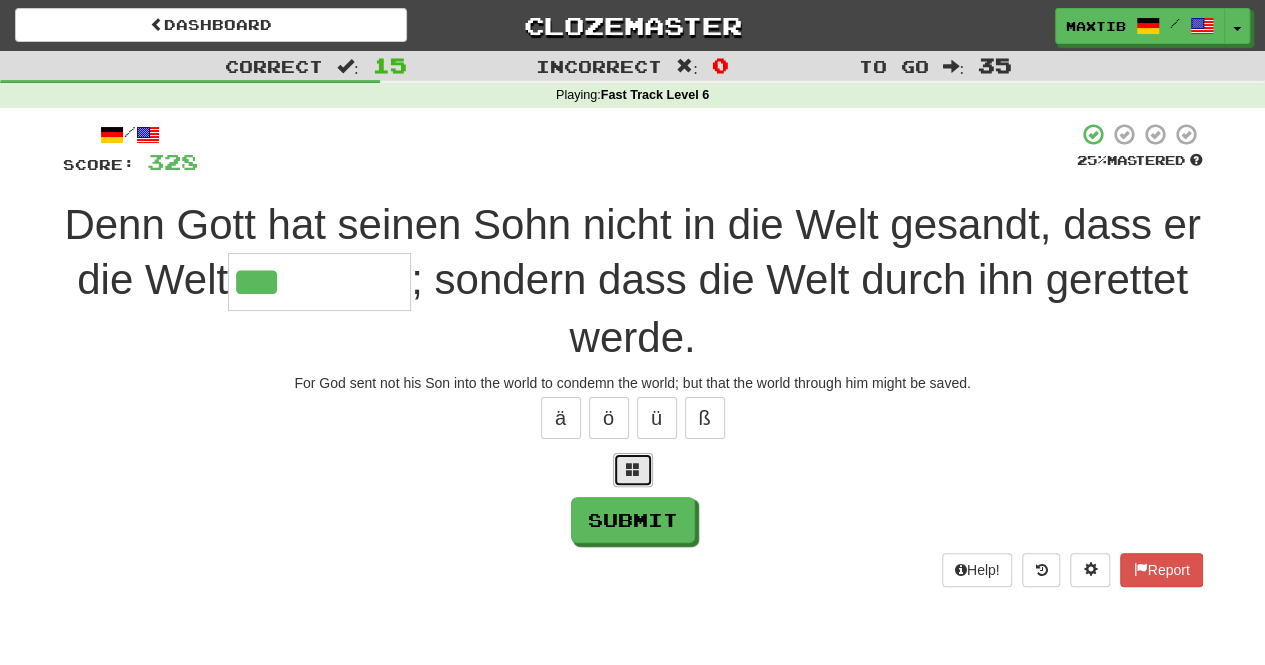 click at bounding box center (633, 469) 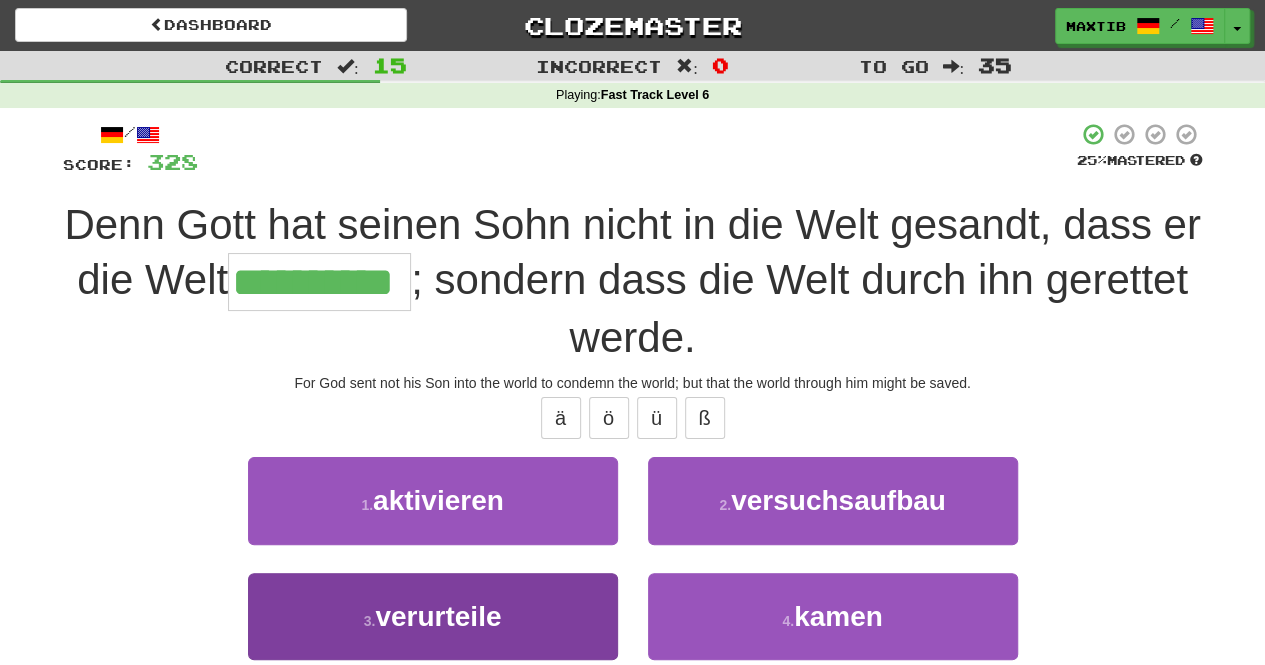 type on "**********" 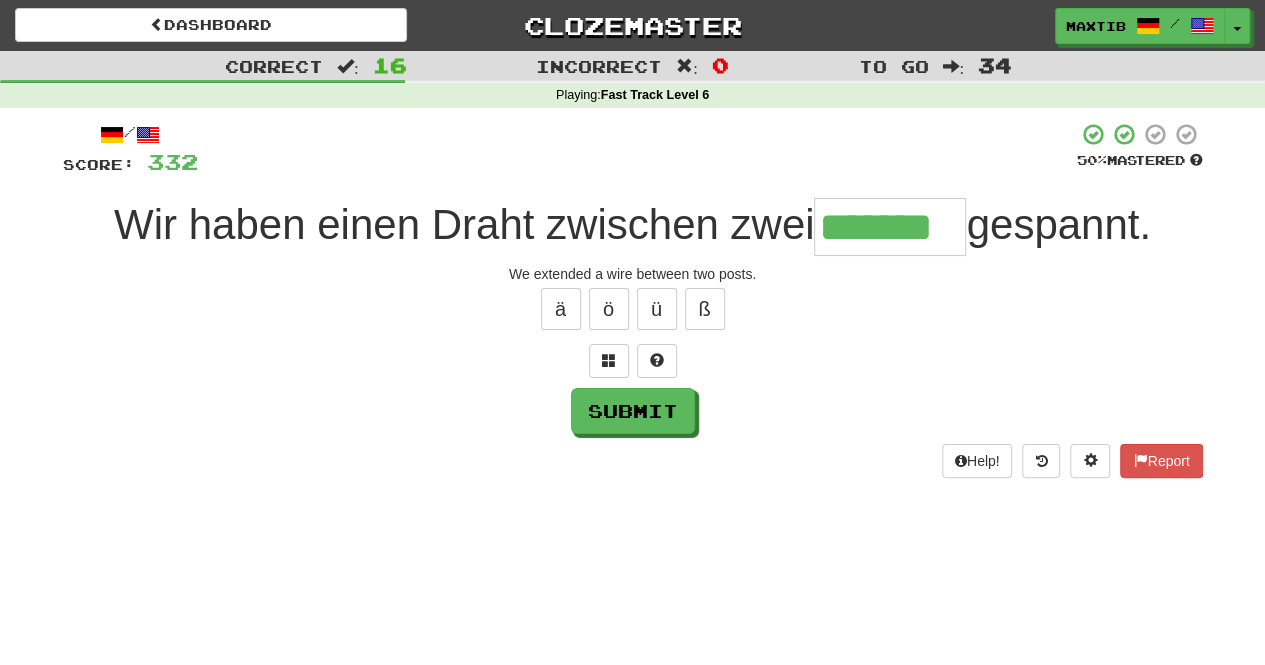 type on "*******" 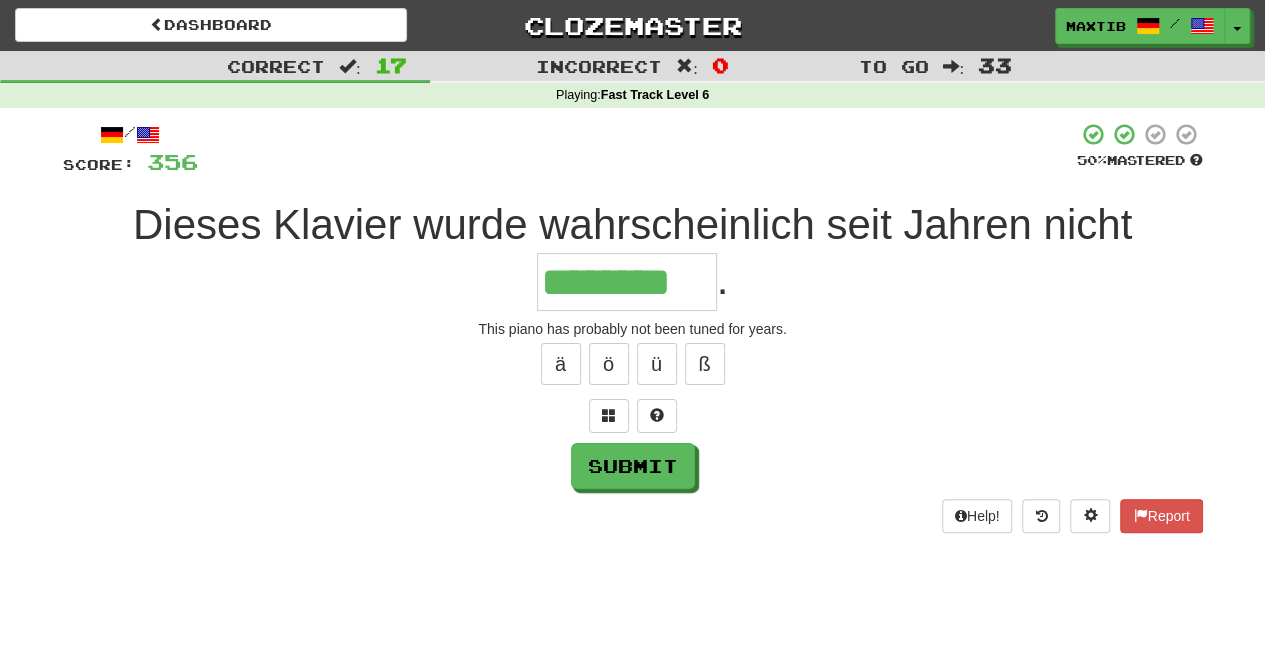 type on "********" 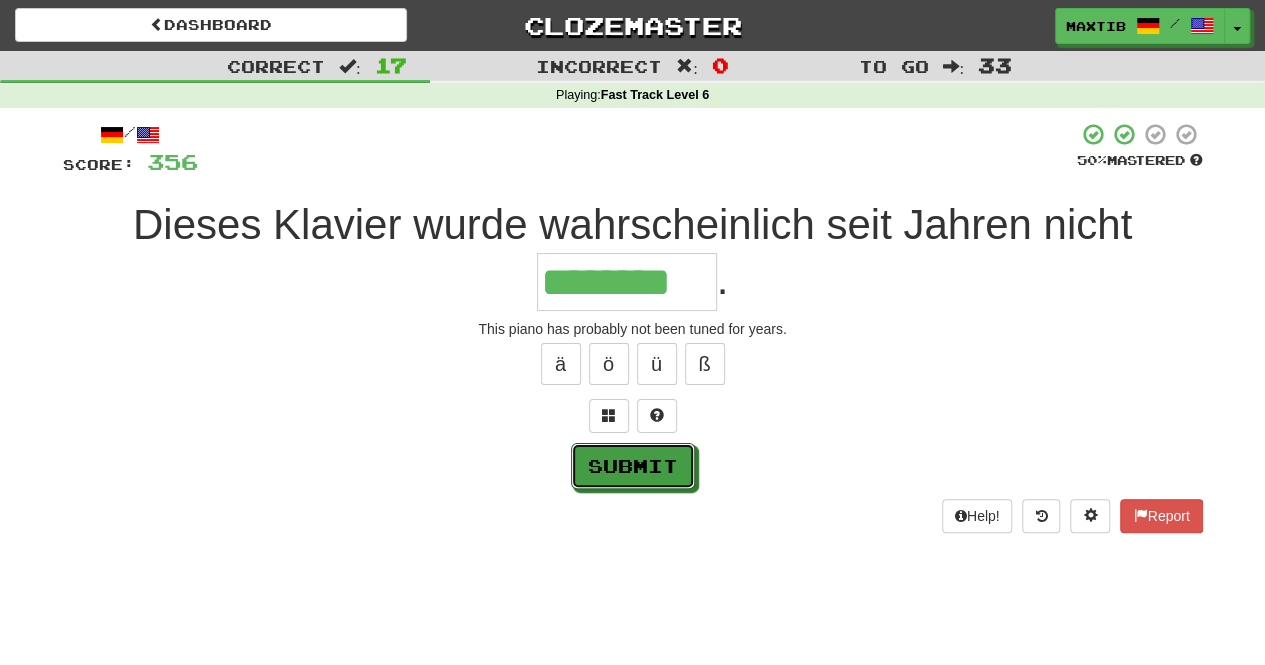 click on "Submit" at bounding box center (633, 466) 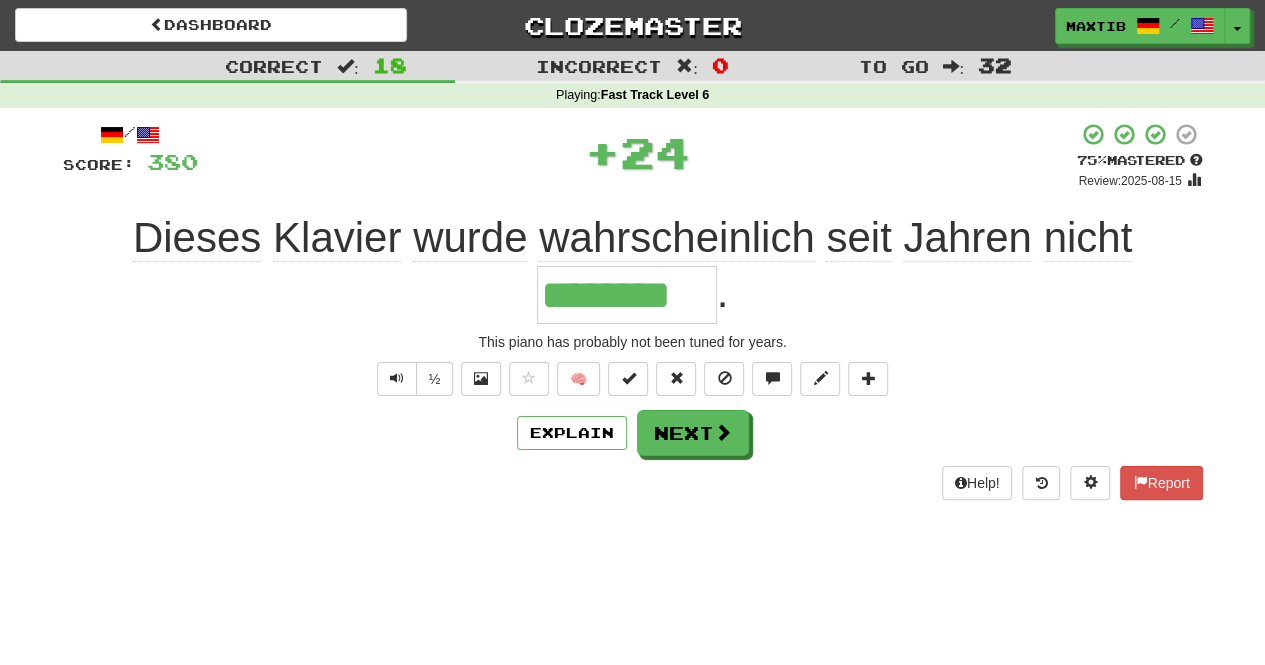click on "Review: 2025-08-15 This piano has probably not been tuned for years. ½ 🧠 Explain Next Help! Report" at bounding box center (633, 311) 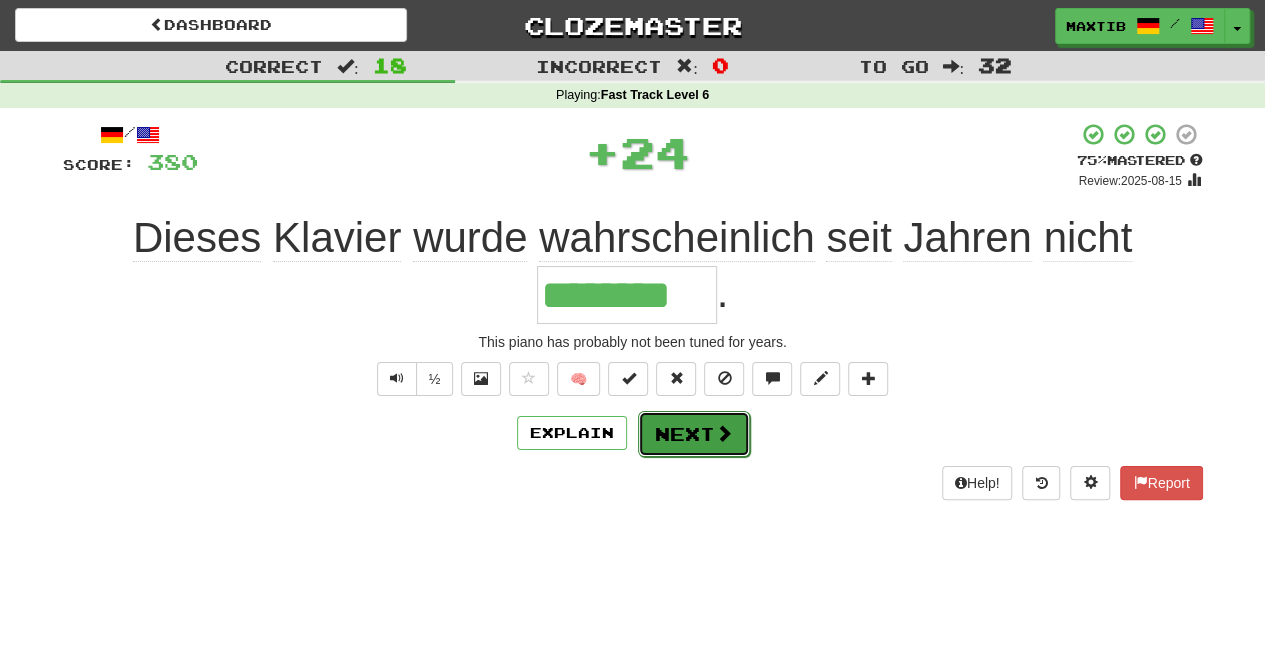 click on "Next" at bounding box center [694, 434] 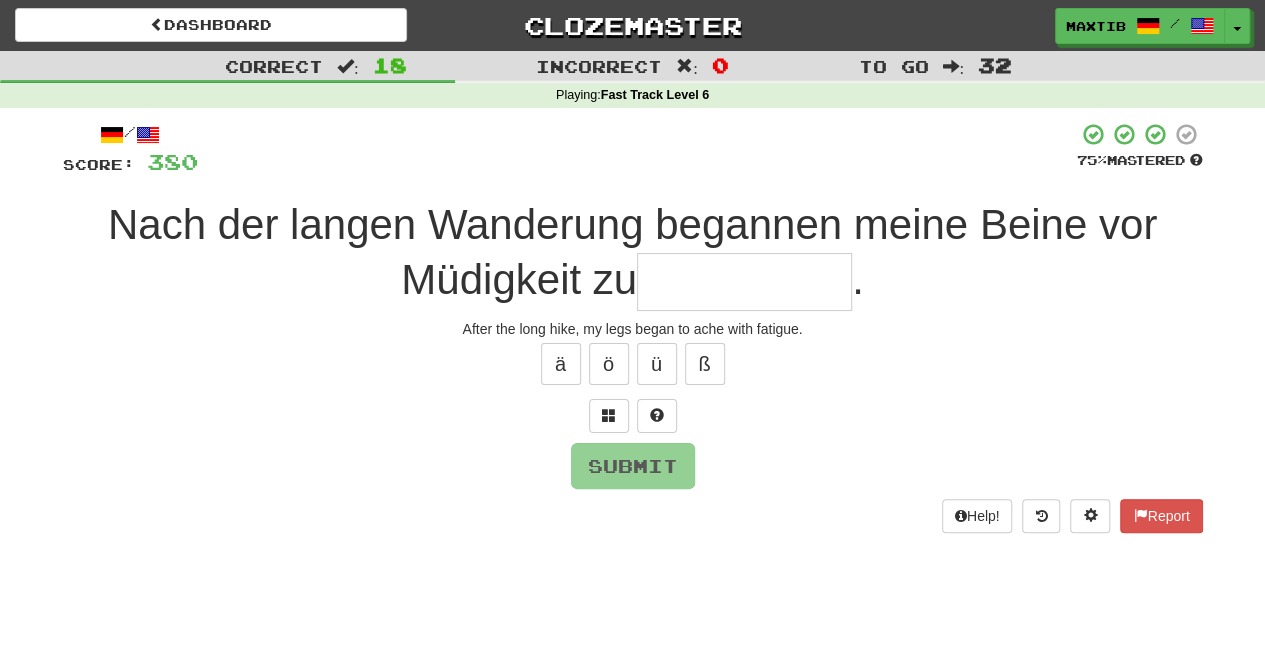click at bounding box center [744, 282] 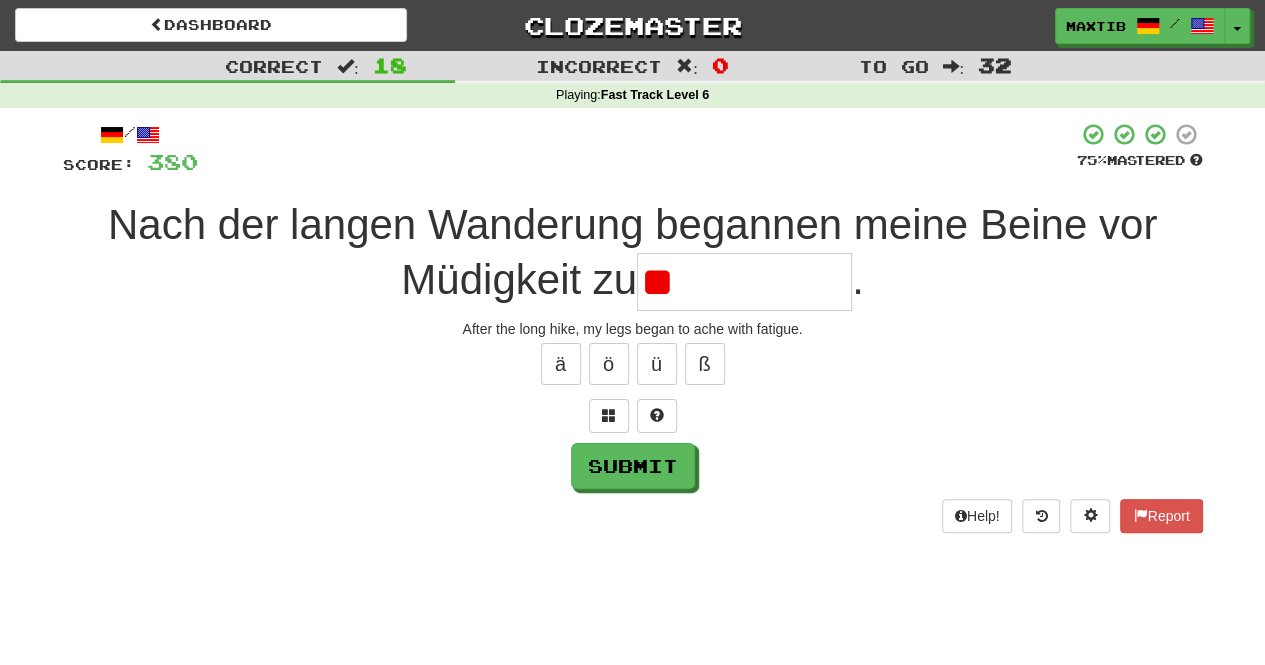 type on "*" 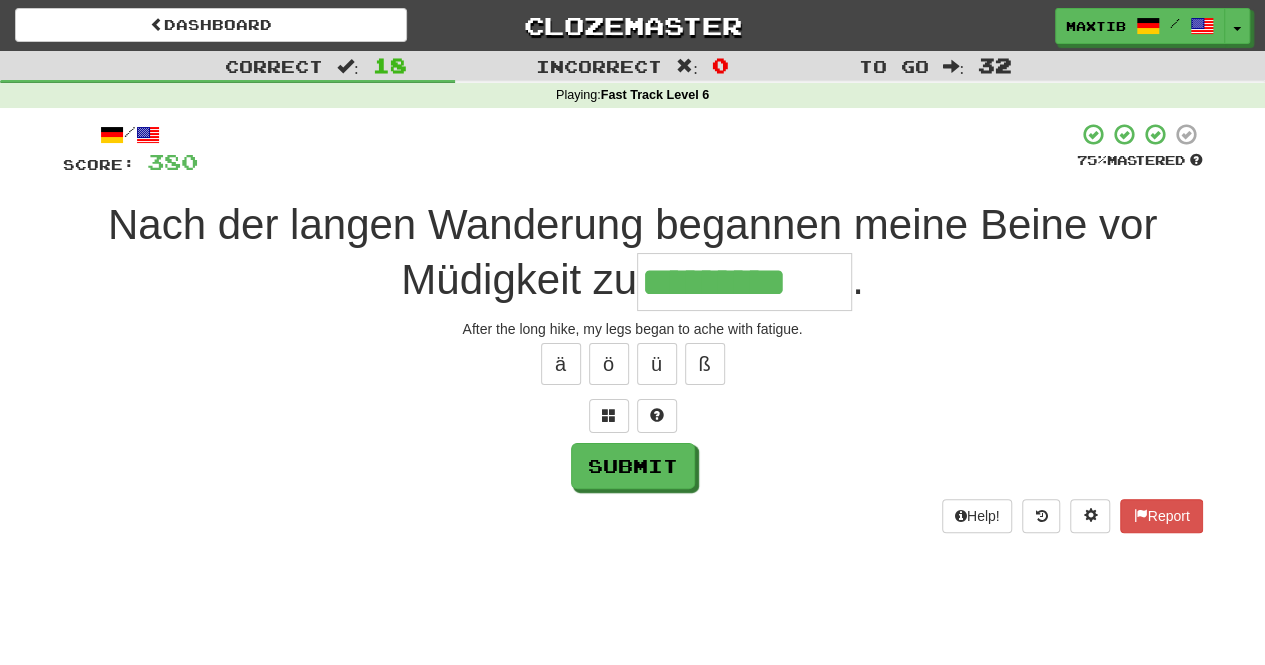 type on "*********" 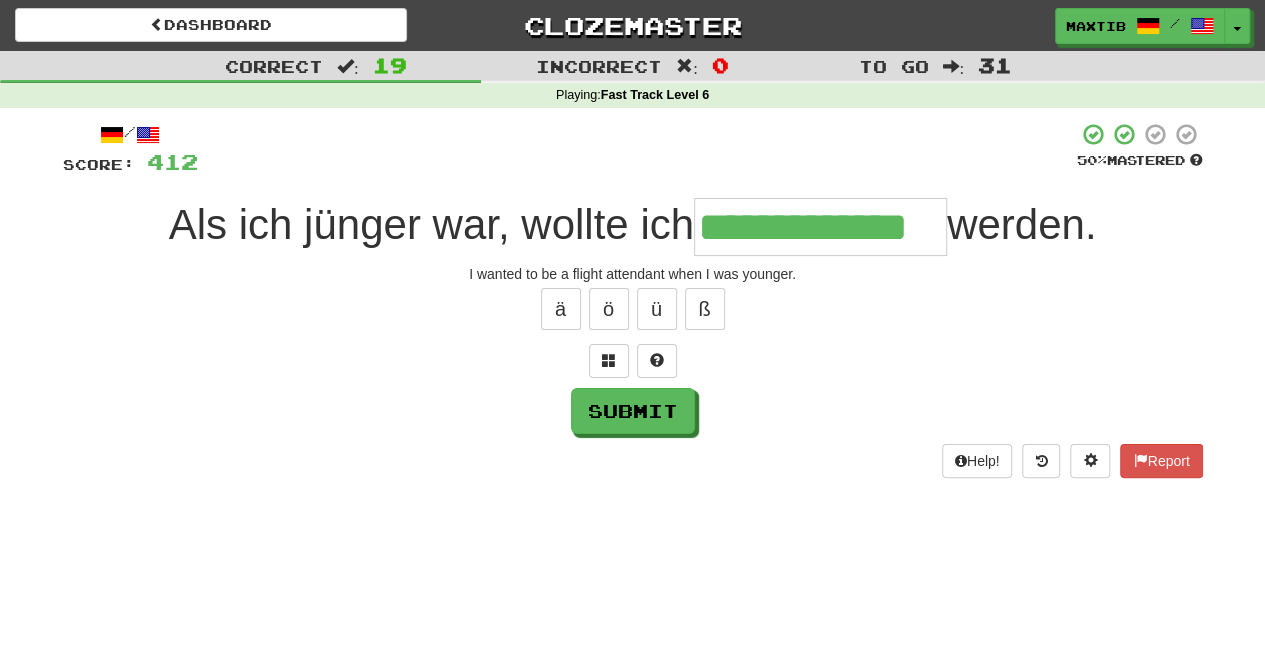 type on "**********" 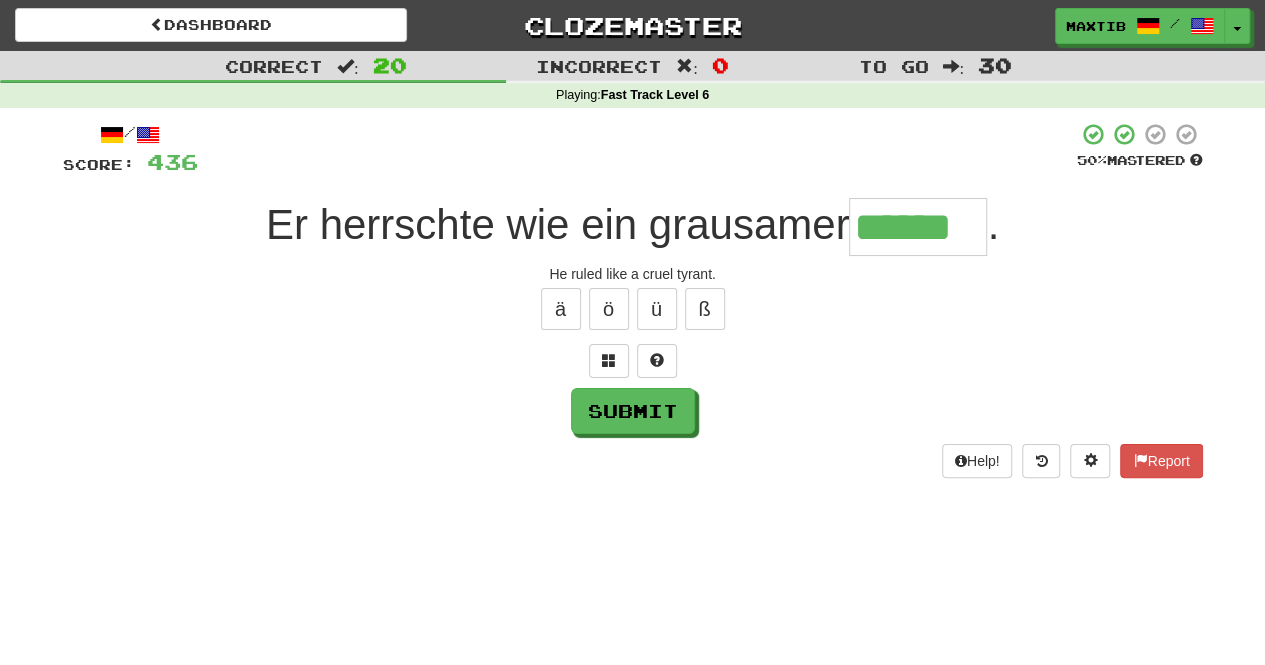 type on "******" 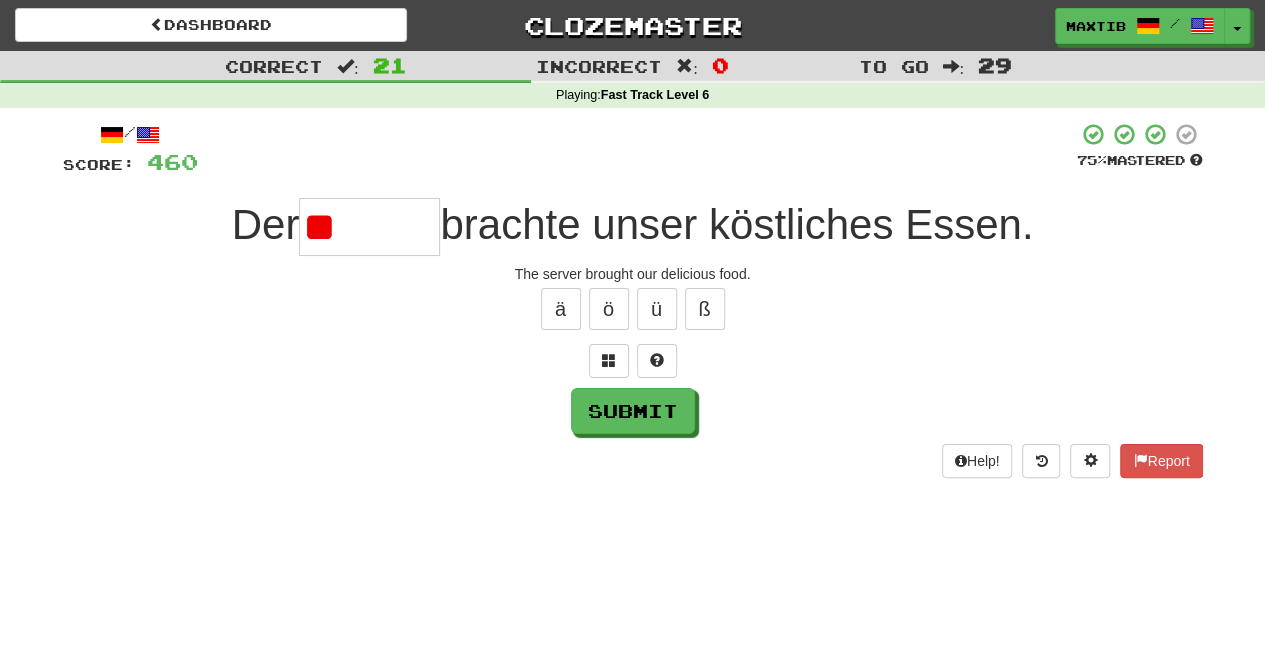 type on "*" 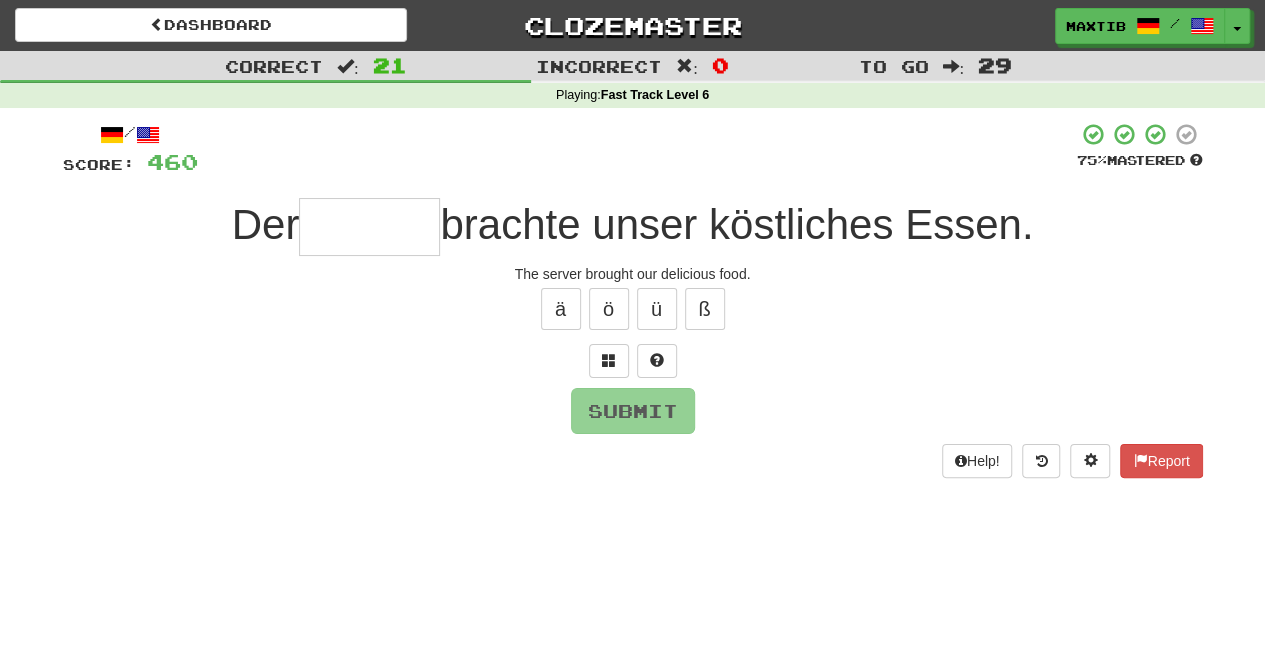 type on "*" 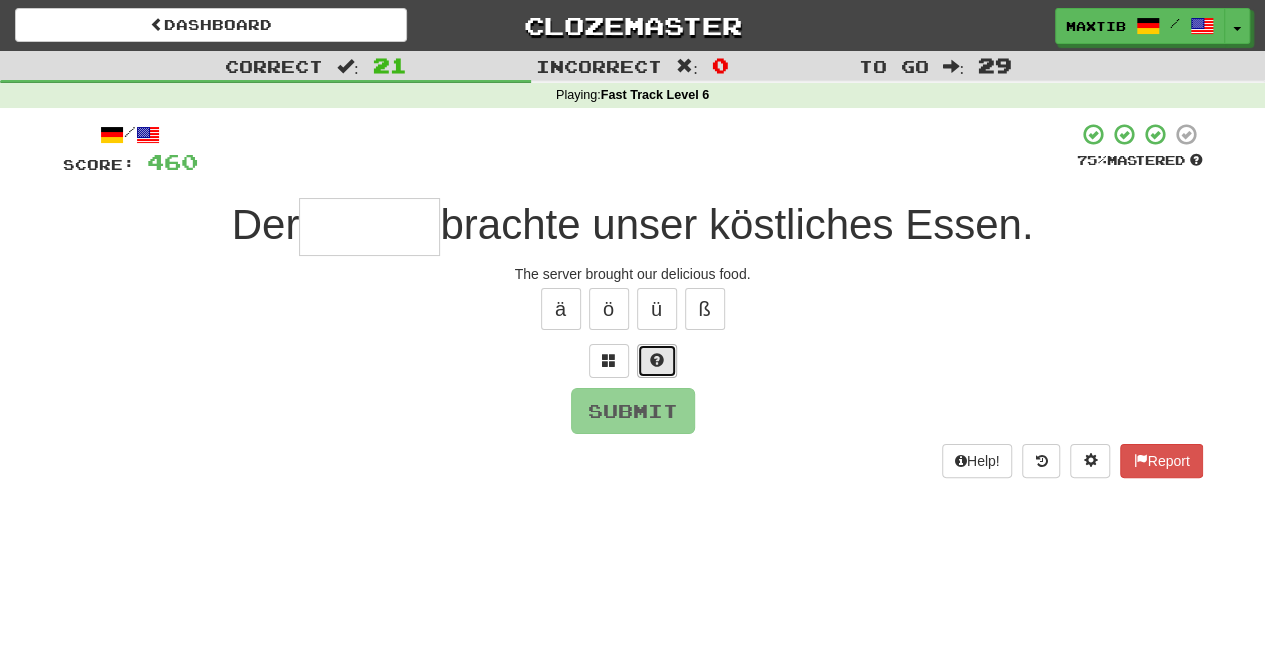 click at bounding box center (657, 361) 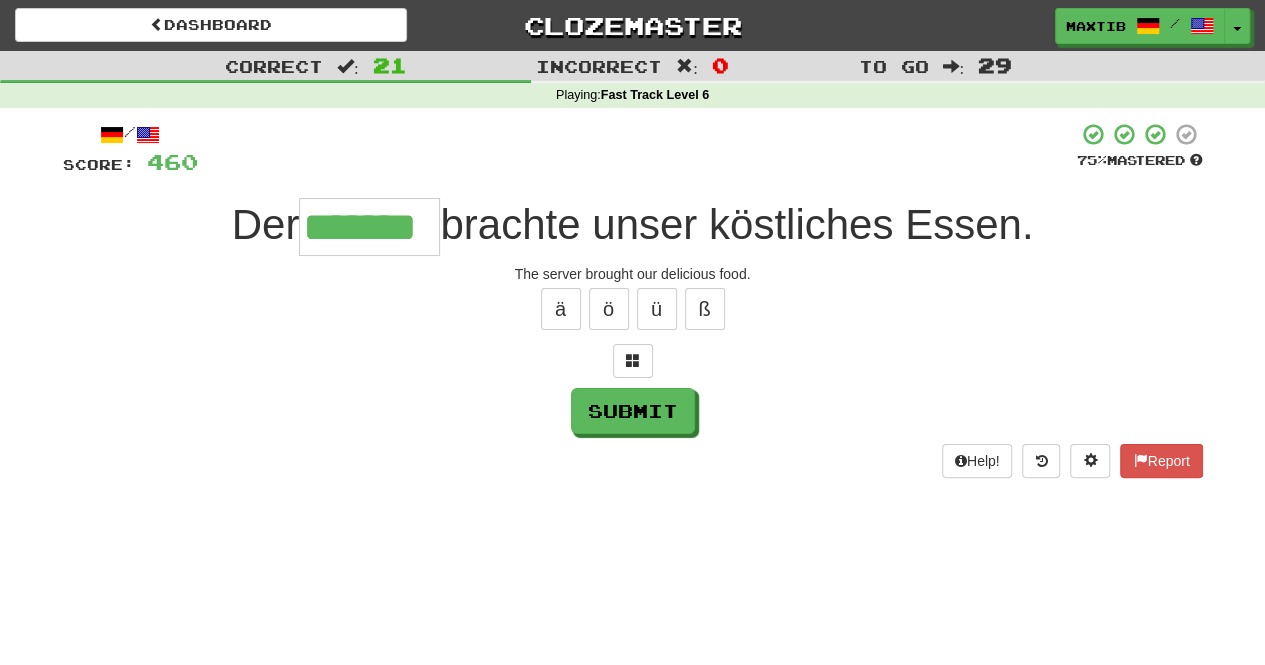 type on "*******" 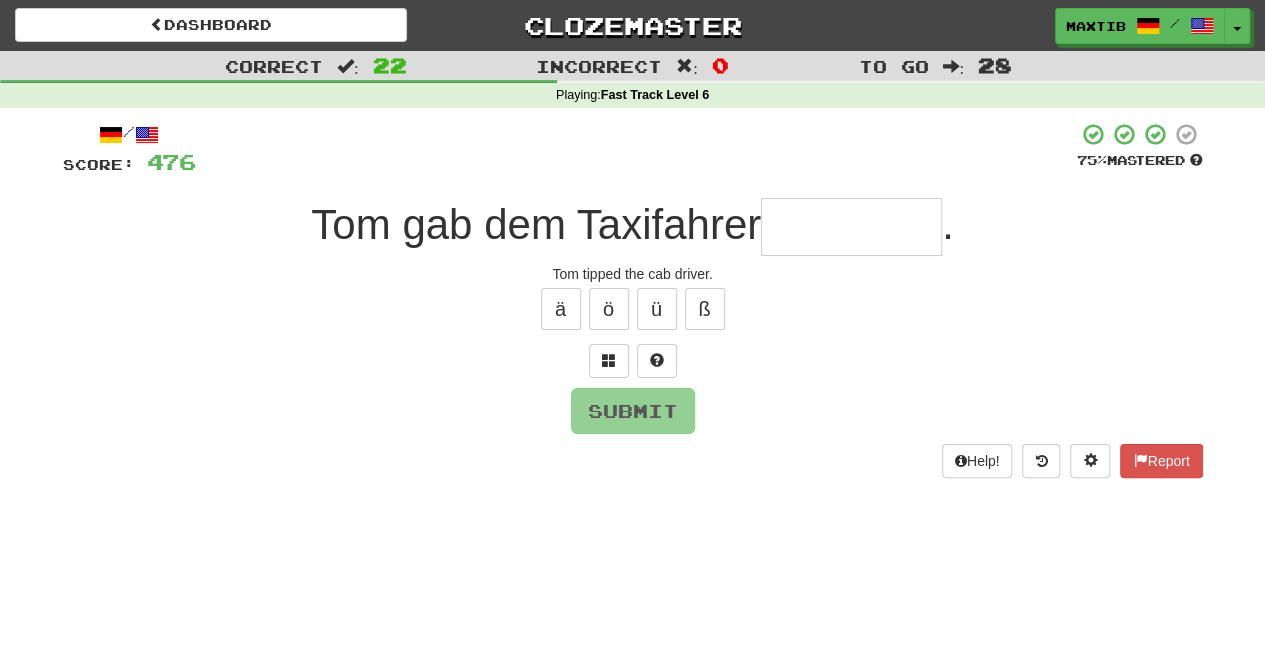 type on "*" 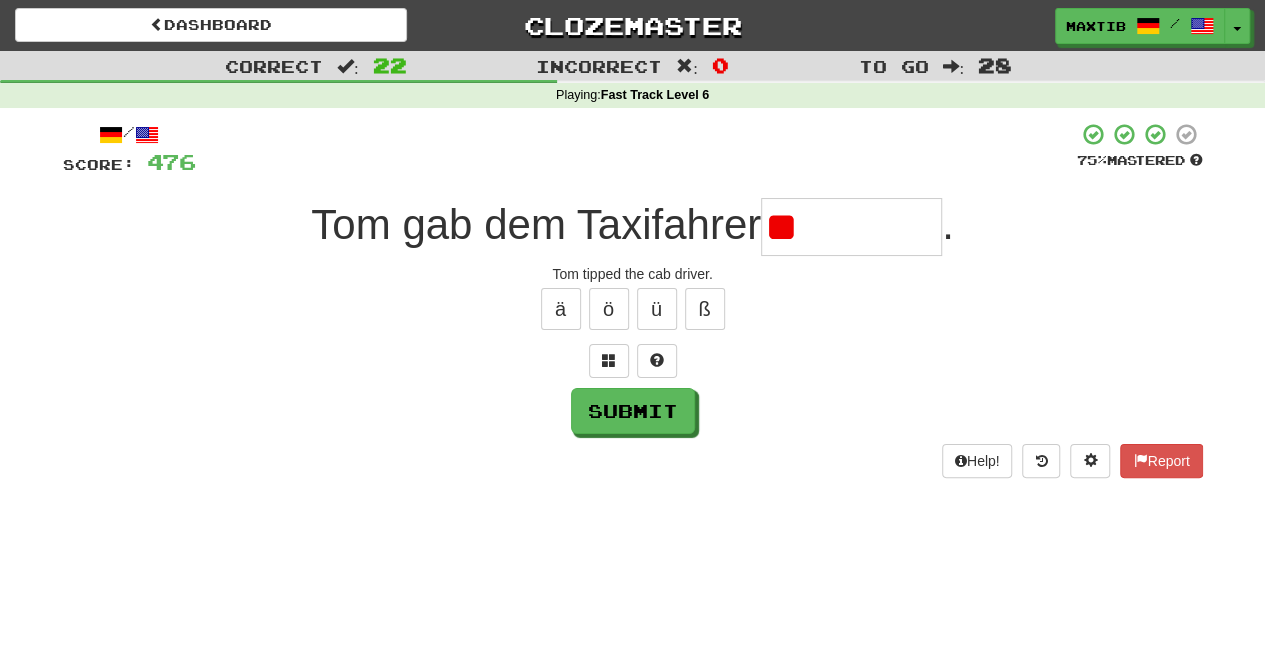 type on "*" 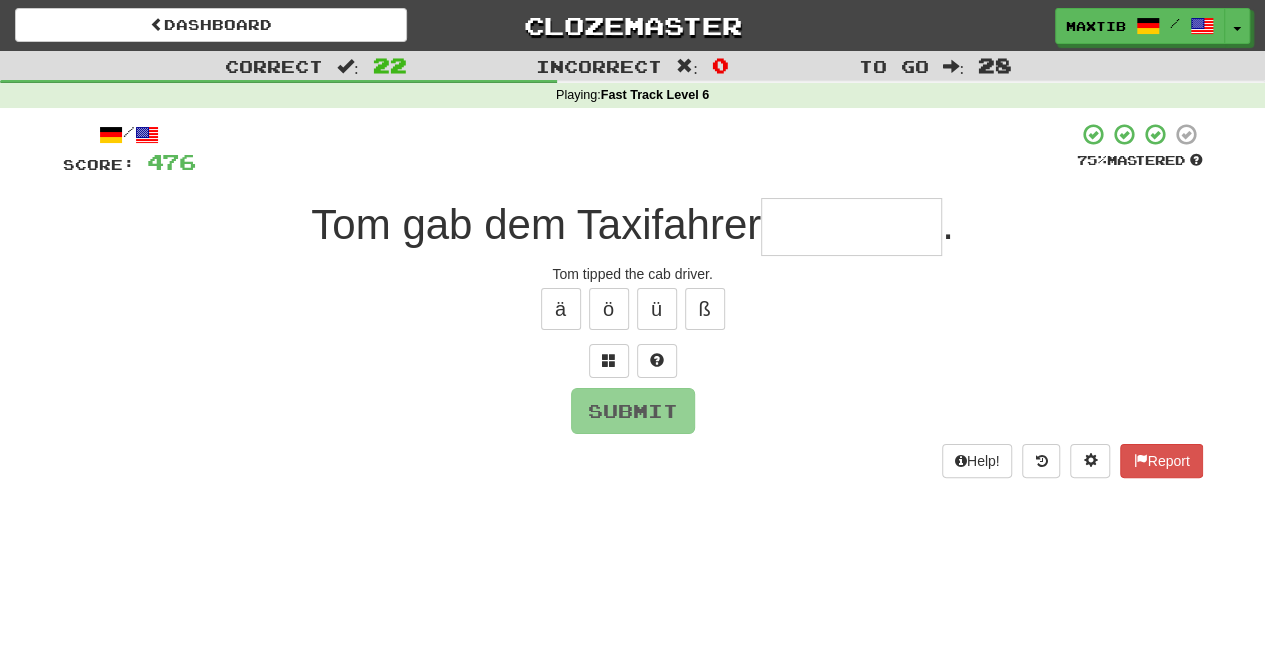 type on "*" 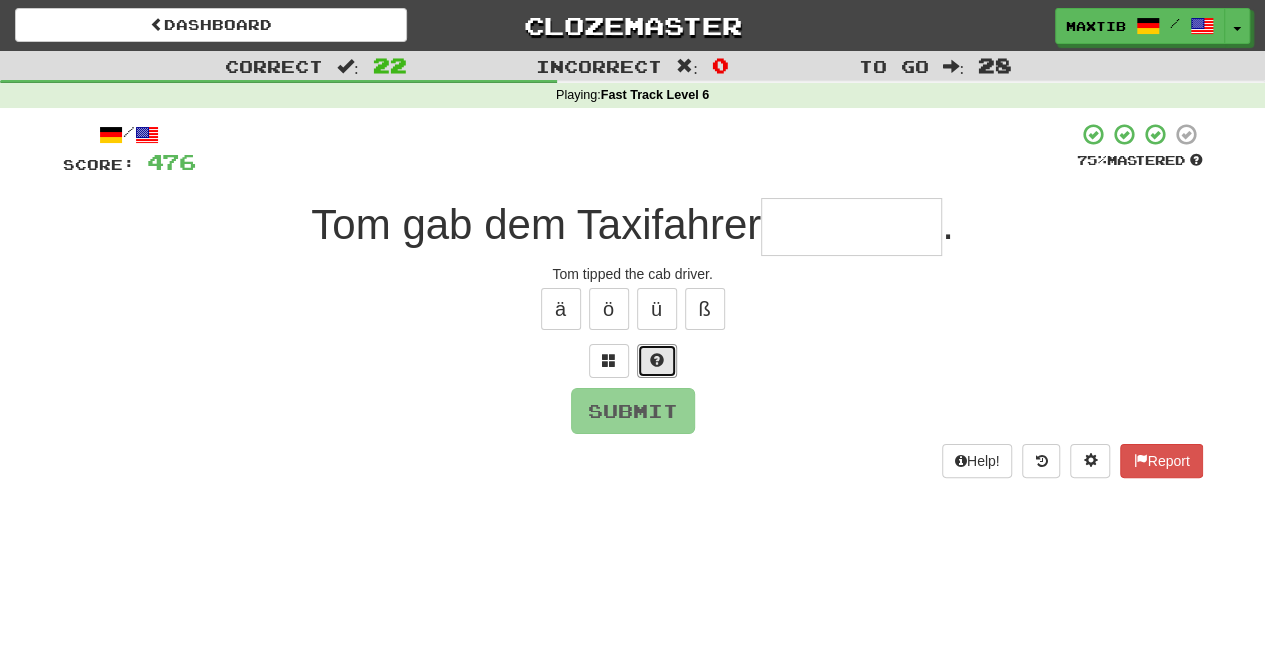 click at bounding box center (657, 361) 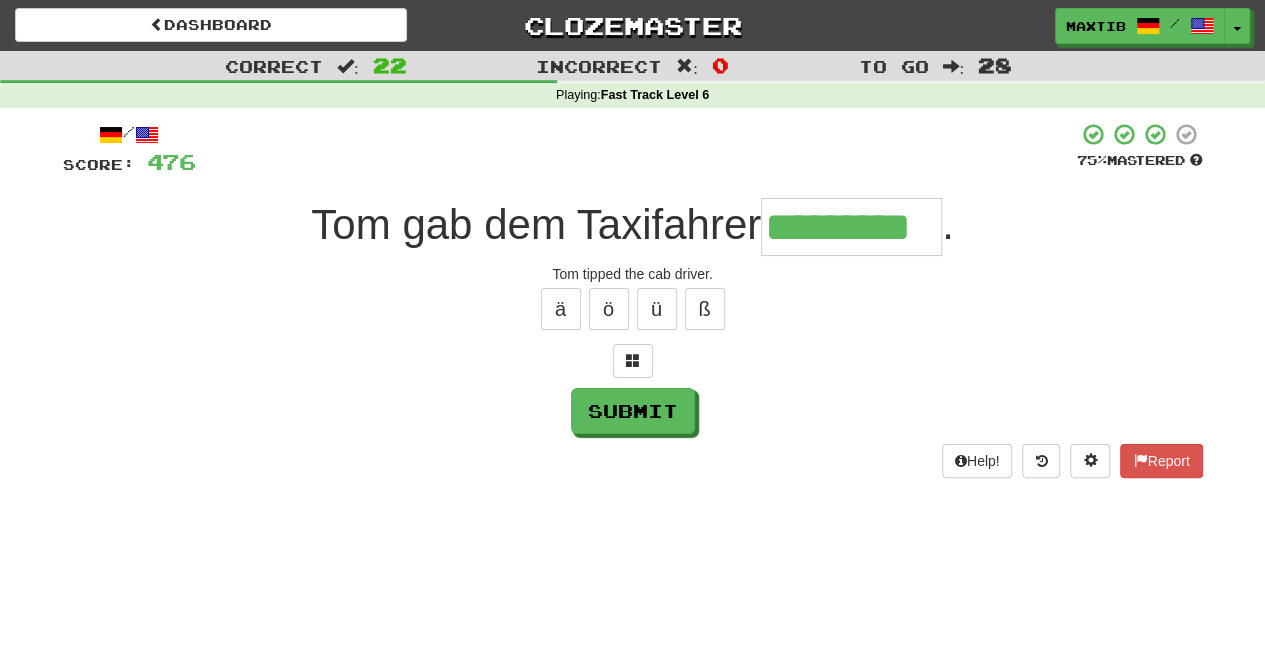 type on "*********" 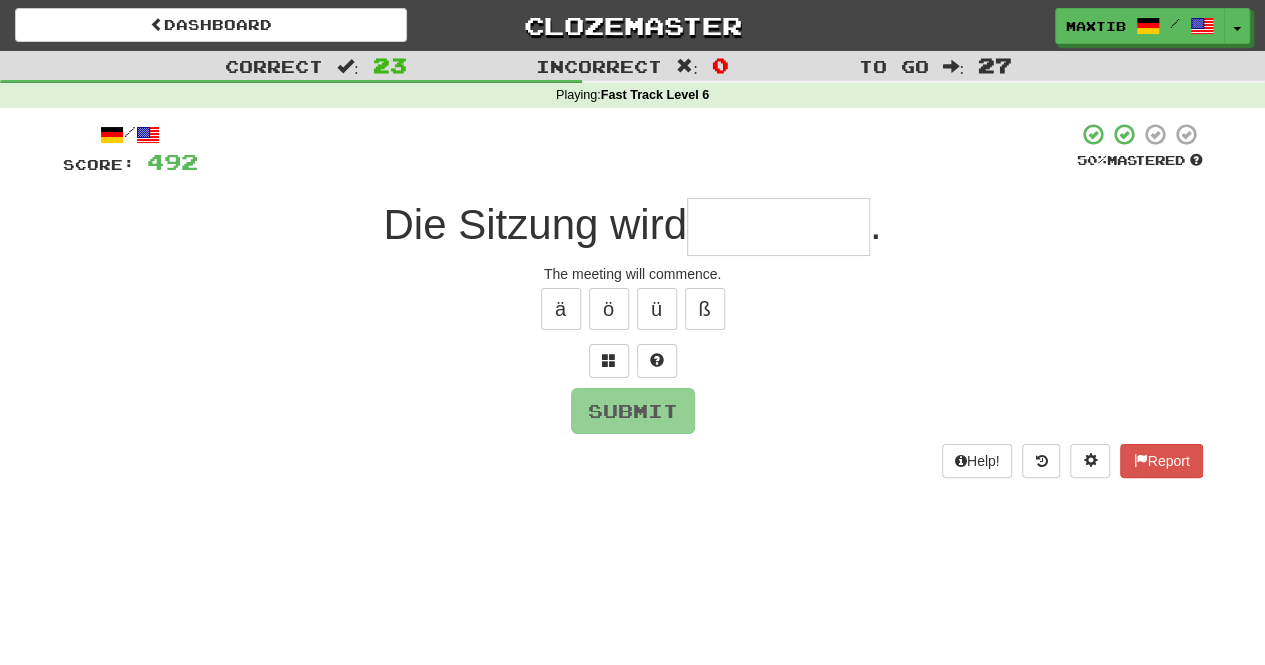 type on "*" 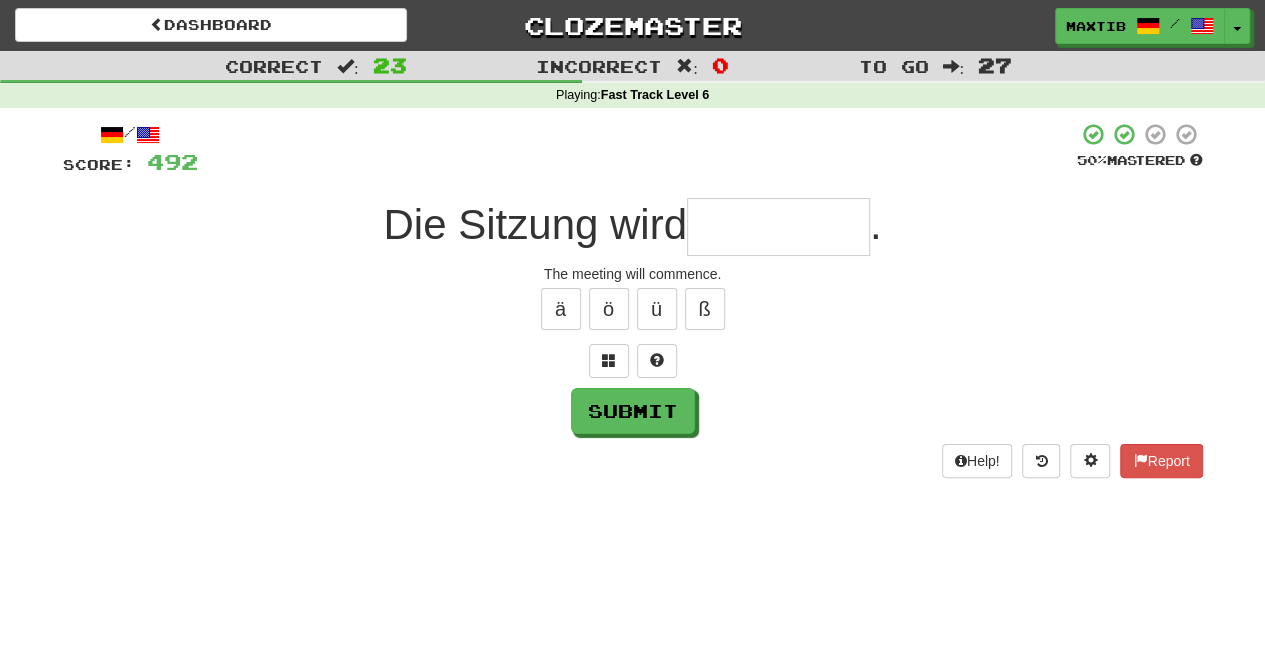 type on "*" 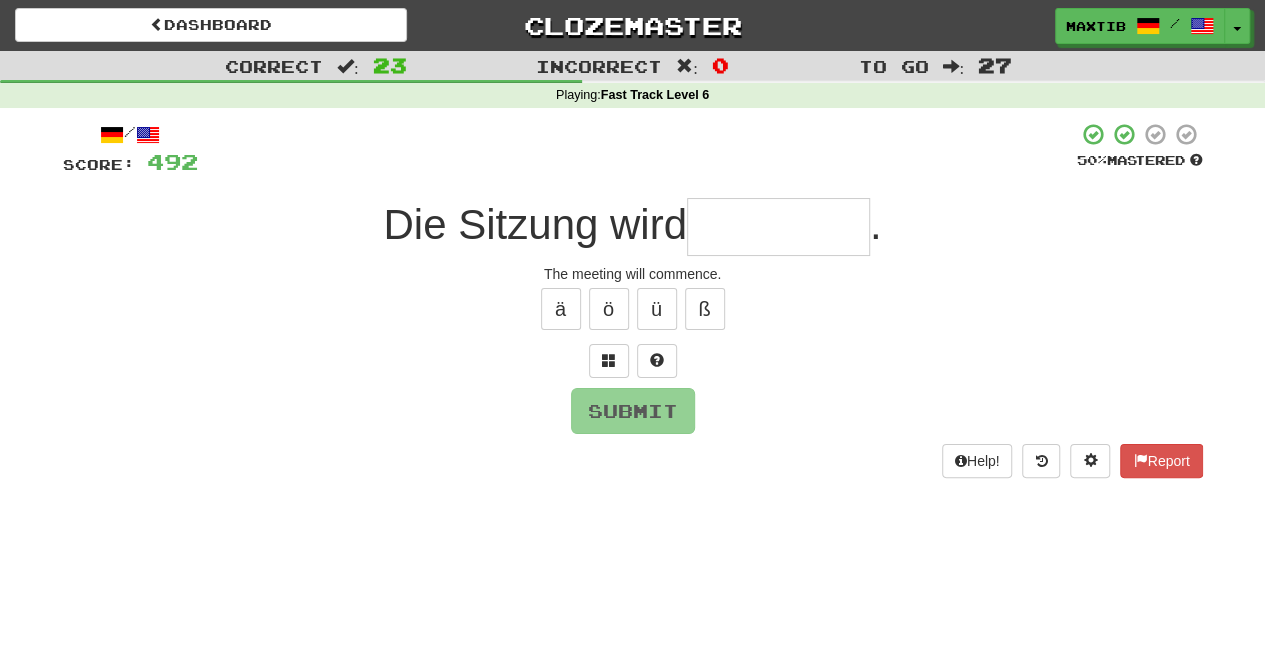 type on "*" 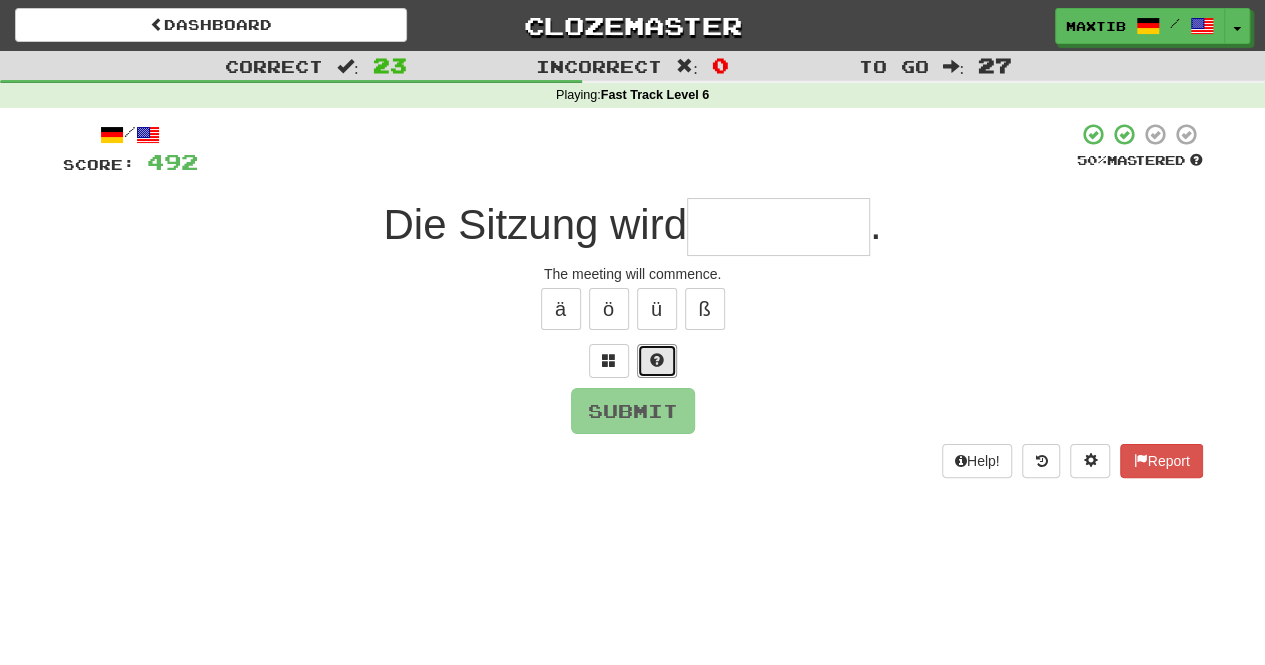 click at bounding box center (657, 361) 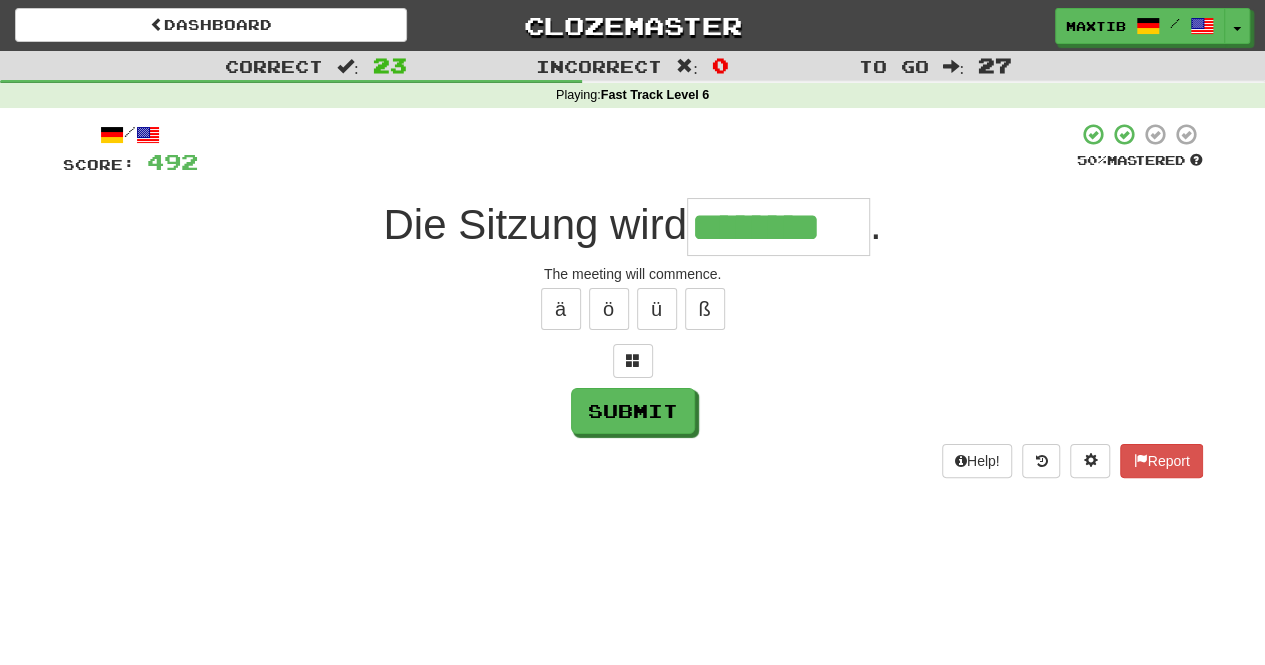 type on "********" 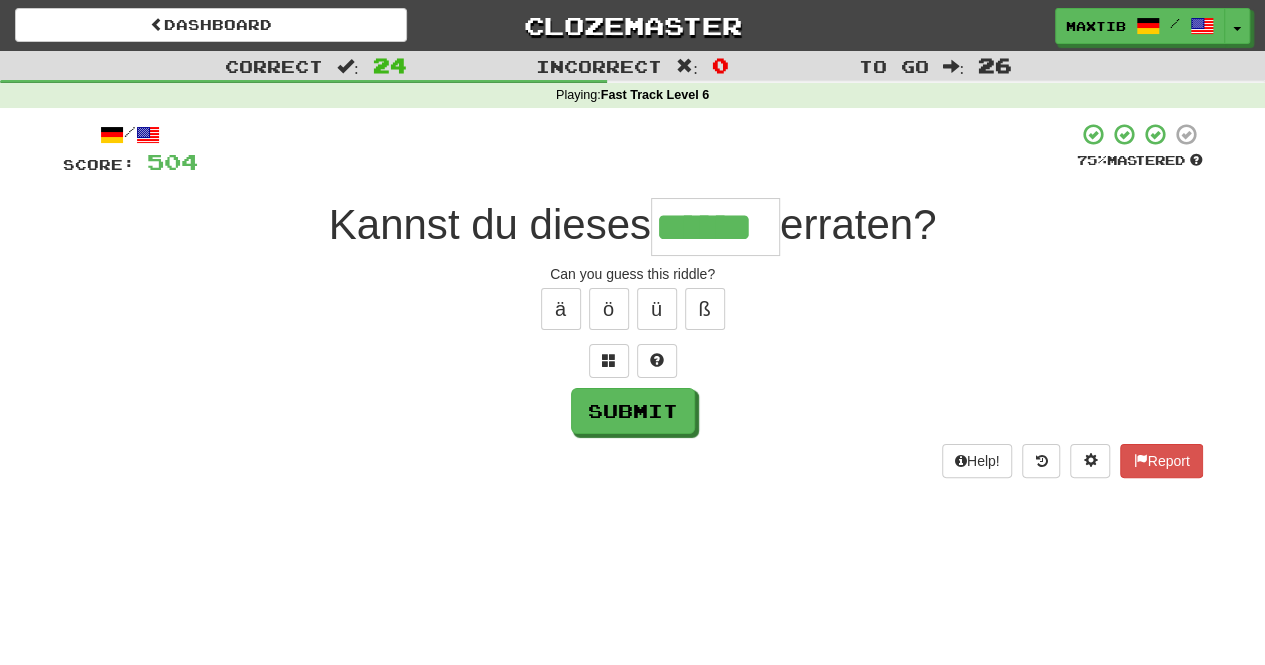 type on "******" 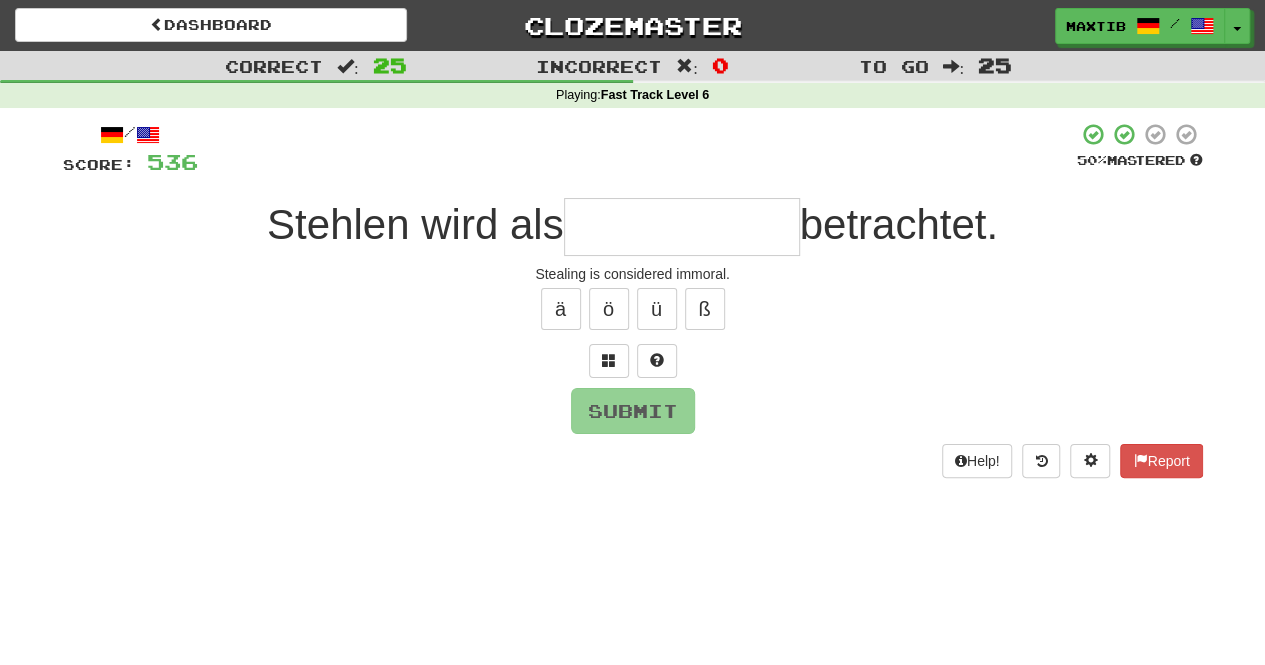 type on "*" 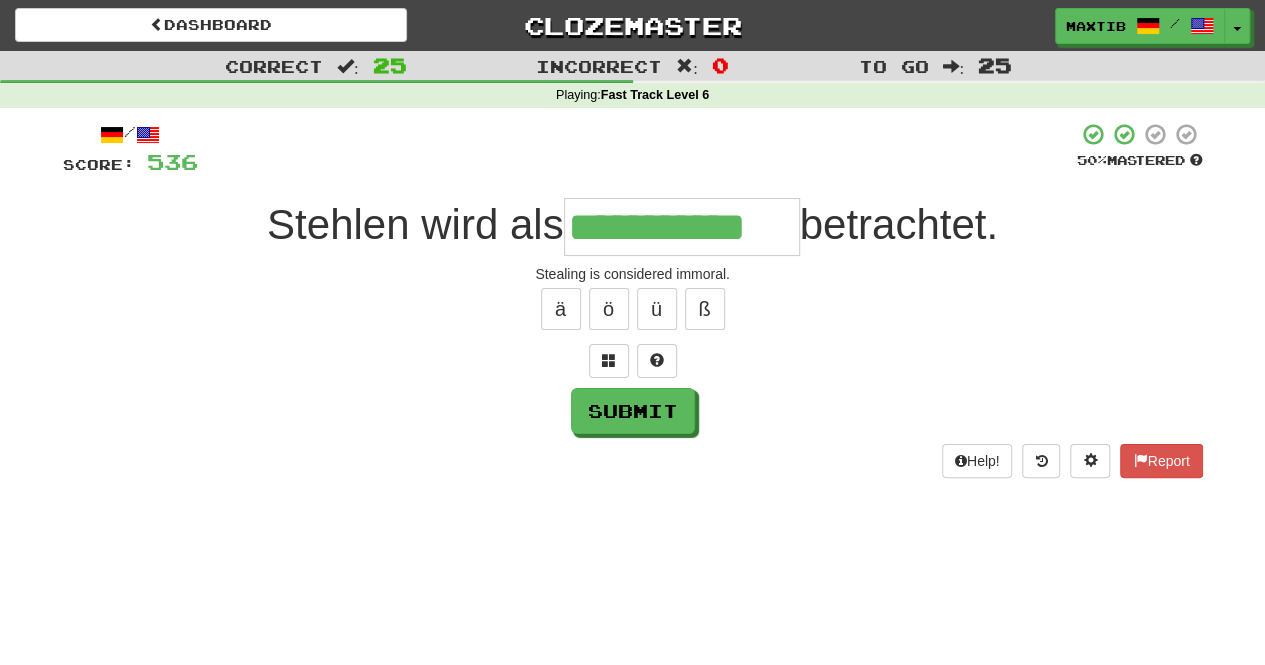type on "**********" 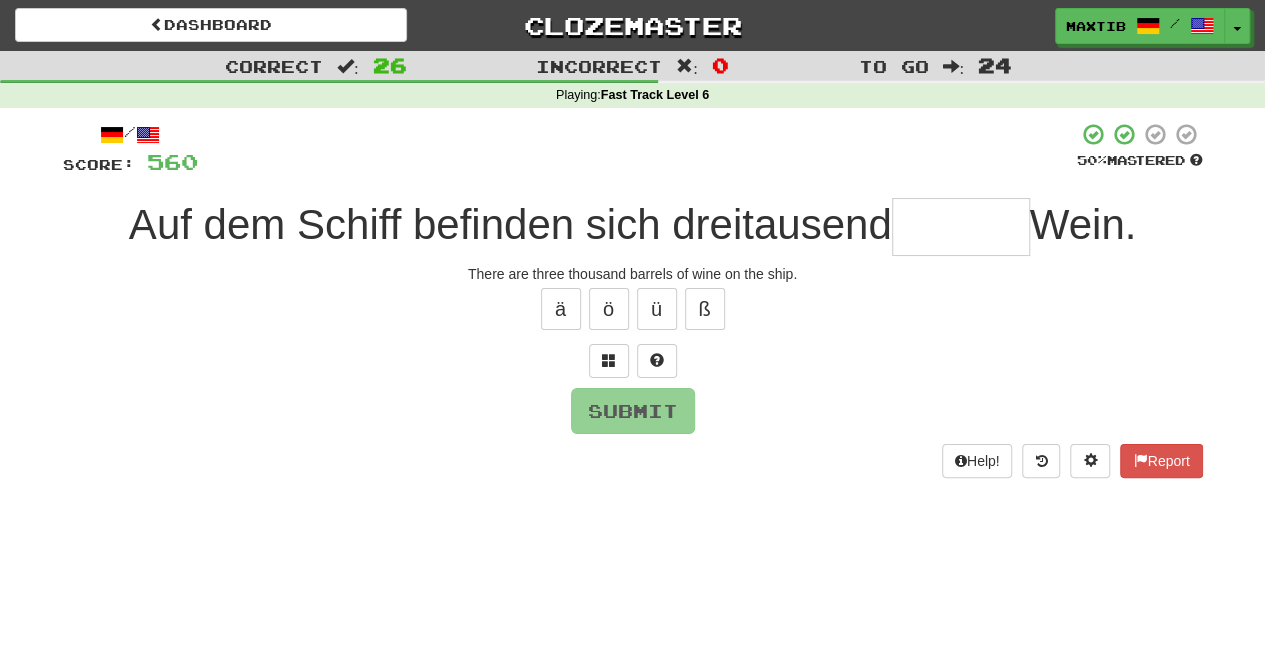 type on "*" 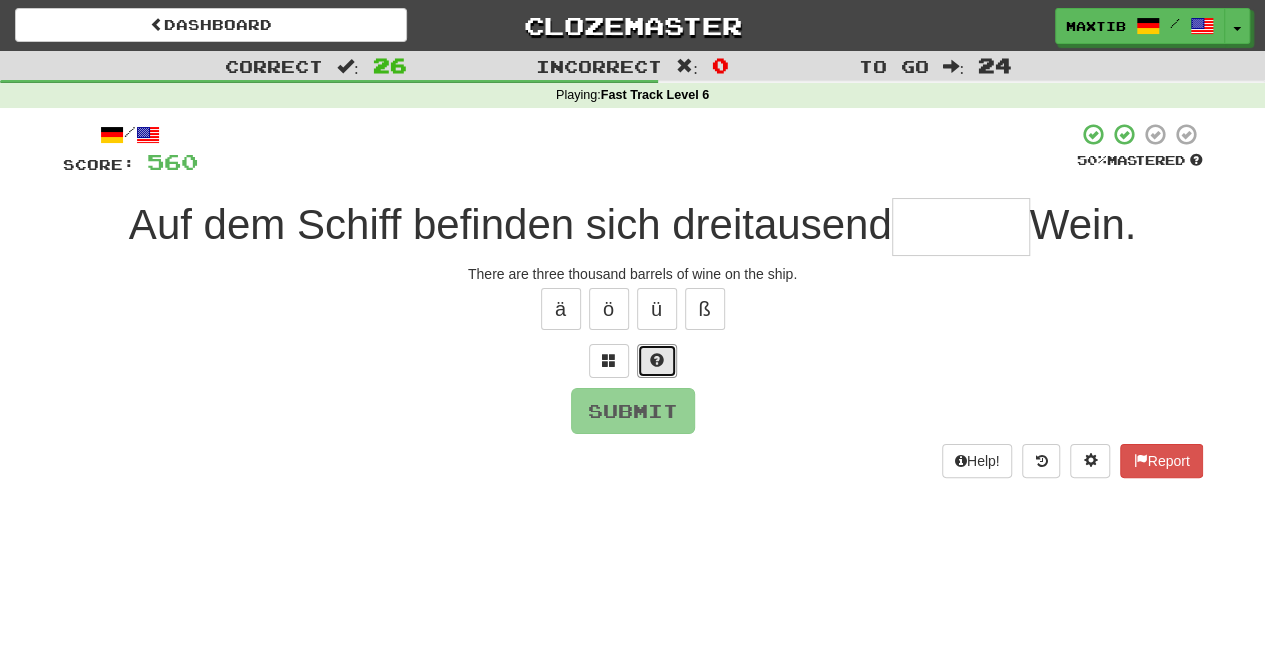 click at bounding box center (657, 361) 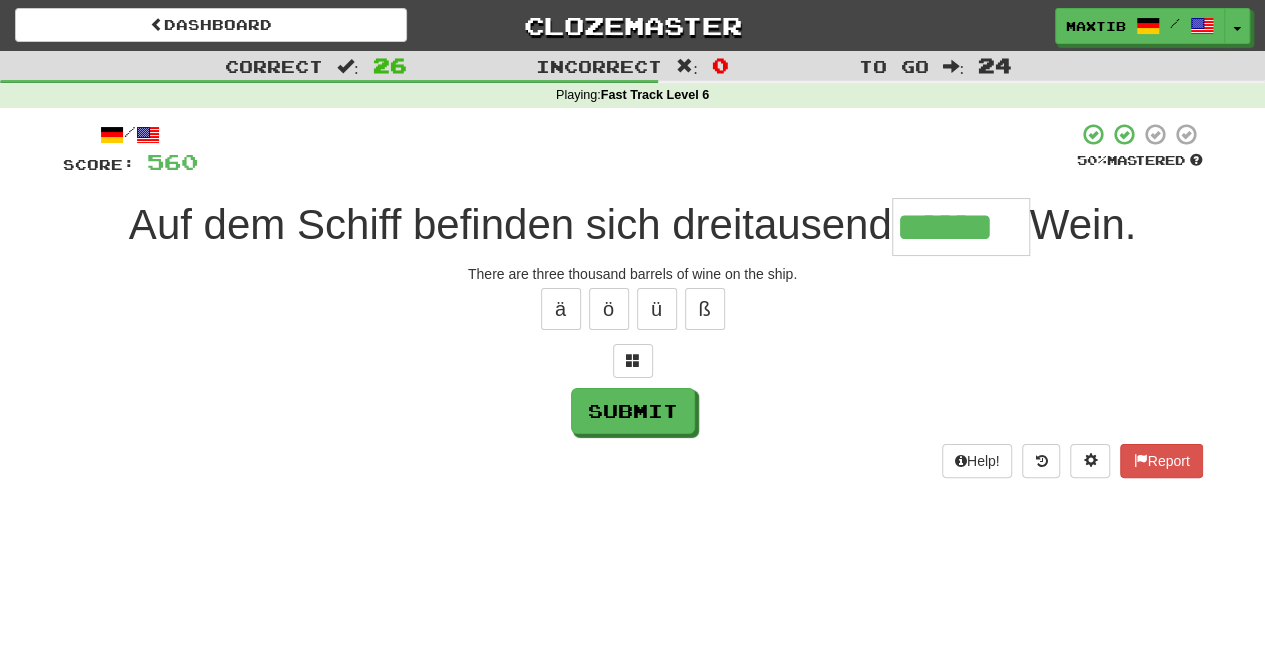 type on "******" 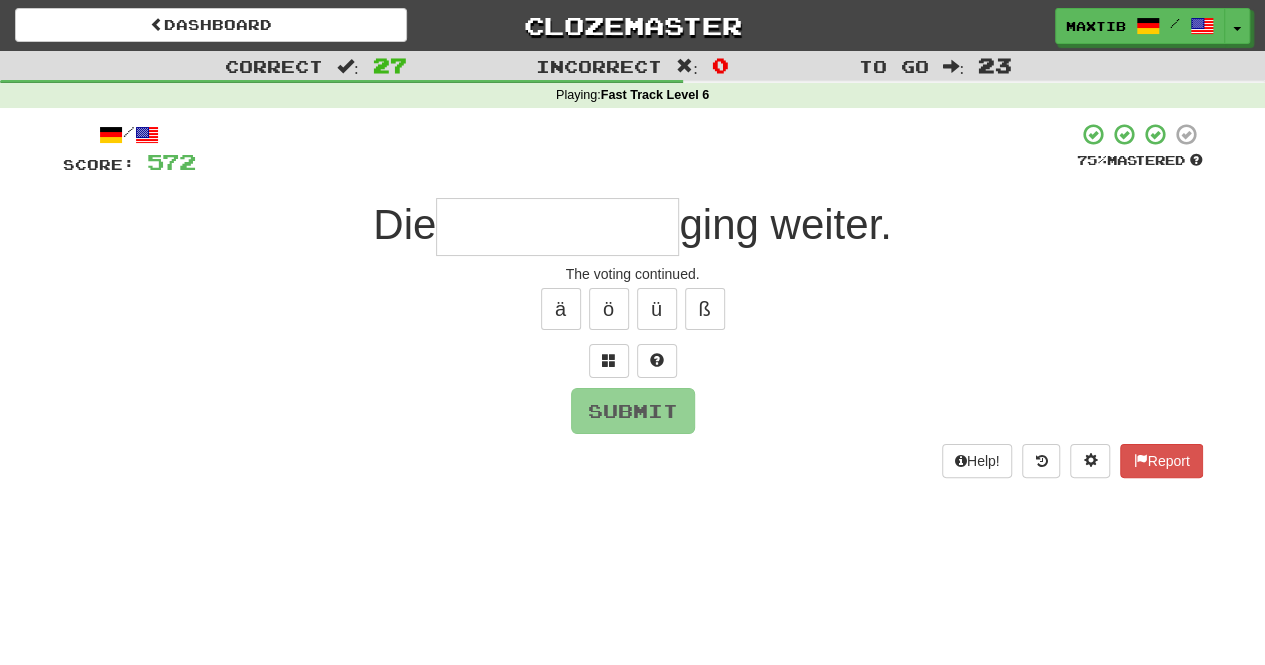 type on "*" 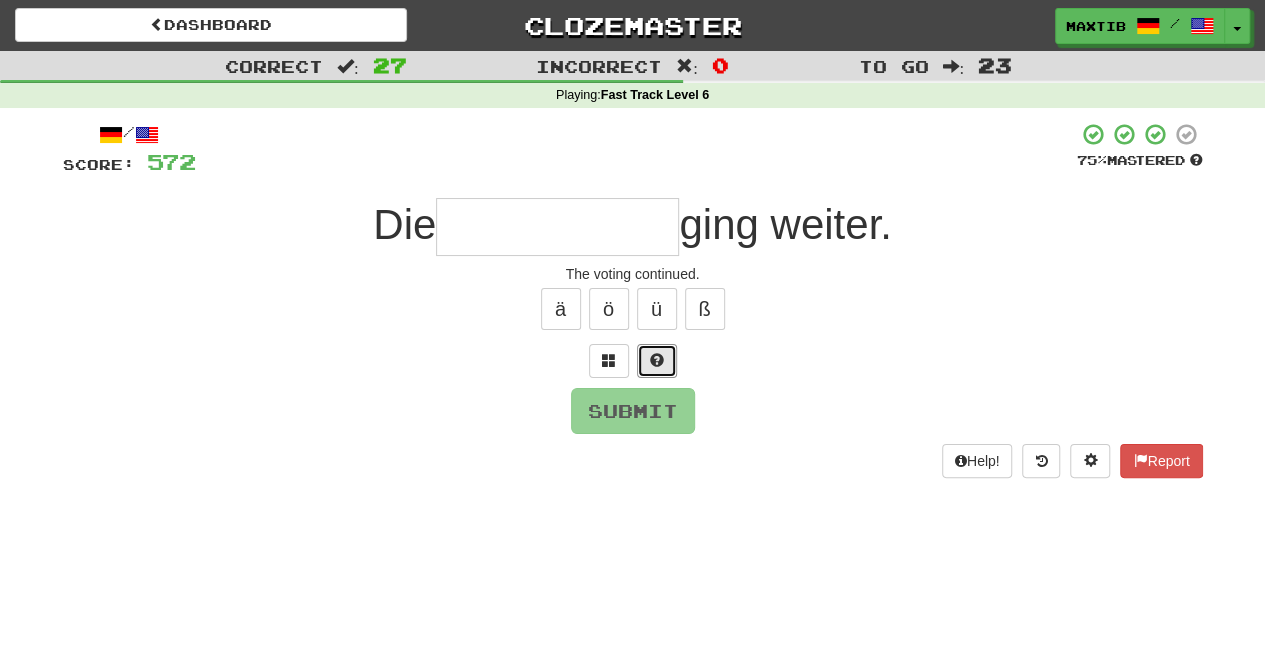 click at bounding box center (657, 361) 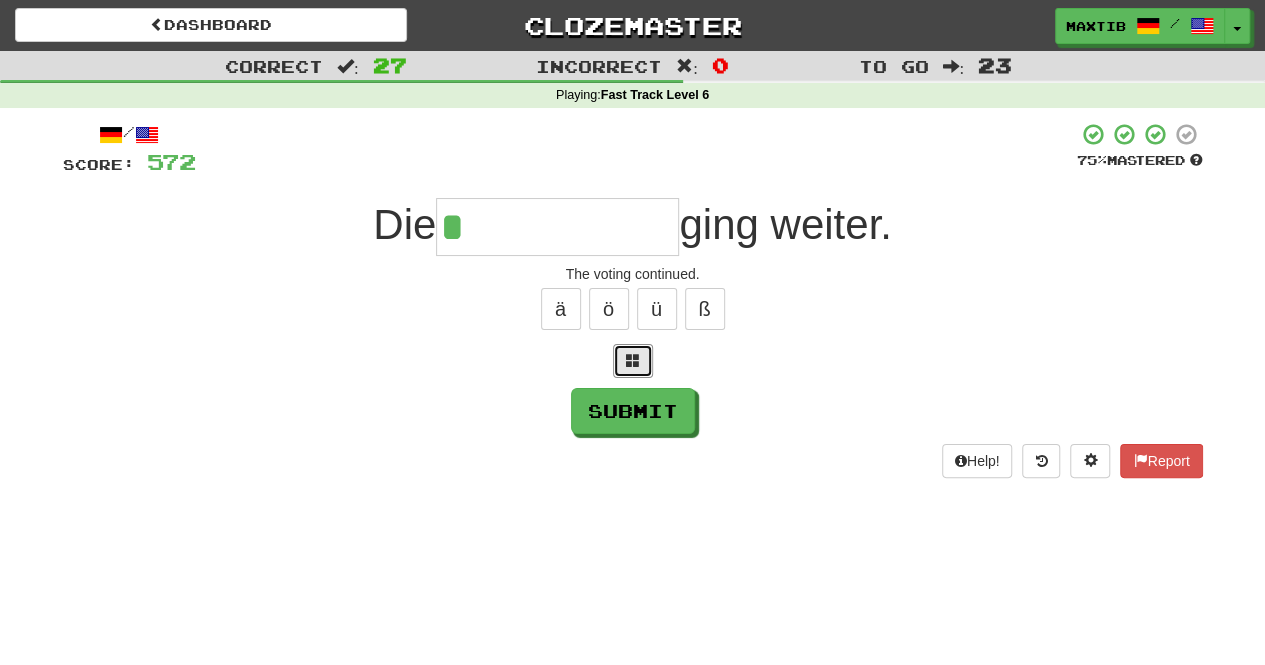 click at bounding box center (633, 361) 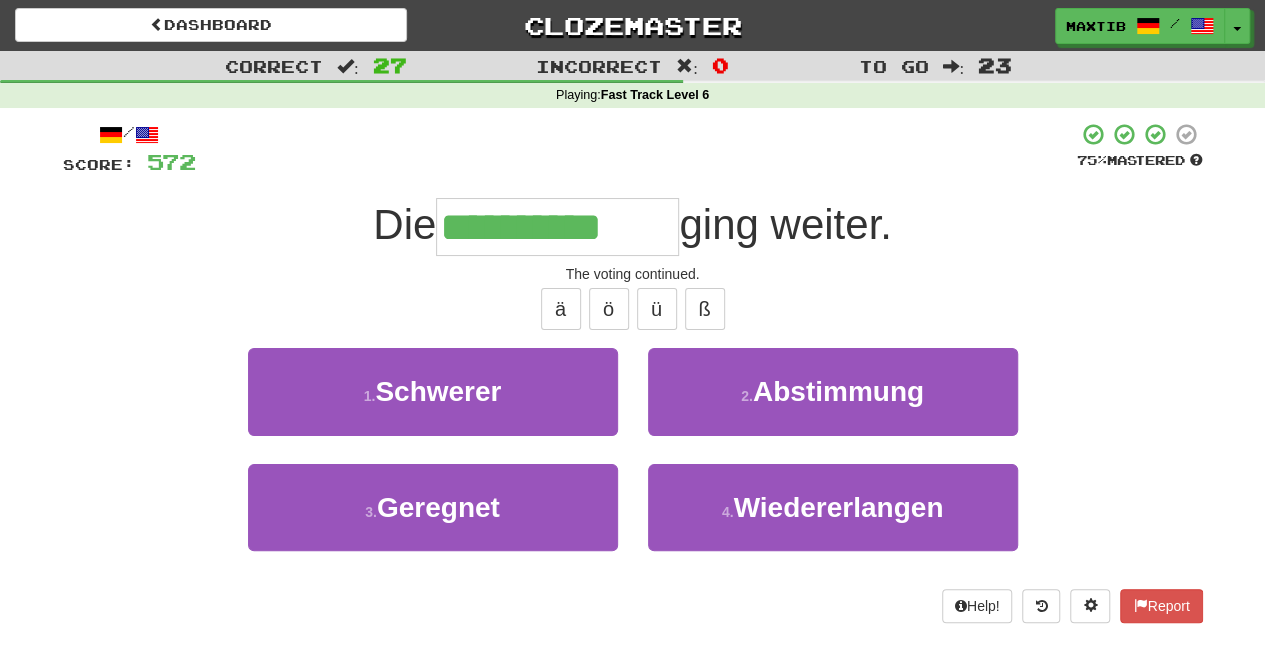 type on "**********" 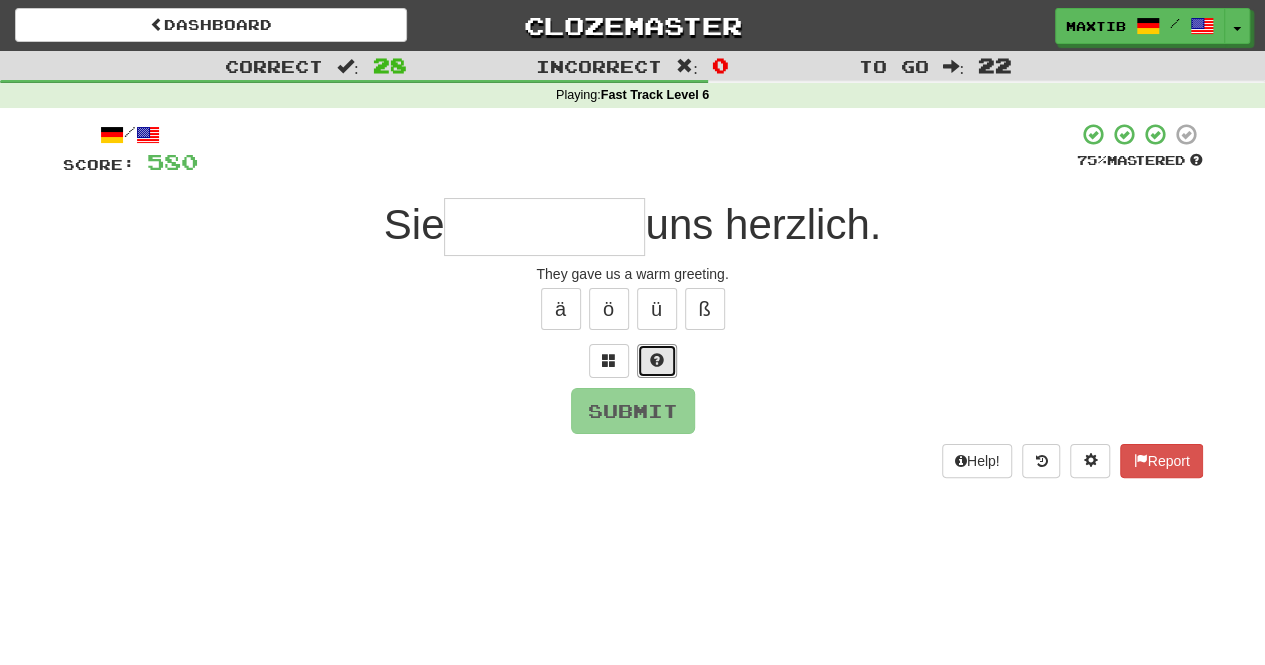 click at bounding box center [657, 361] 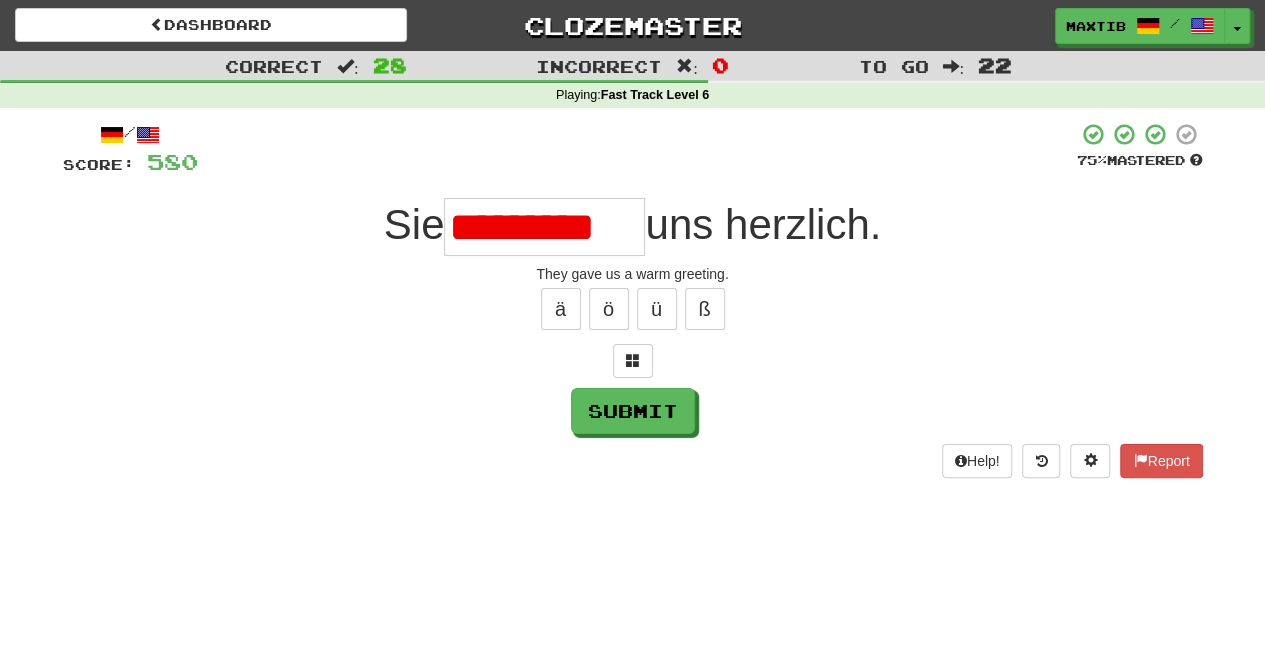 scroll, scrollTop: 0, scrollLeft: 0, axis: both 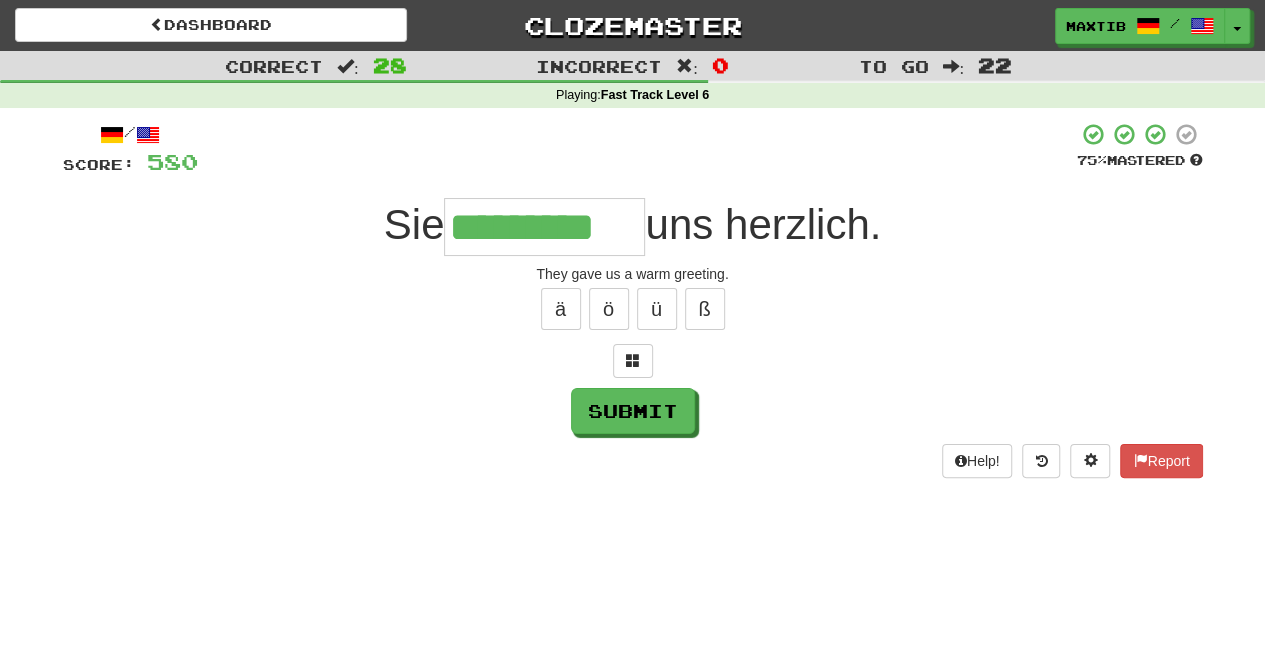 type on "*********" 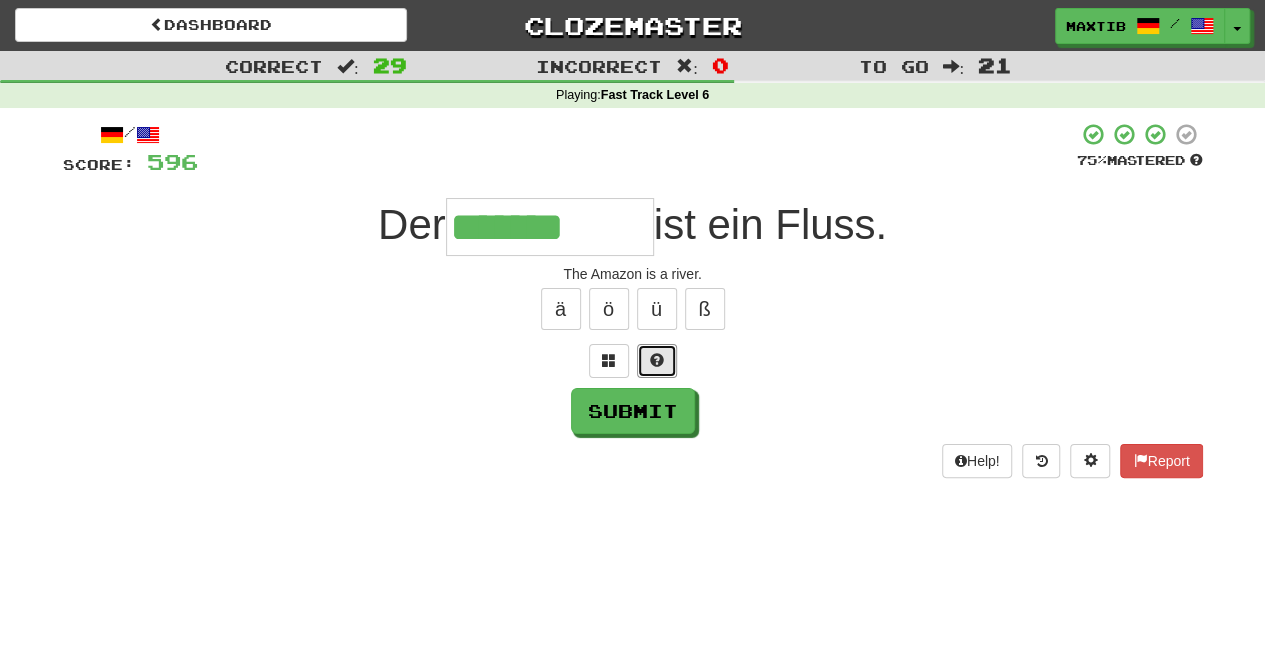 click at bounding box center [657, 361] 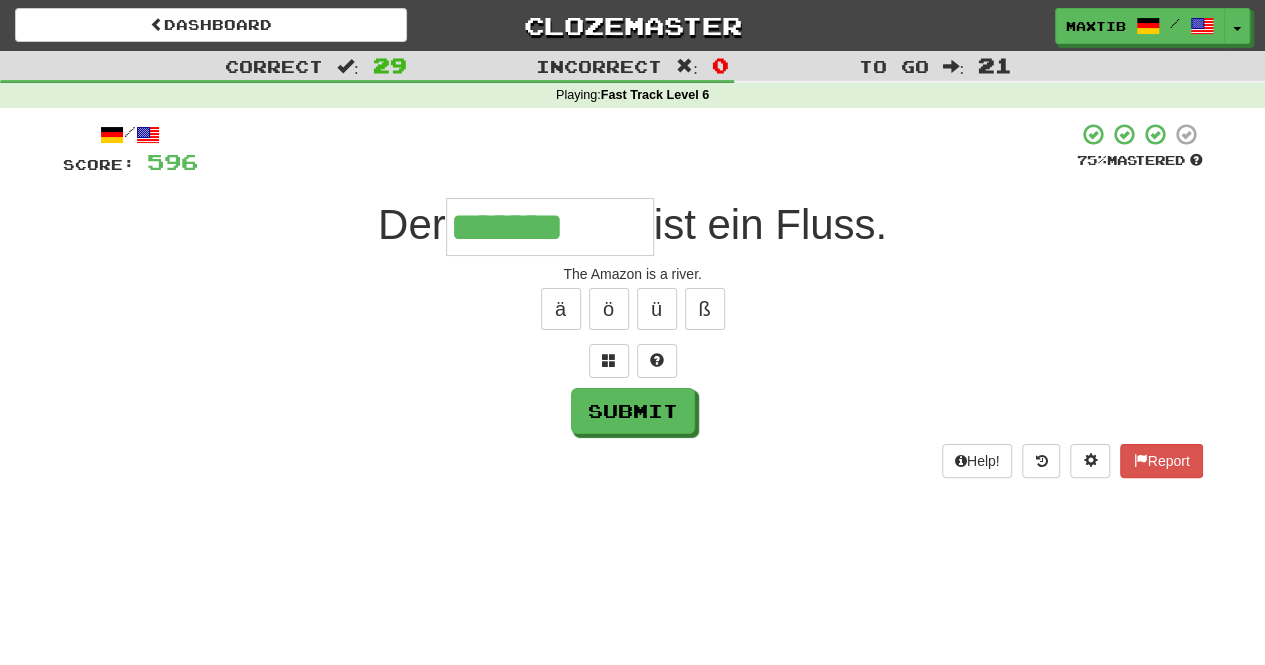 type on "********" 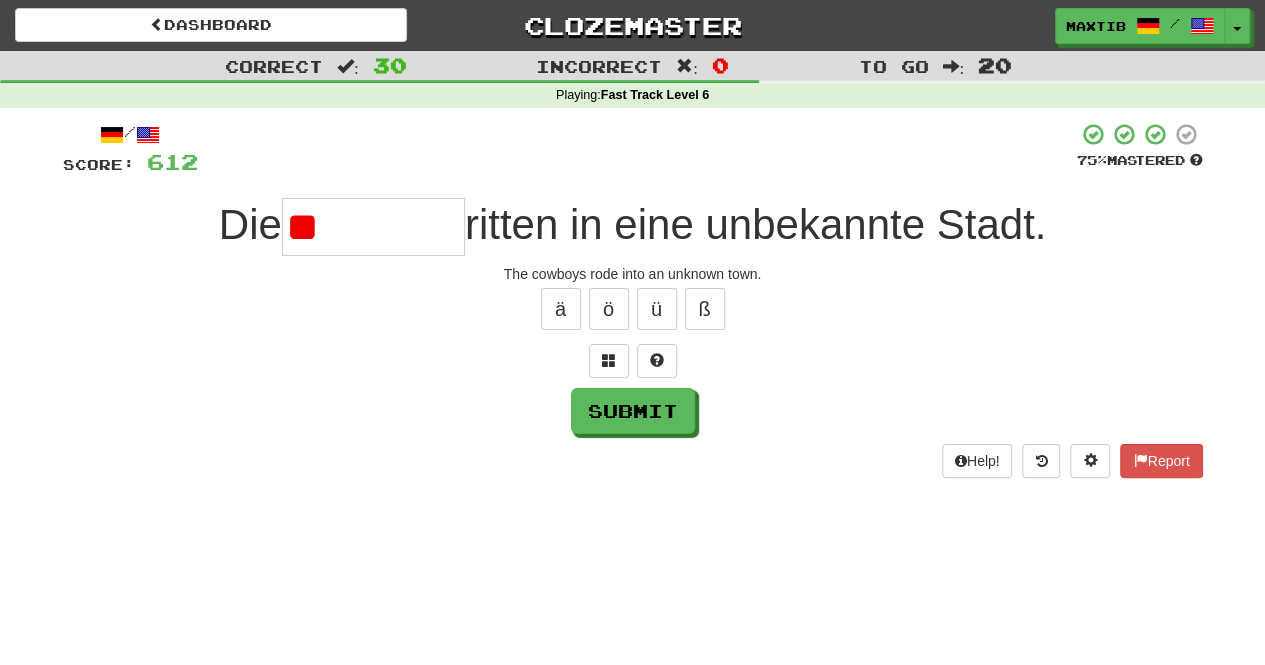 type on "*" 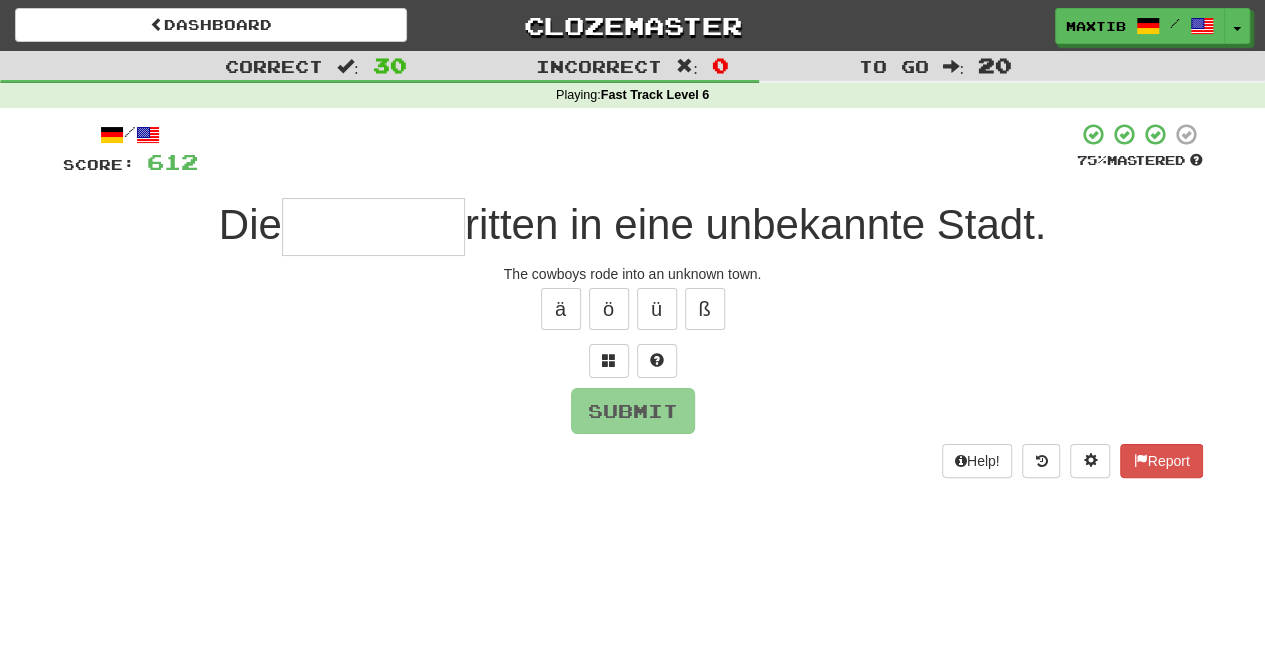 type on "*" 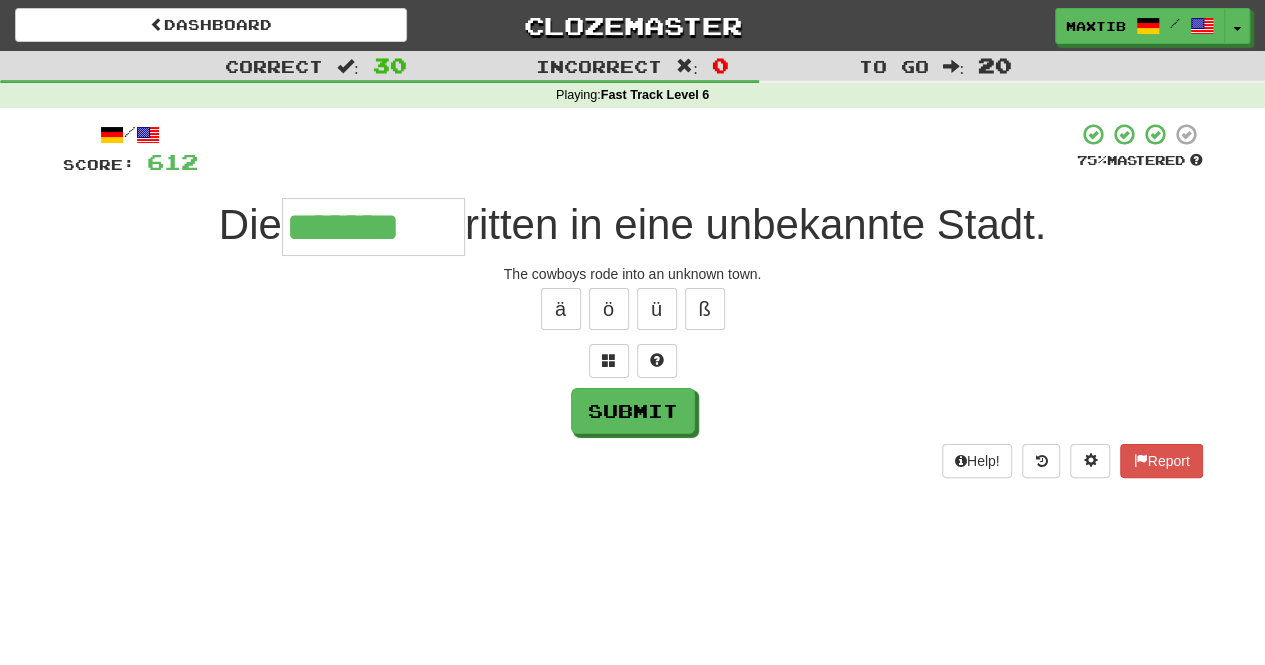 type on "*******" 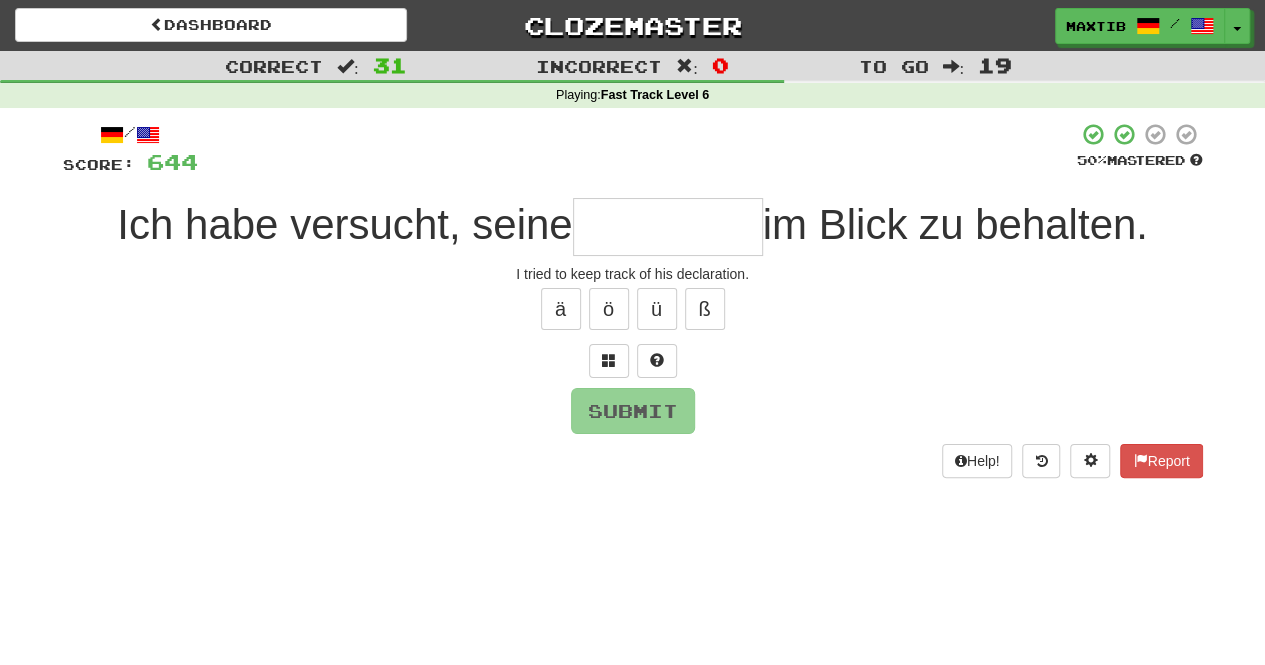 type on "*" 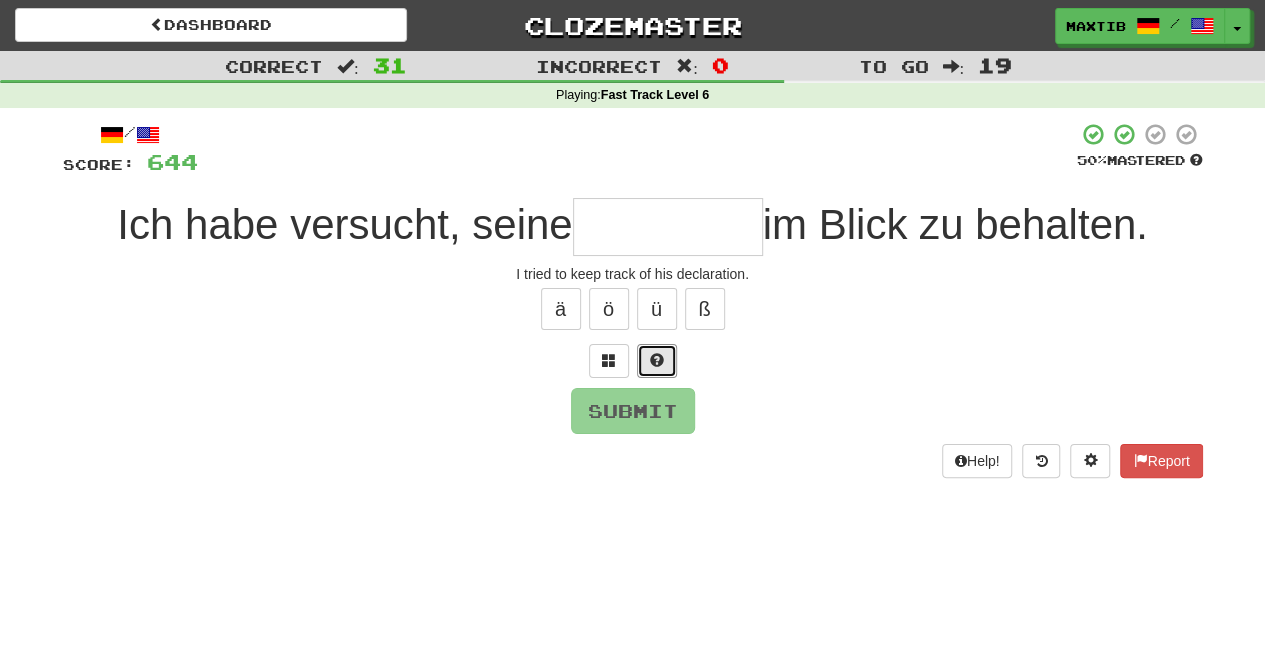 click at bounding box center [657, 361] 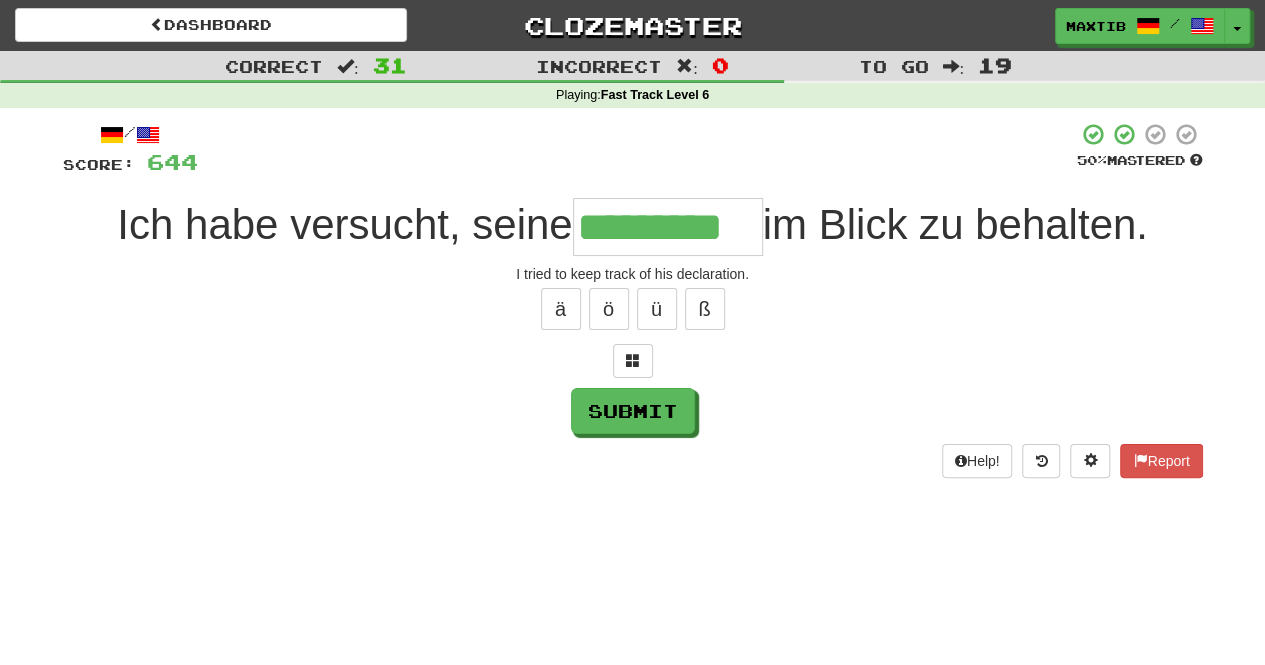 type on "*********" 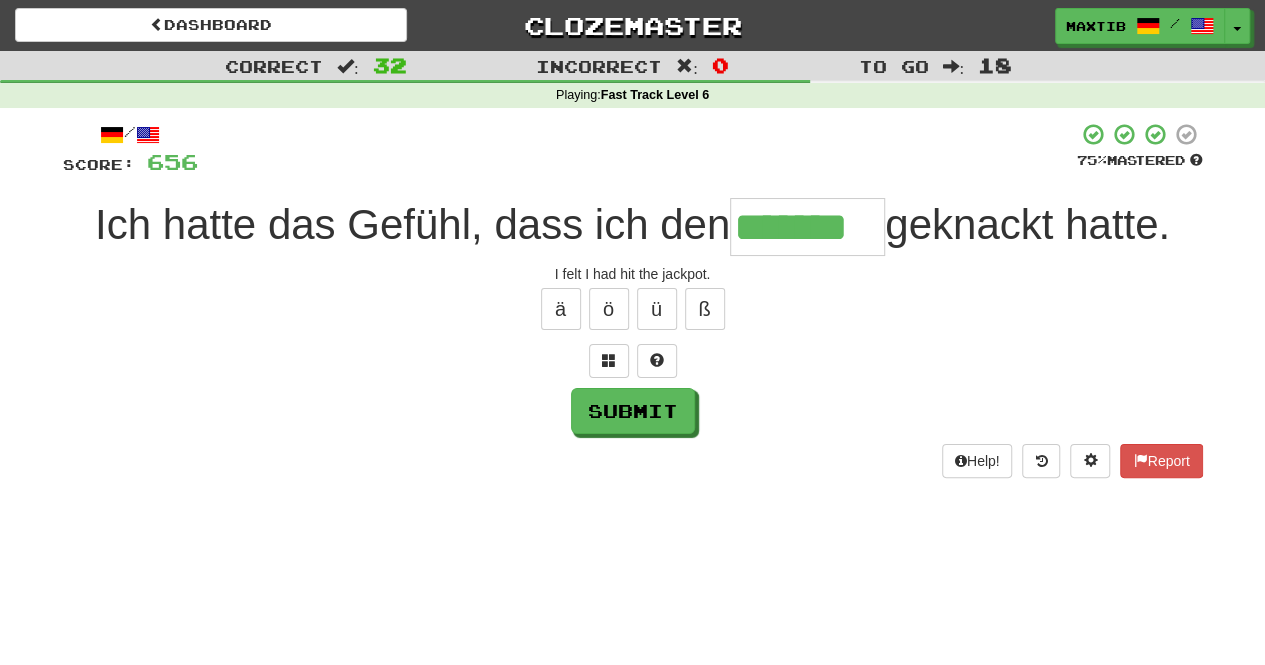 type on "*******" 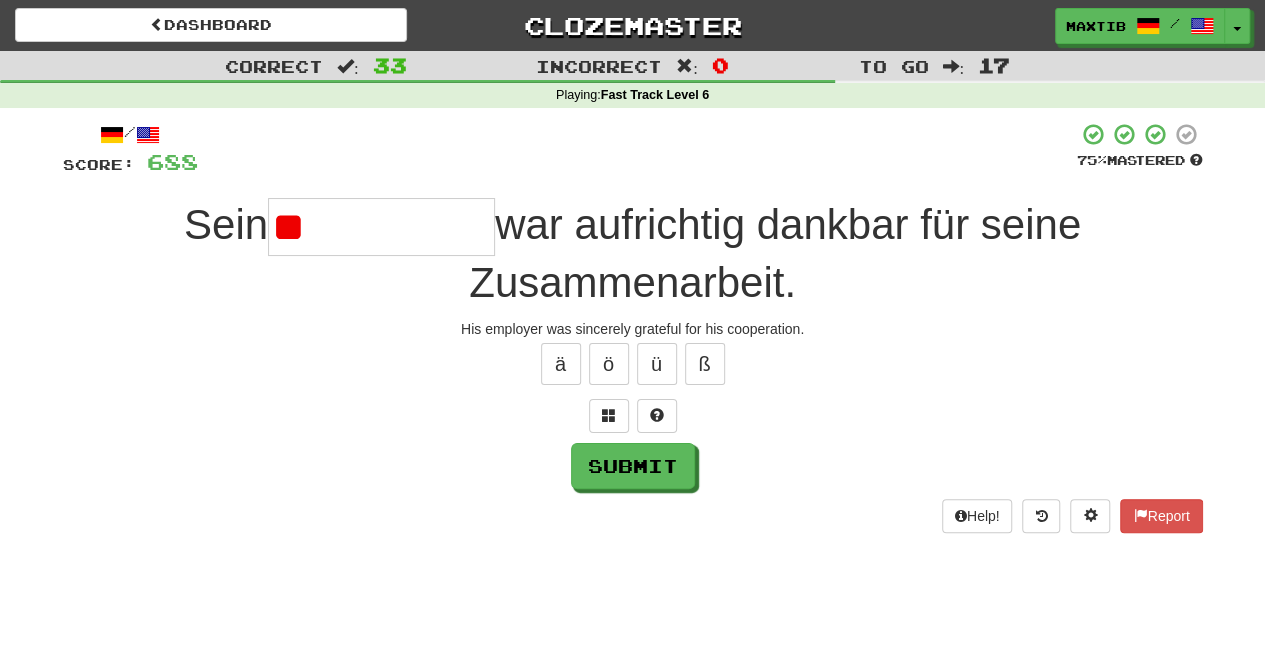 type on "*" 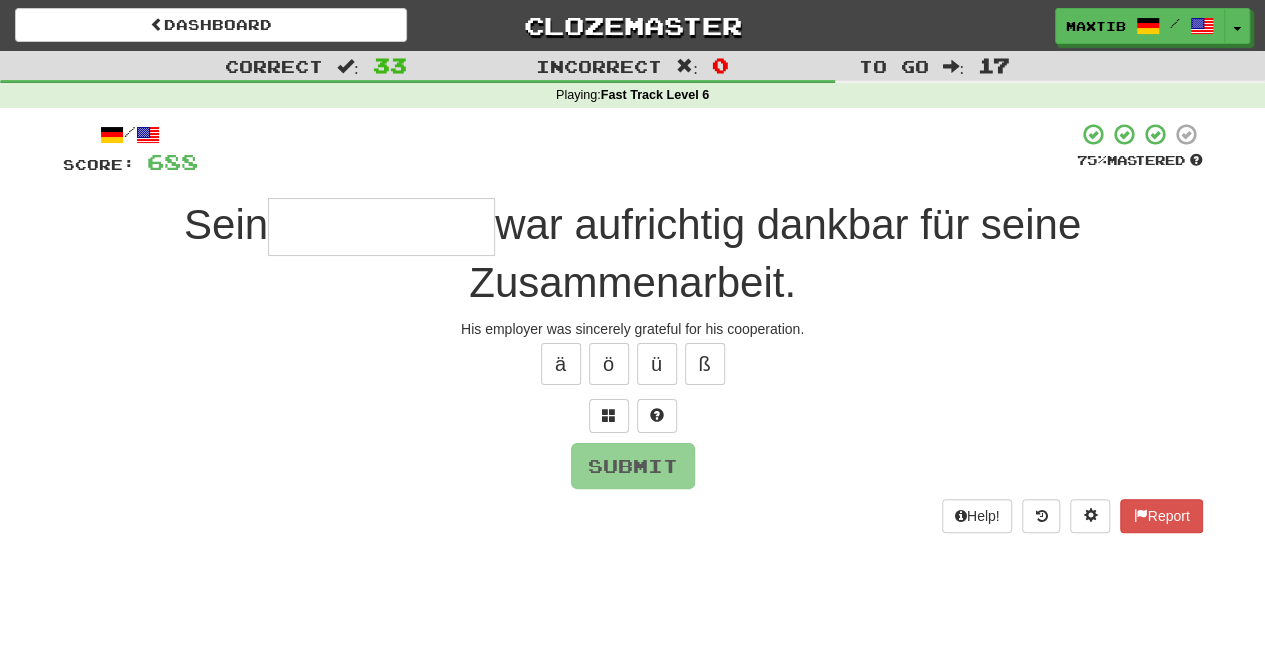 type on "*" 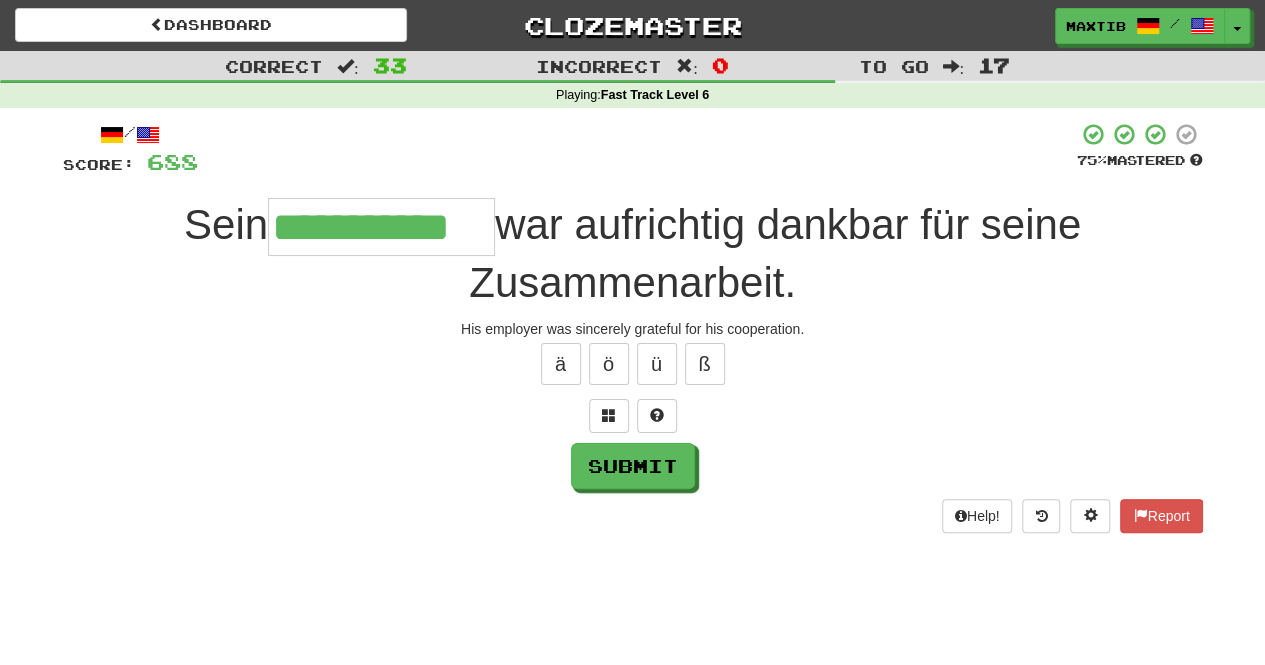 type on "**********" 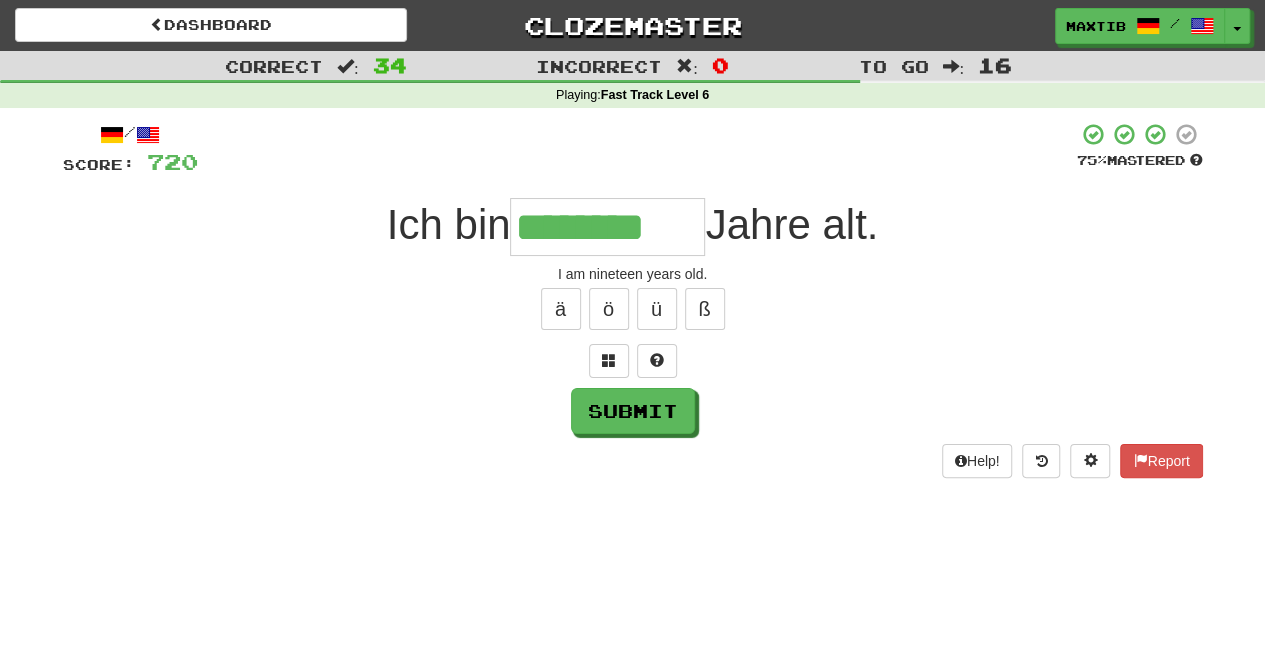type on "********" 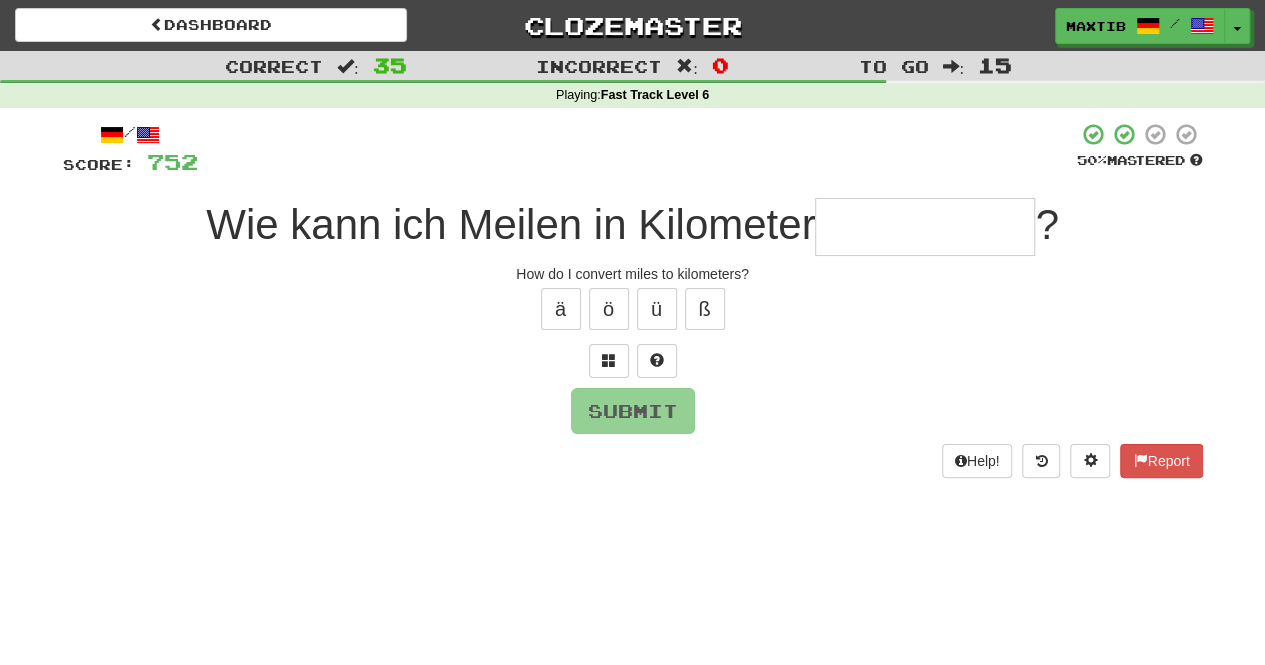 type on "*" 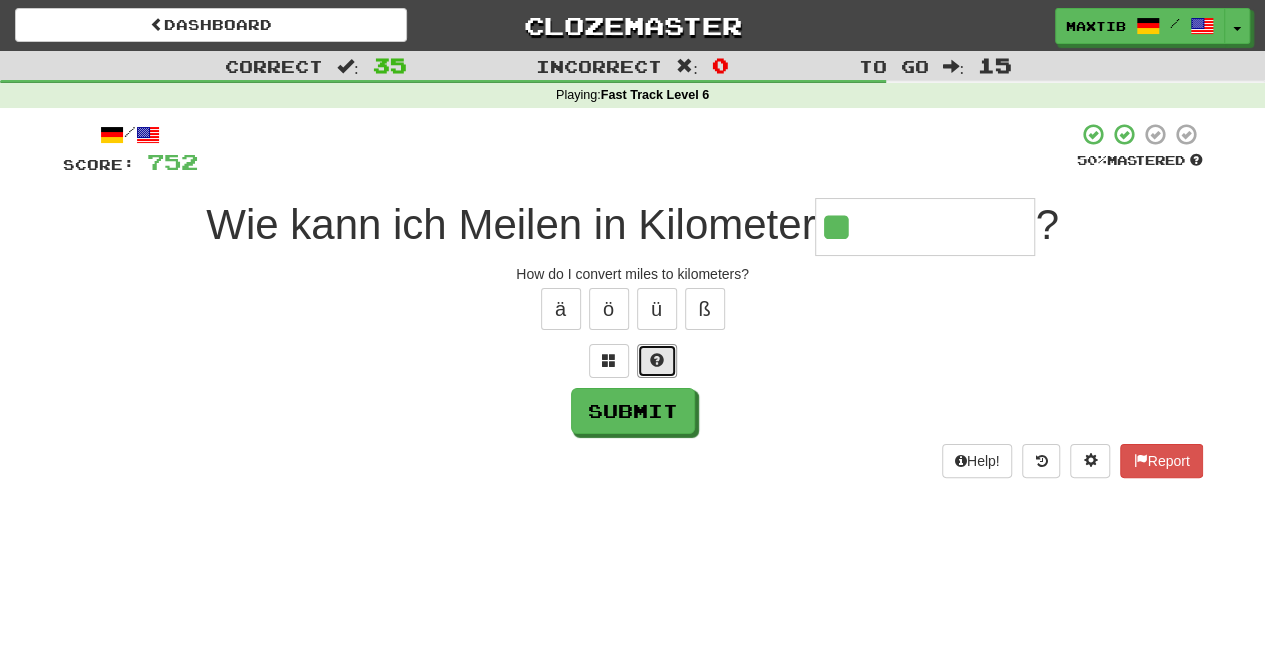 click at bounding box center (657, 361) 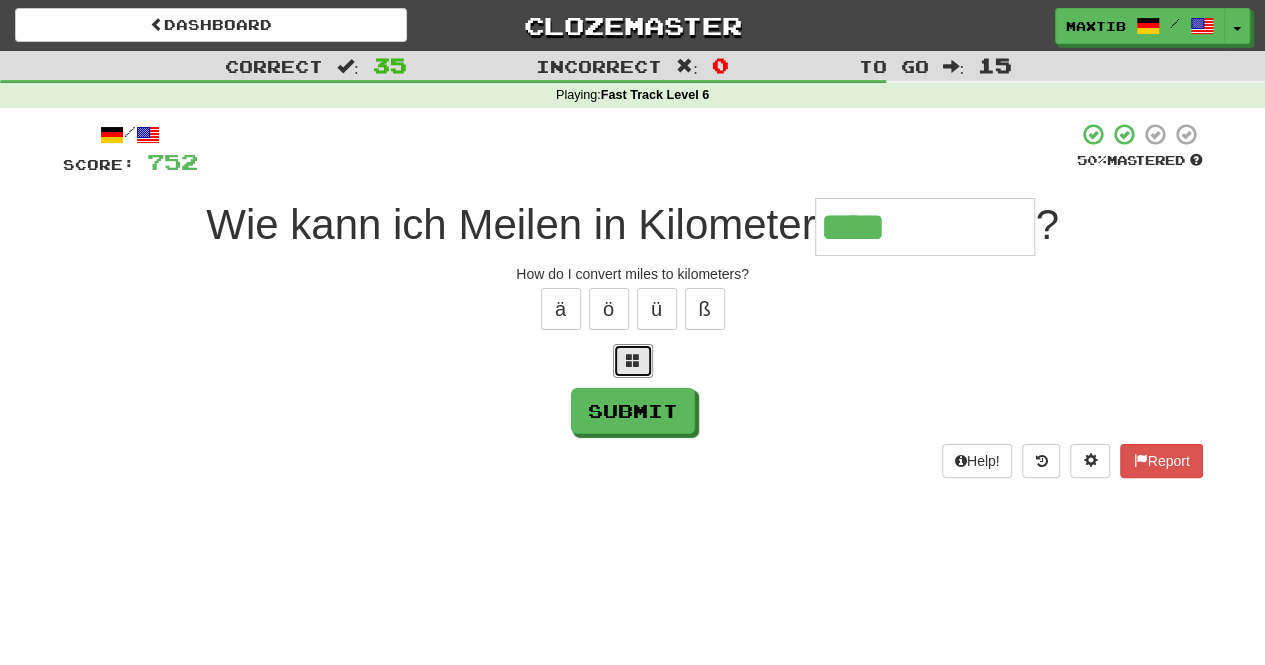 click at bounding box center [633, 361] 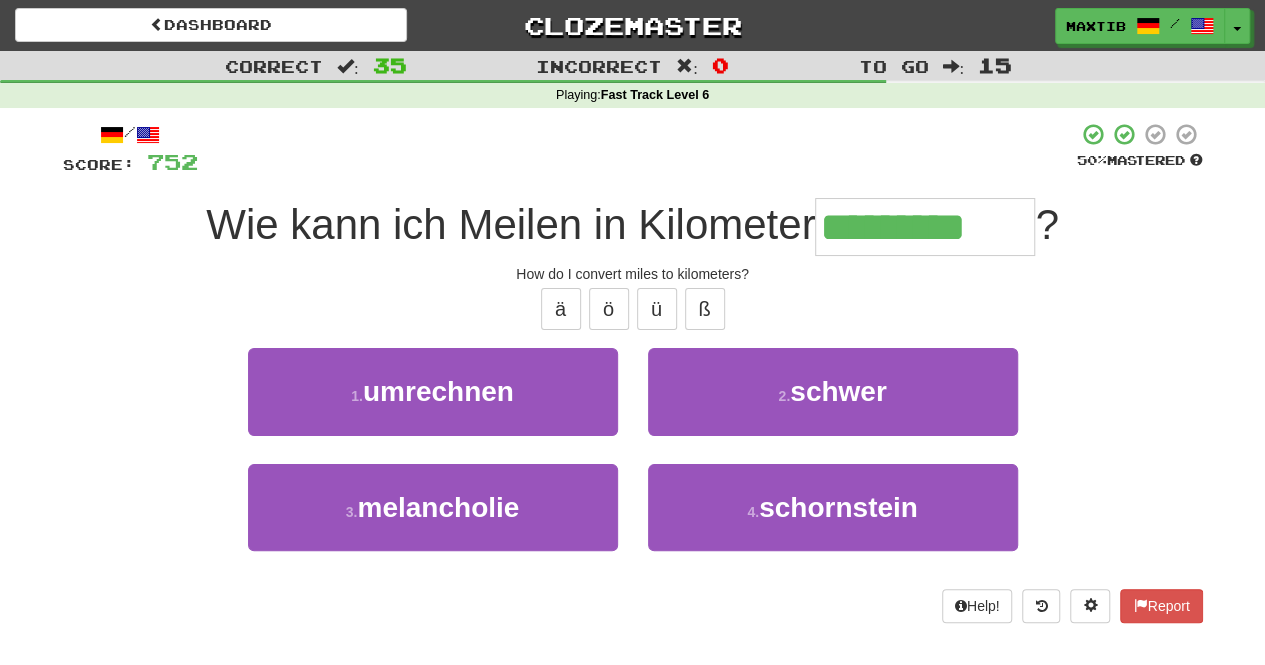 type on "*********" 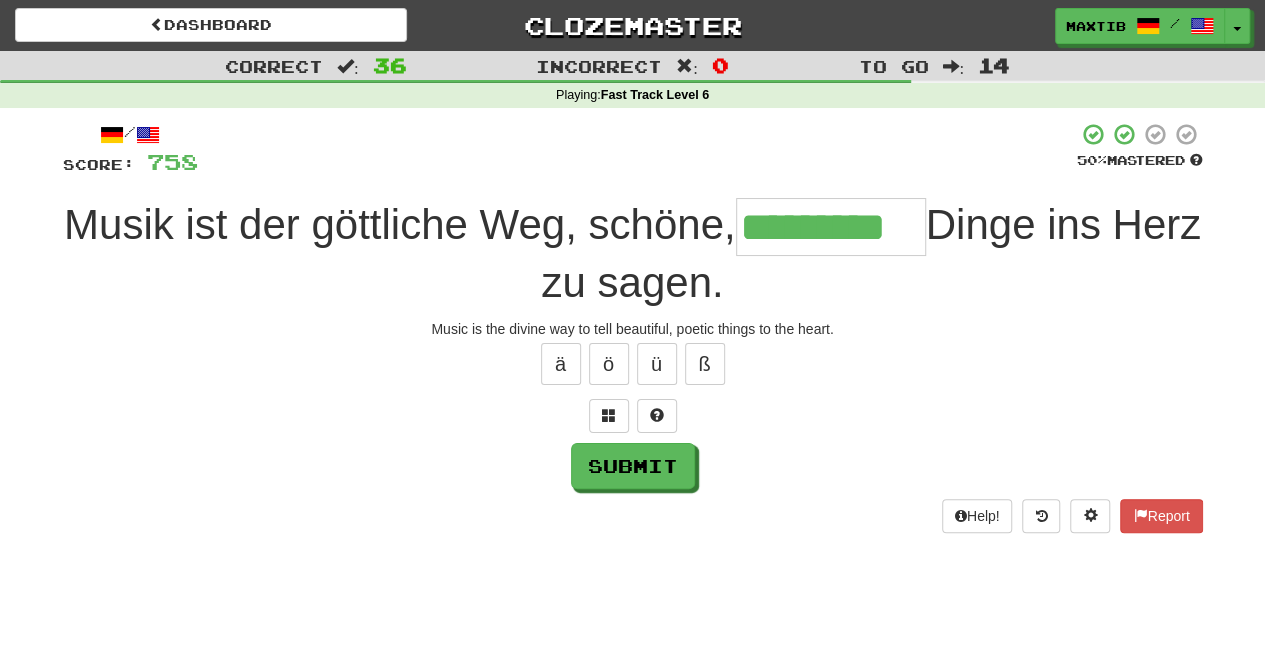 type on "*********" 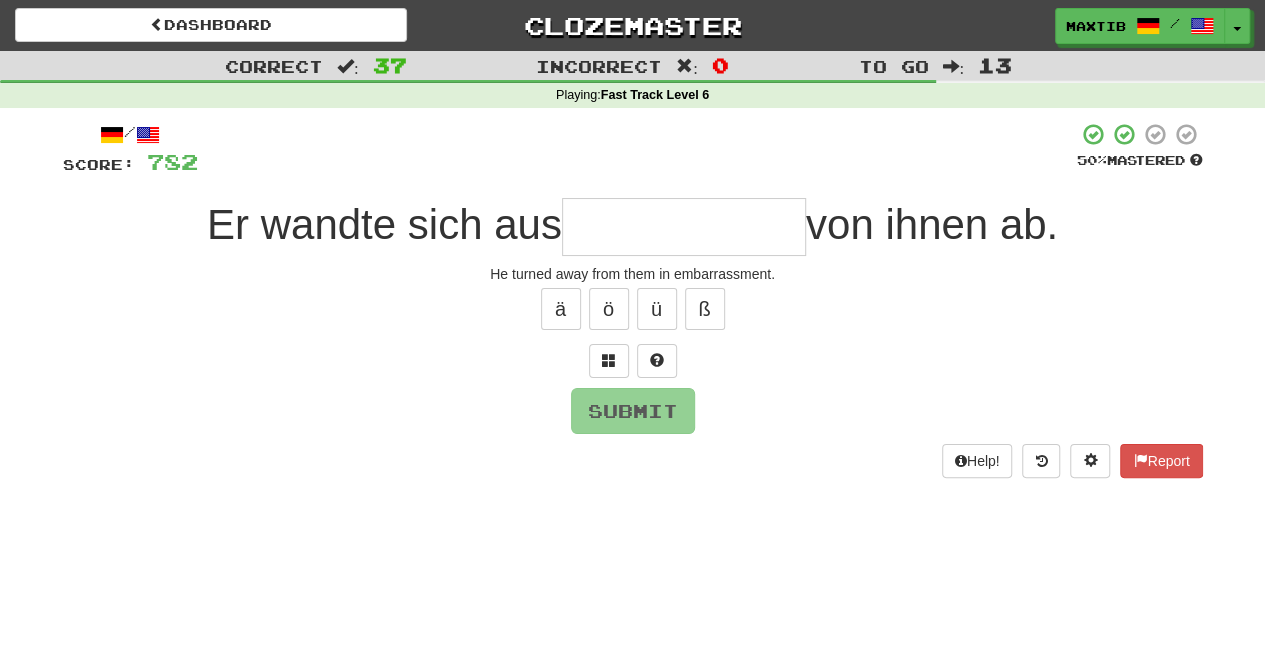 type on "*" 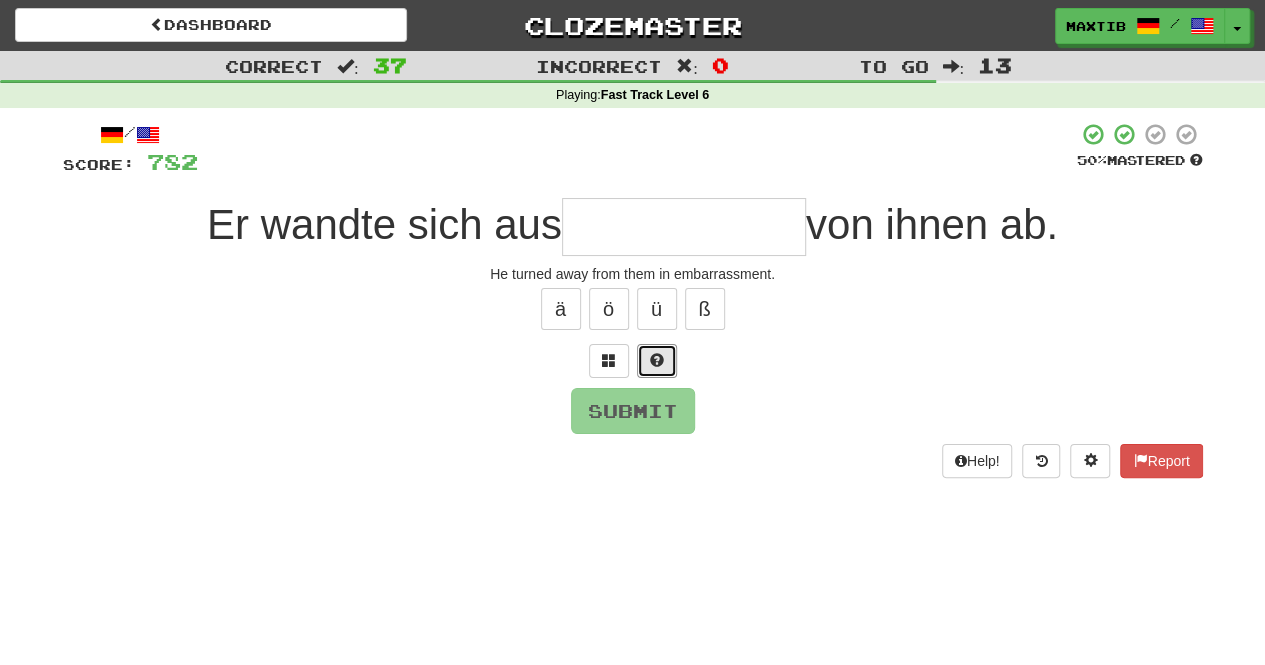 click at bounding box center (657, 361) 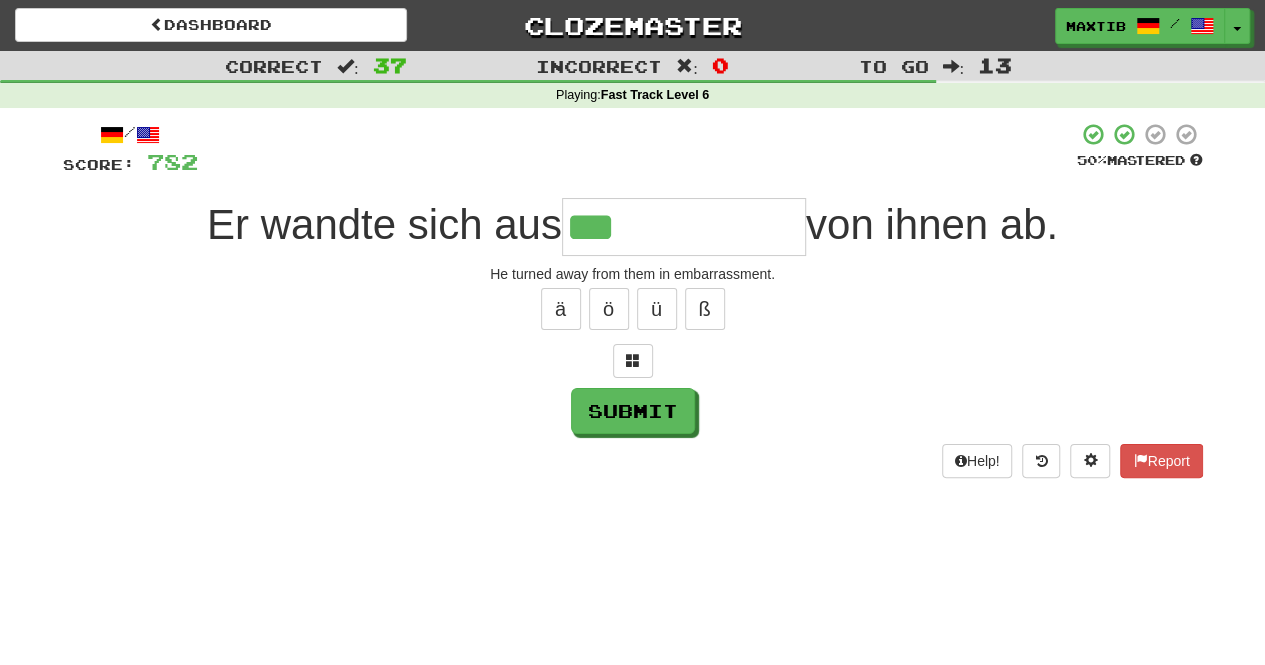 type on "**********" 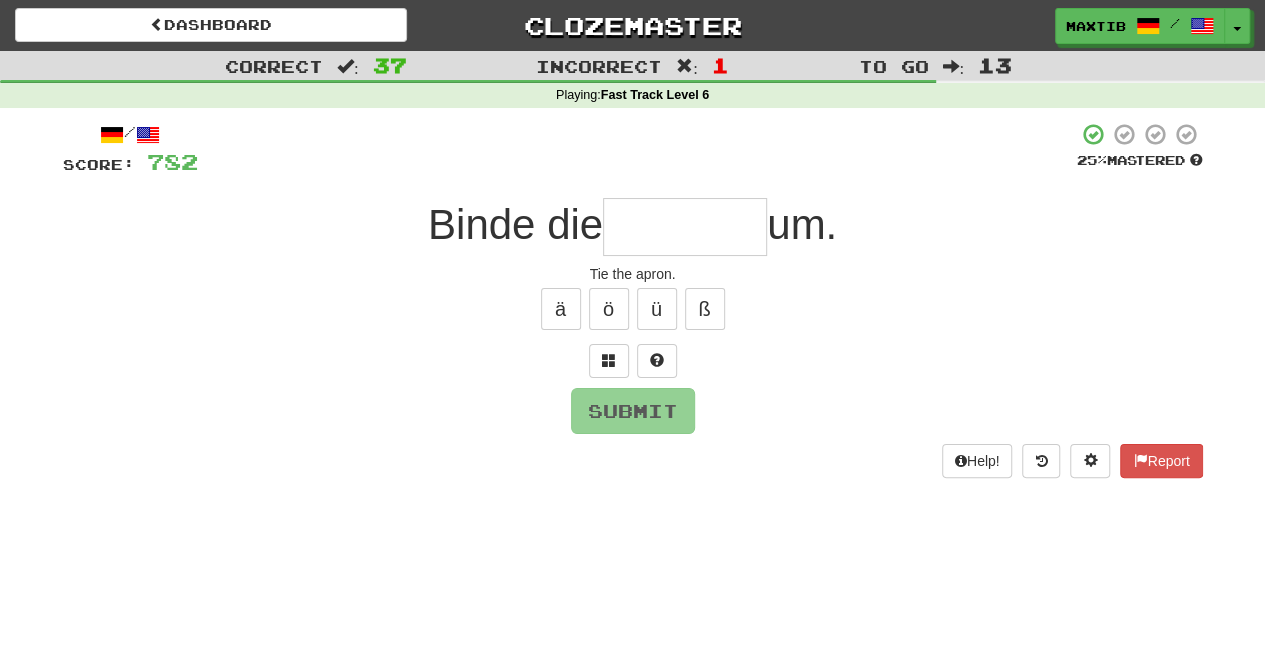 type on "*" 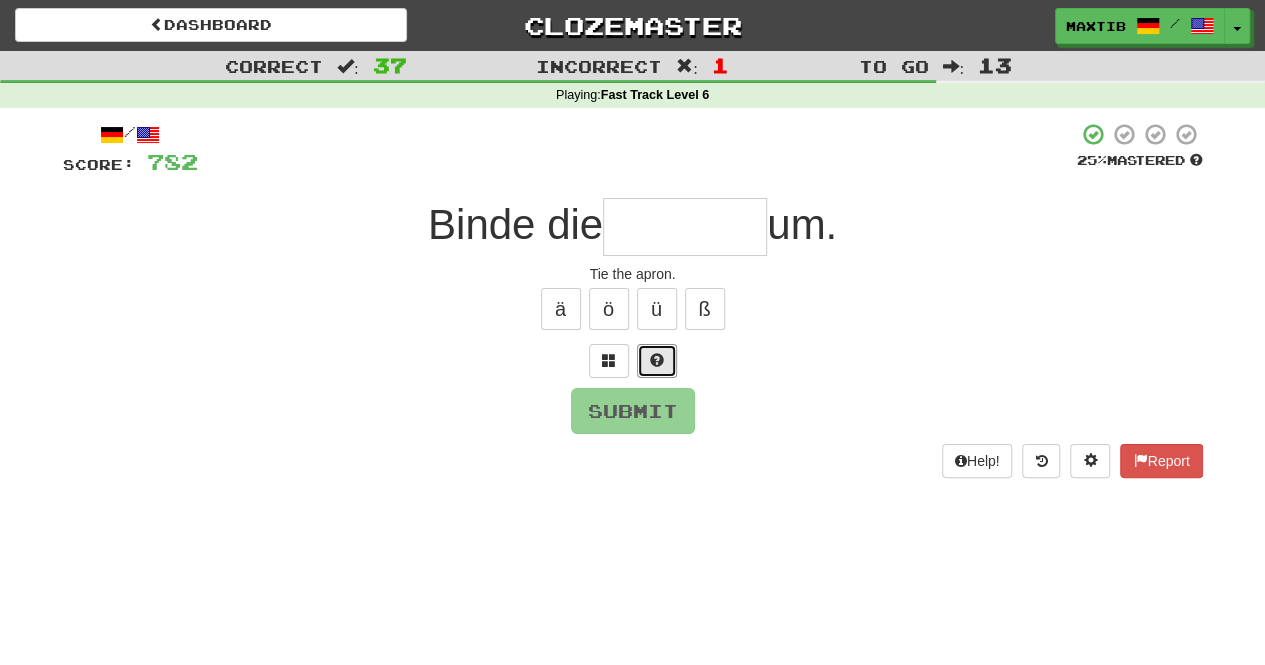 click at bounding box center (657, 361) 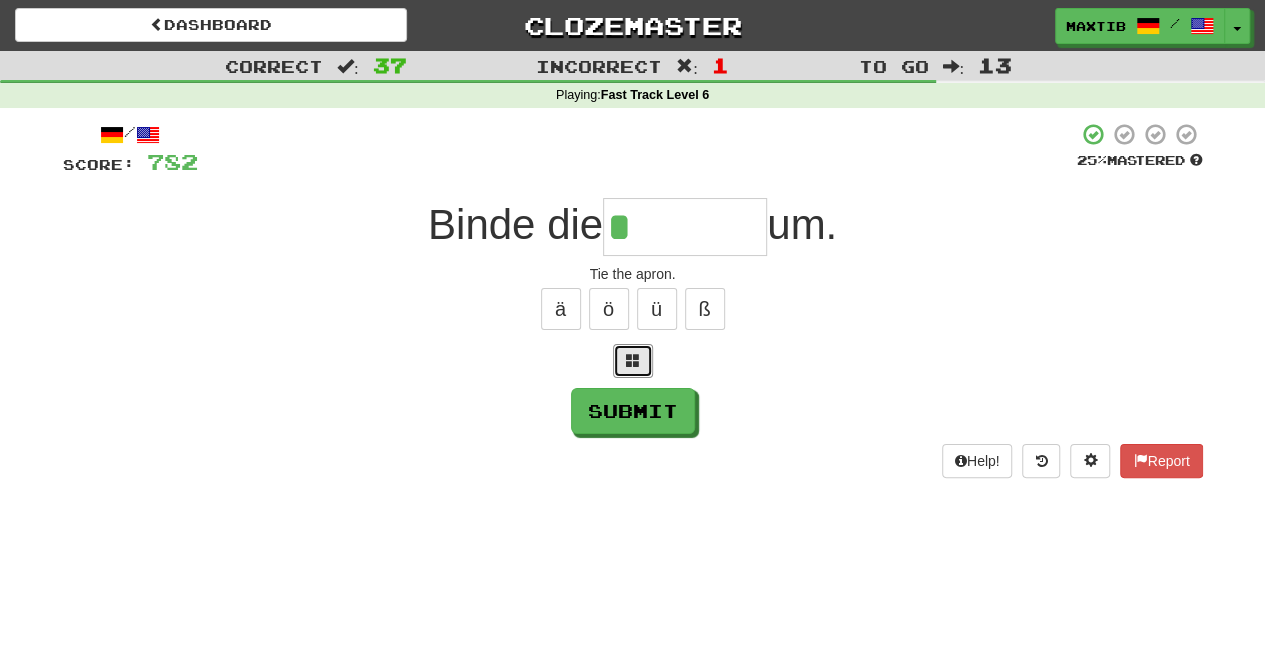 click at bounding box center [633, 361] 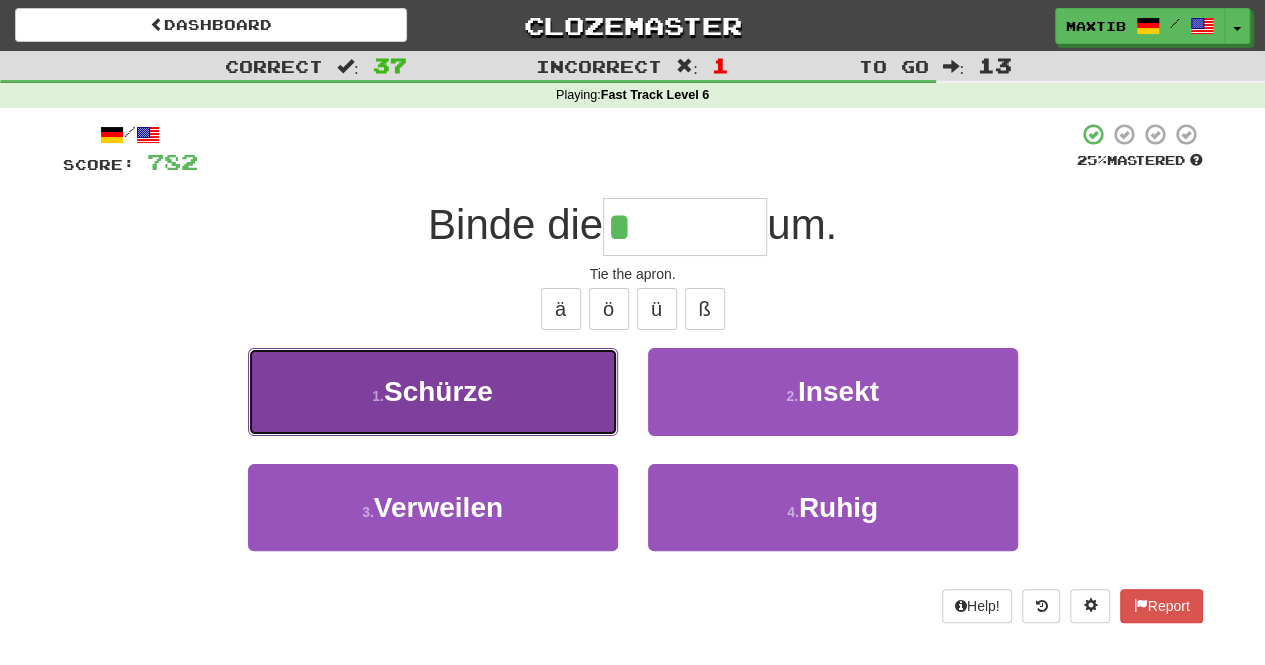 click on "1 .  Schürze" at bounding box center (433, 391) 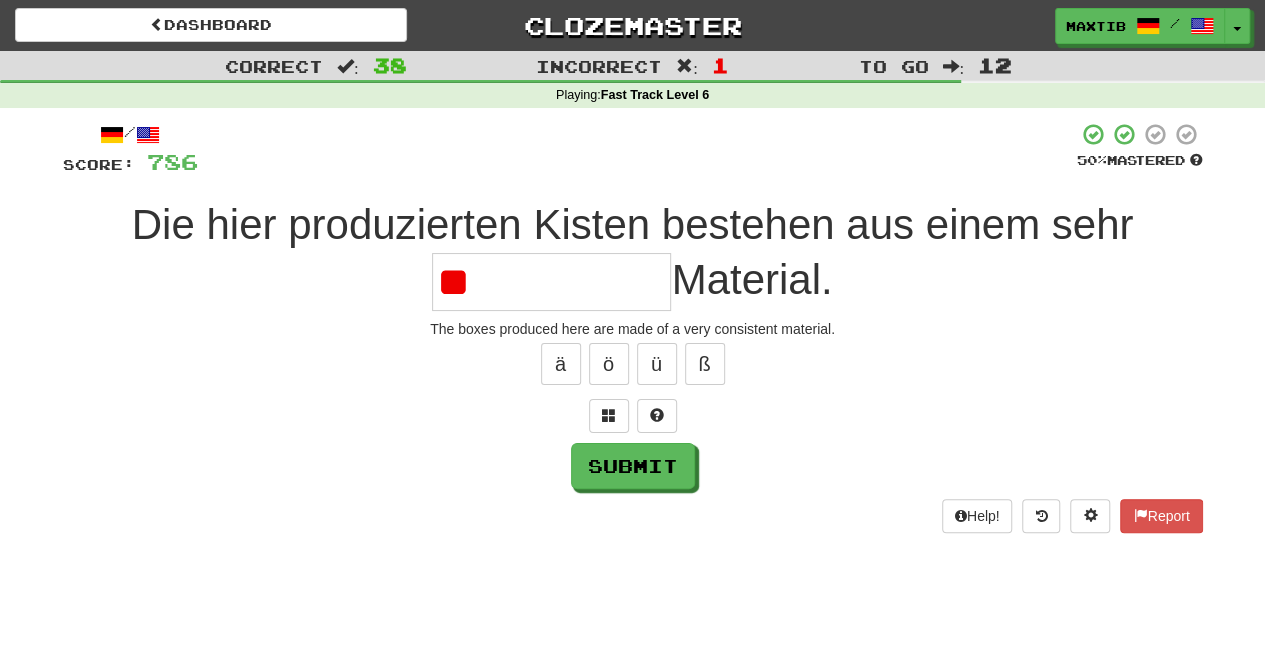 type on "*" 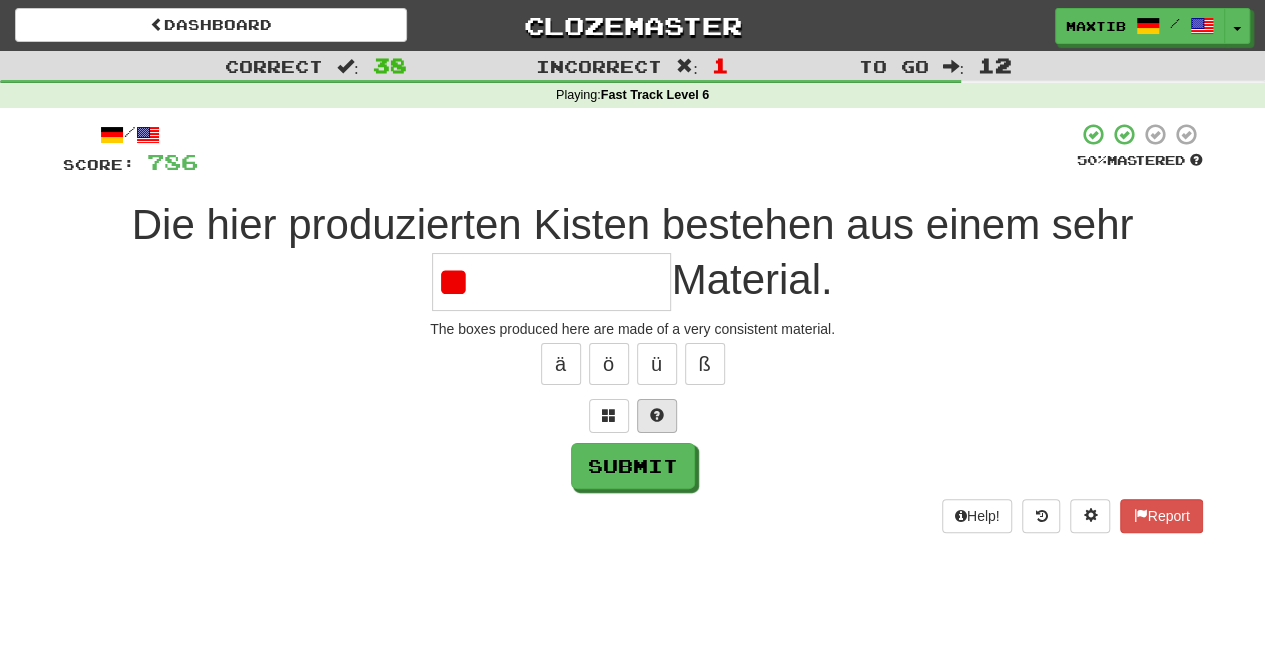type on "*" 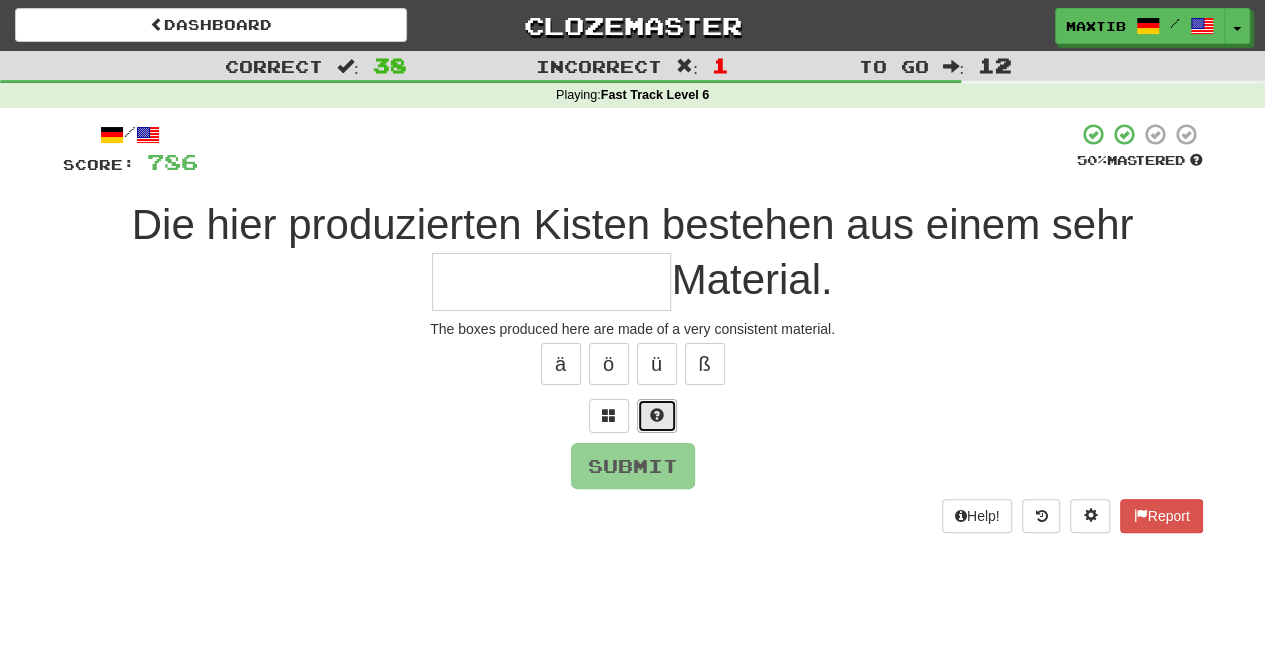 click at bounding box center [657, 416] 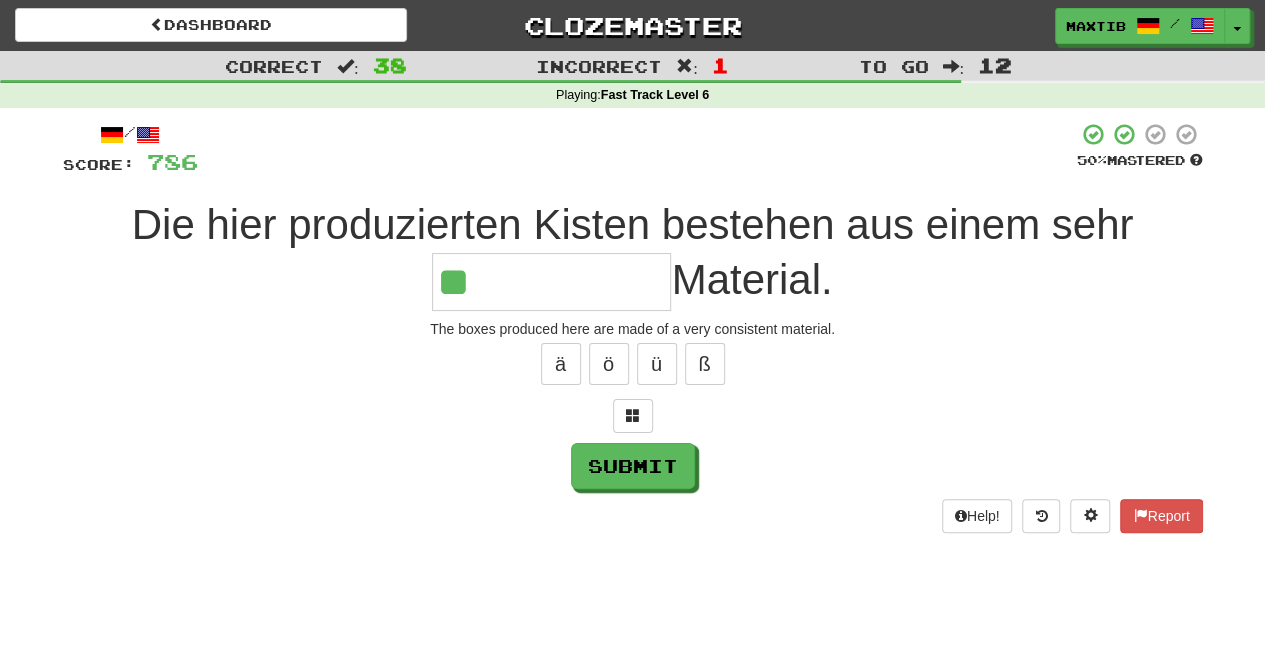 type on "**********" 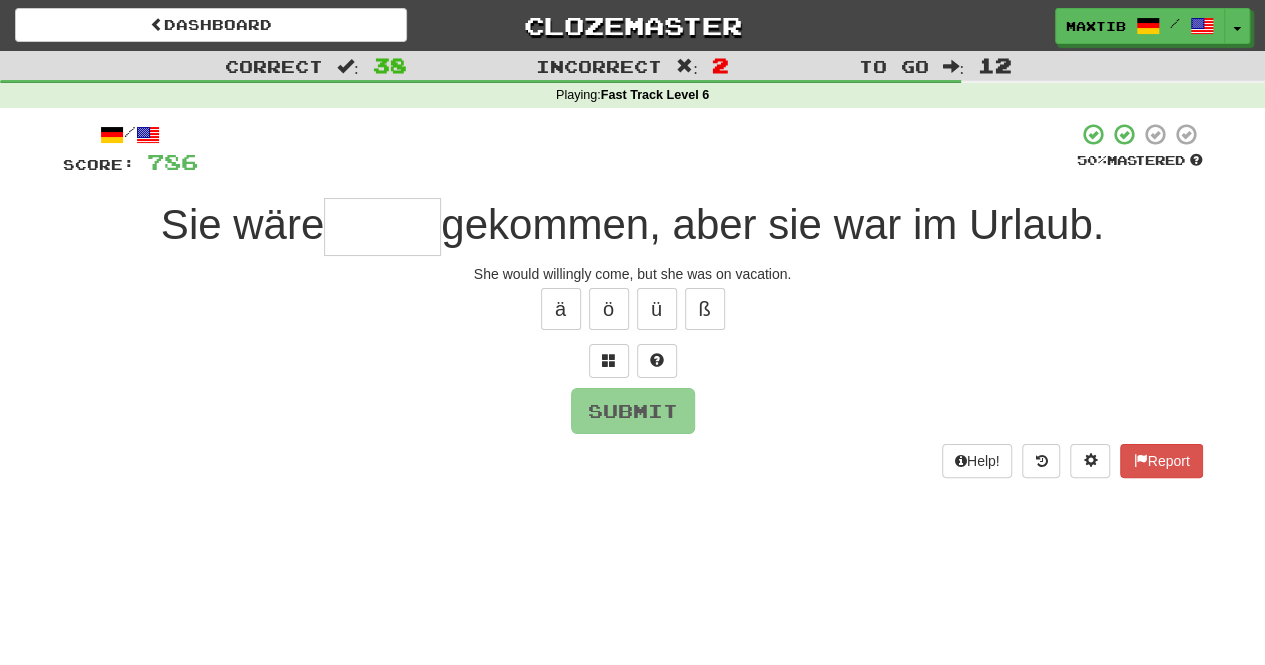 type on "*" 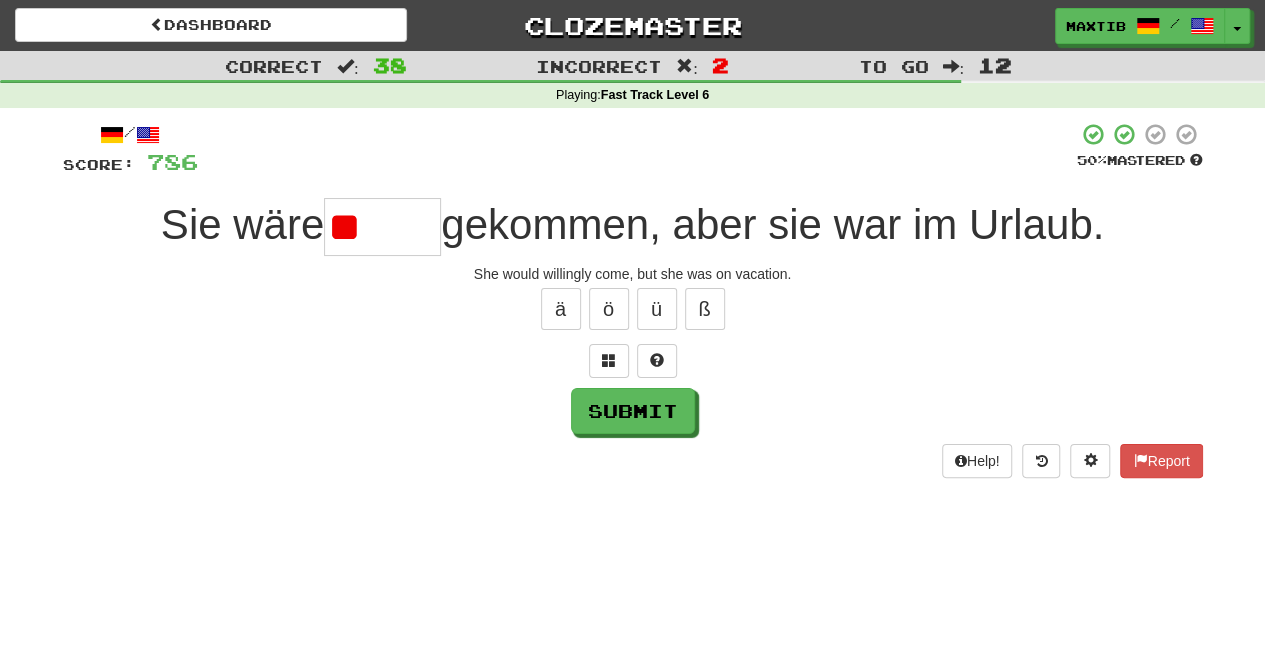 type on "*" 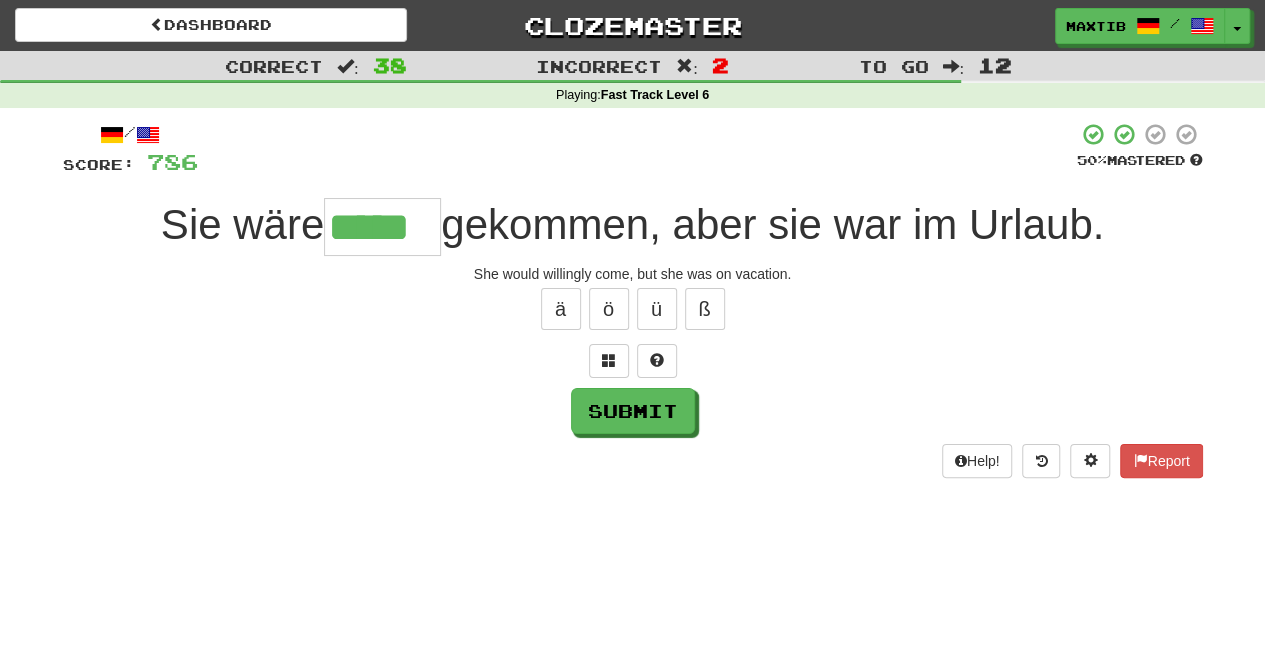 type on "*****" 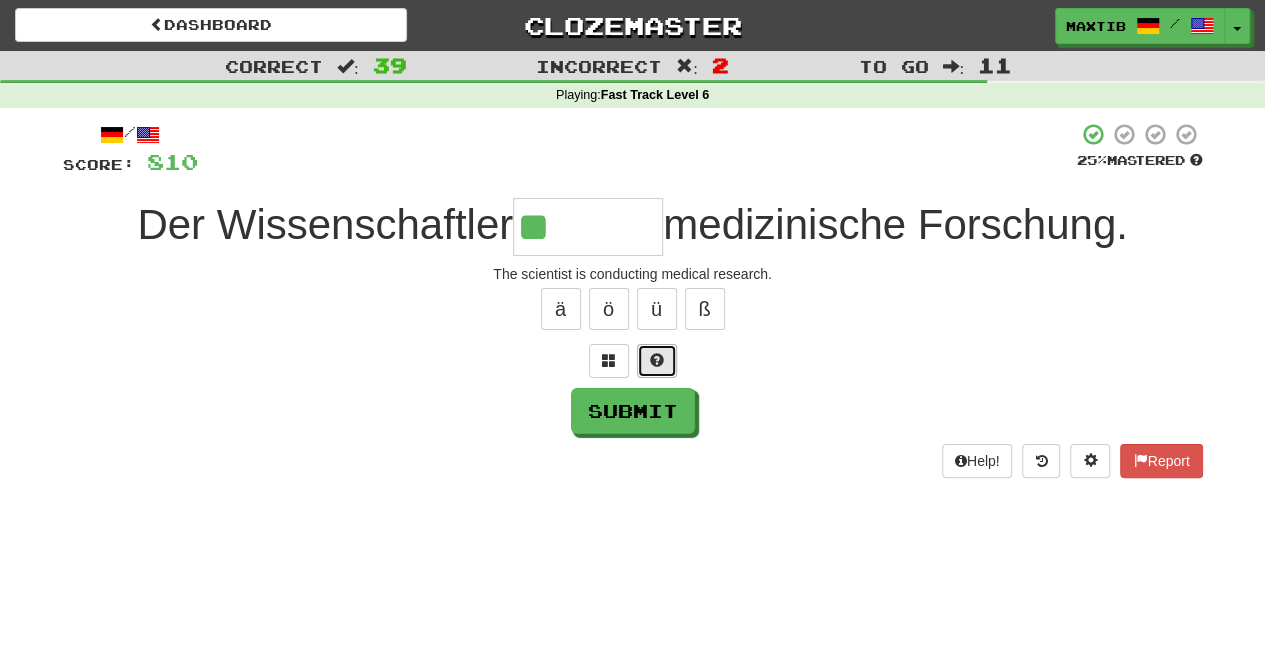 click at bounding box center [657, 360] 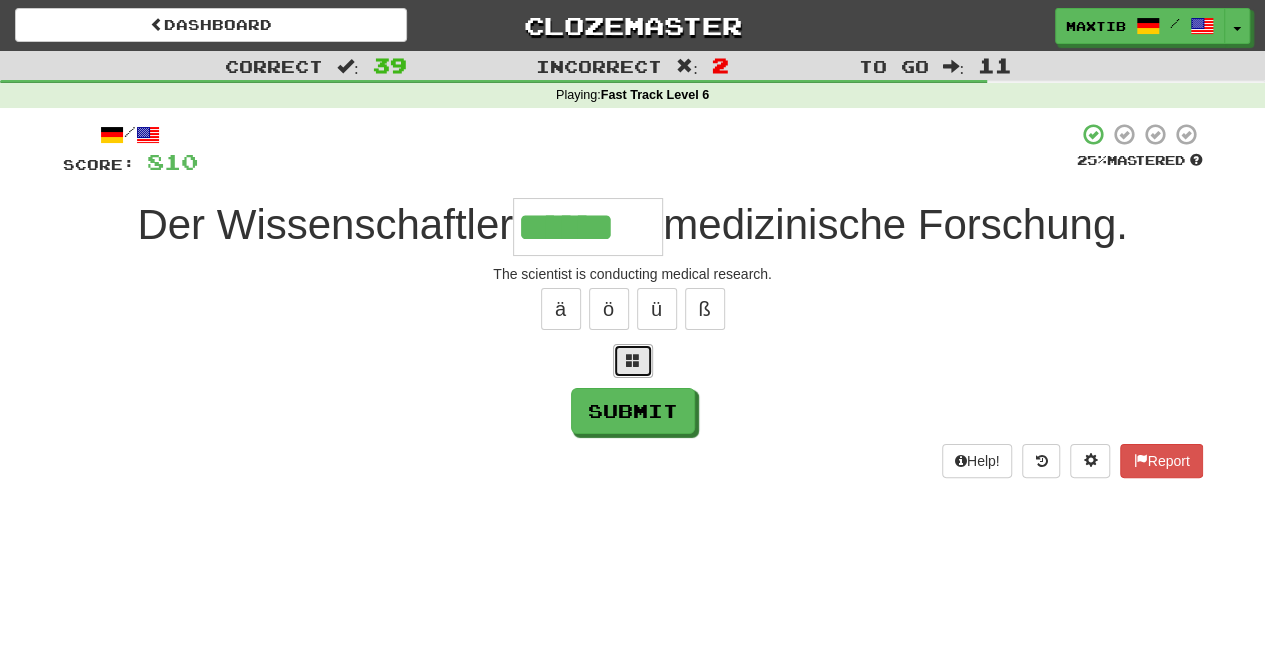 click at bounding box center (633, 360) 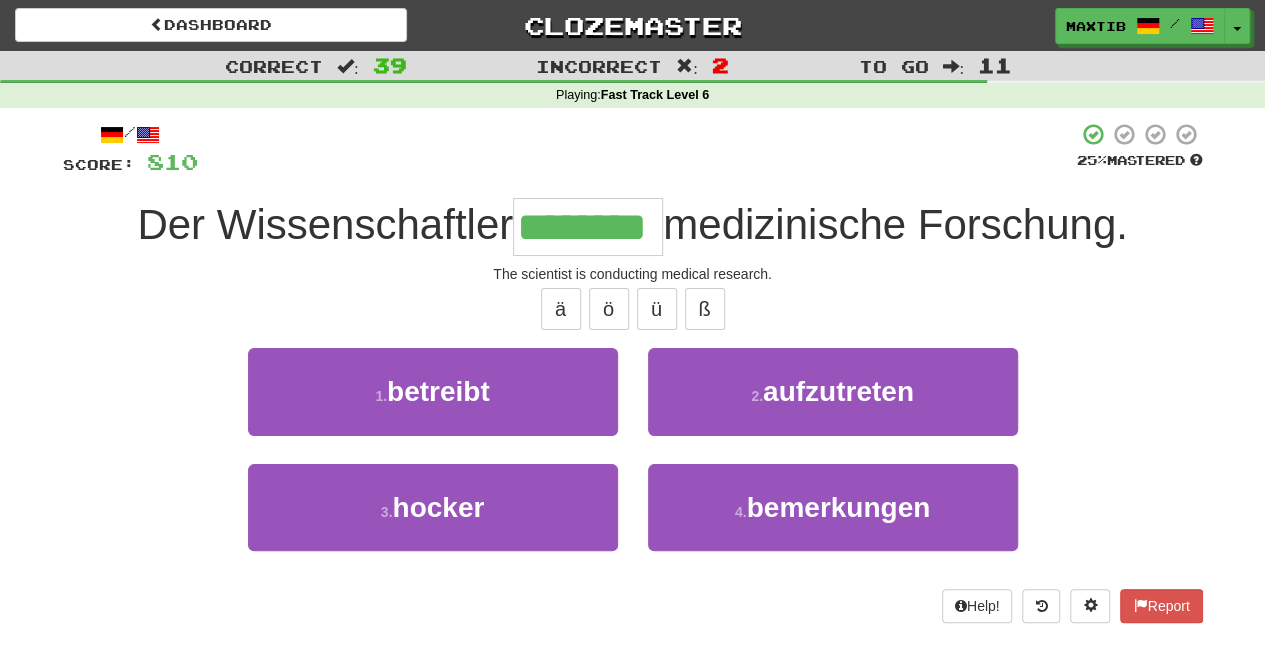 type on "********" 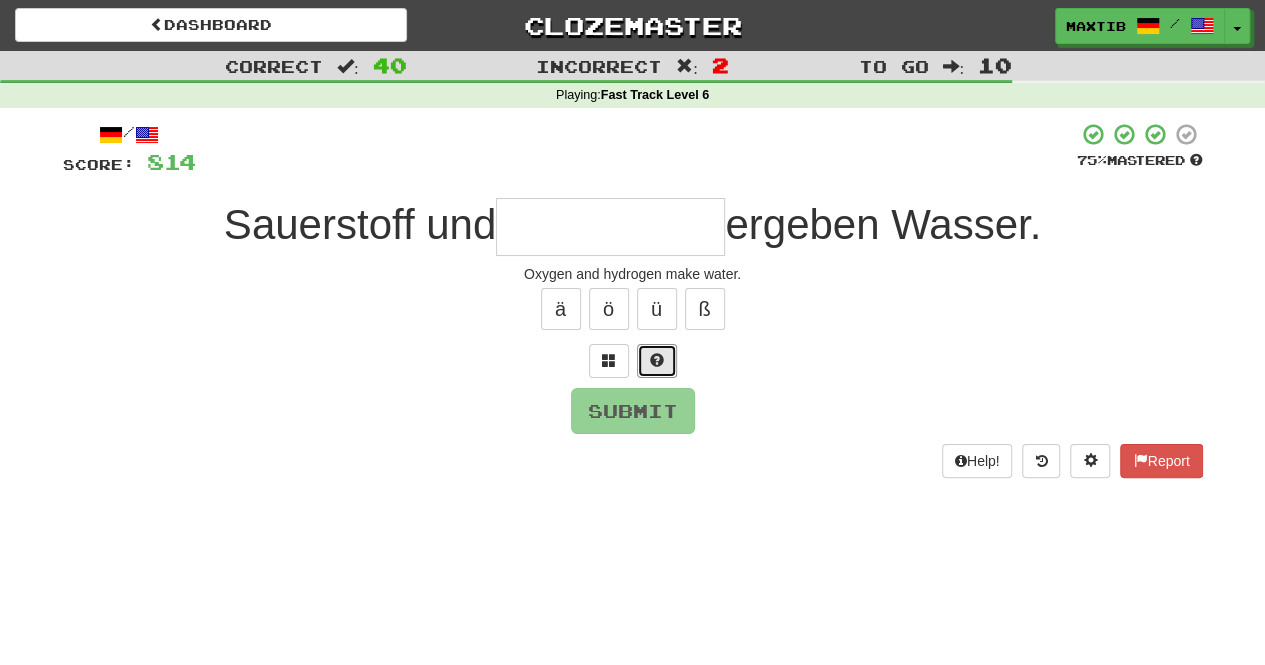 click at bounding box center [657, 361] 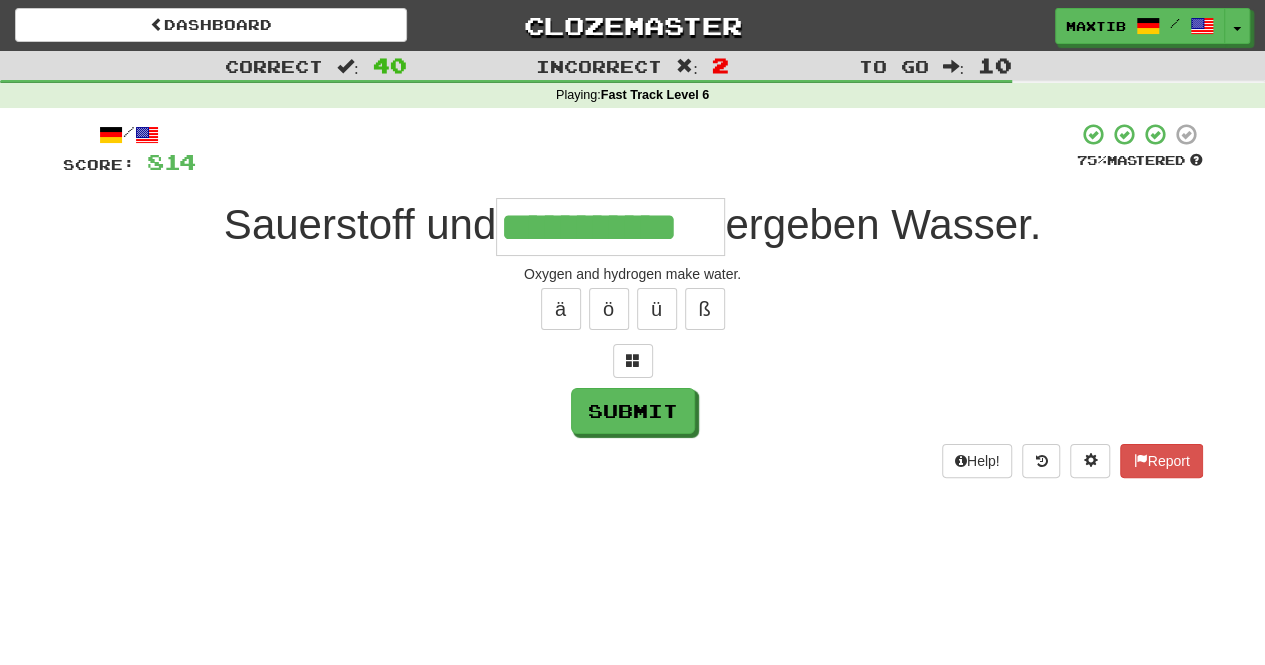type on "**********" 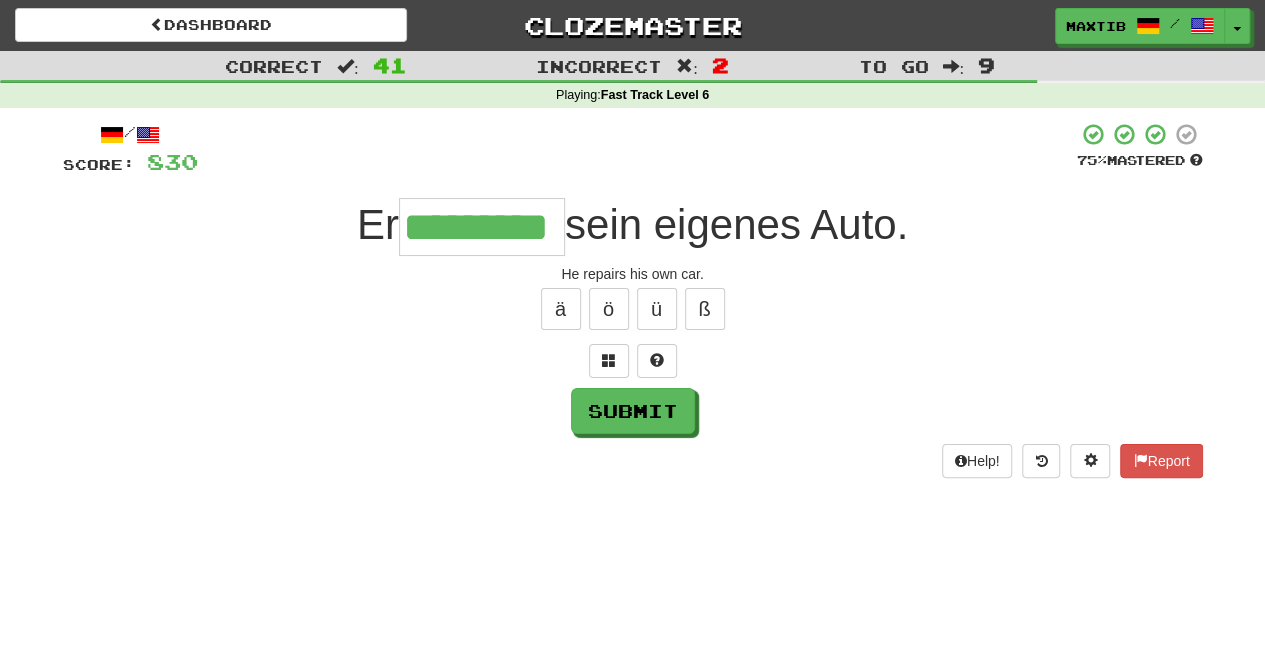 type on "*********" 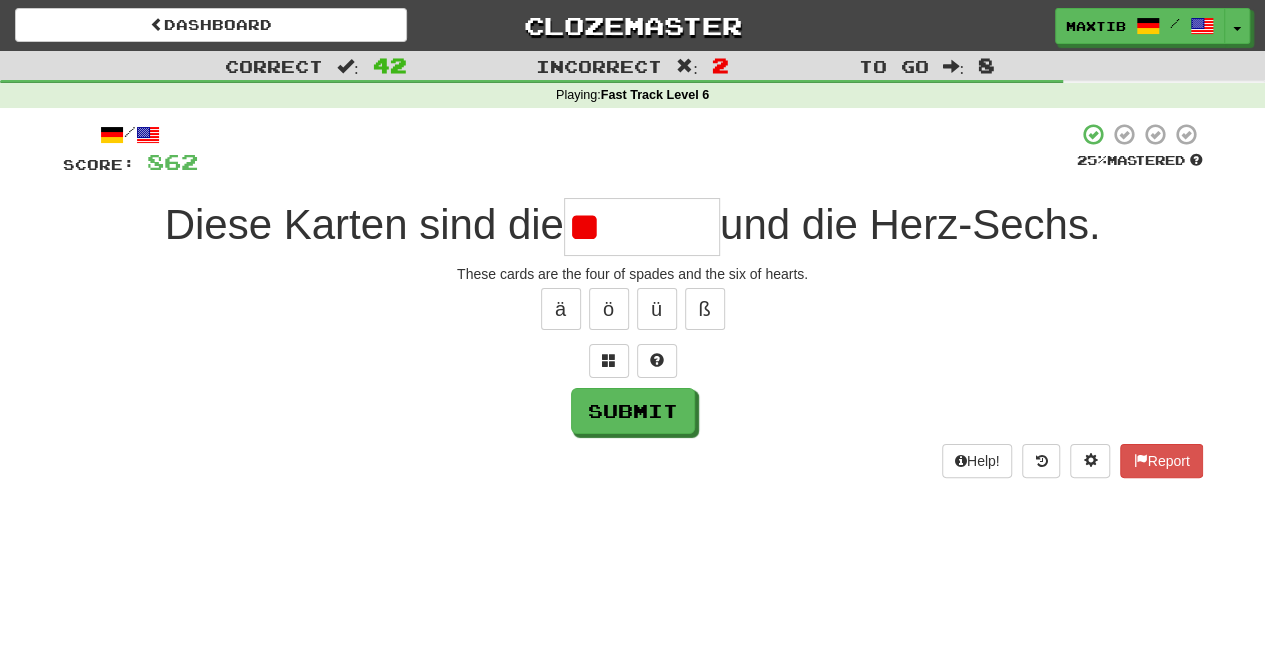 type on "*" 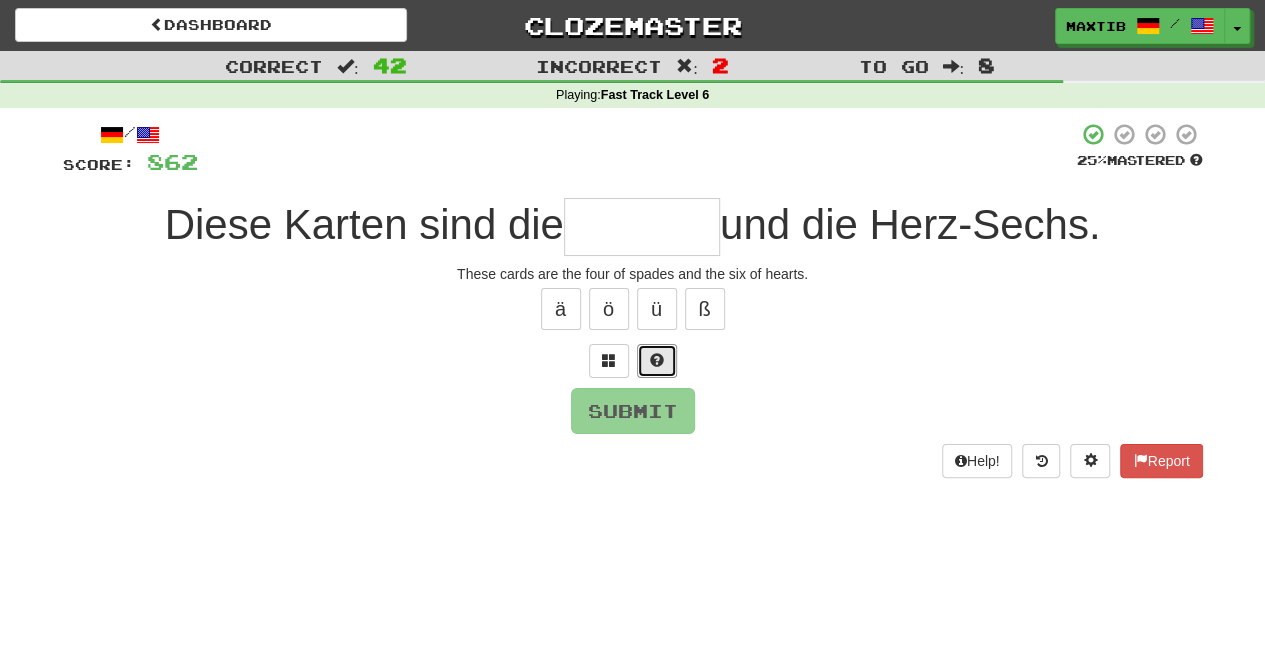 click at bounding box center (657, 361) 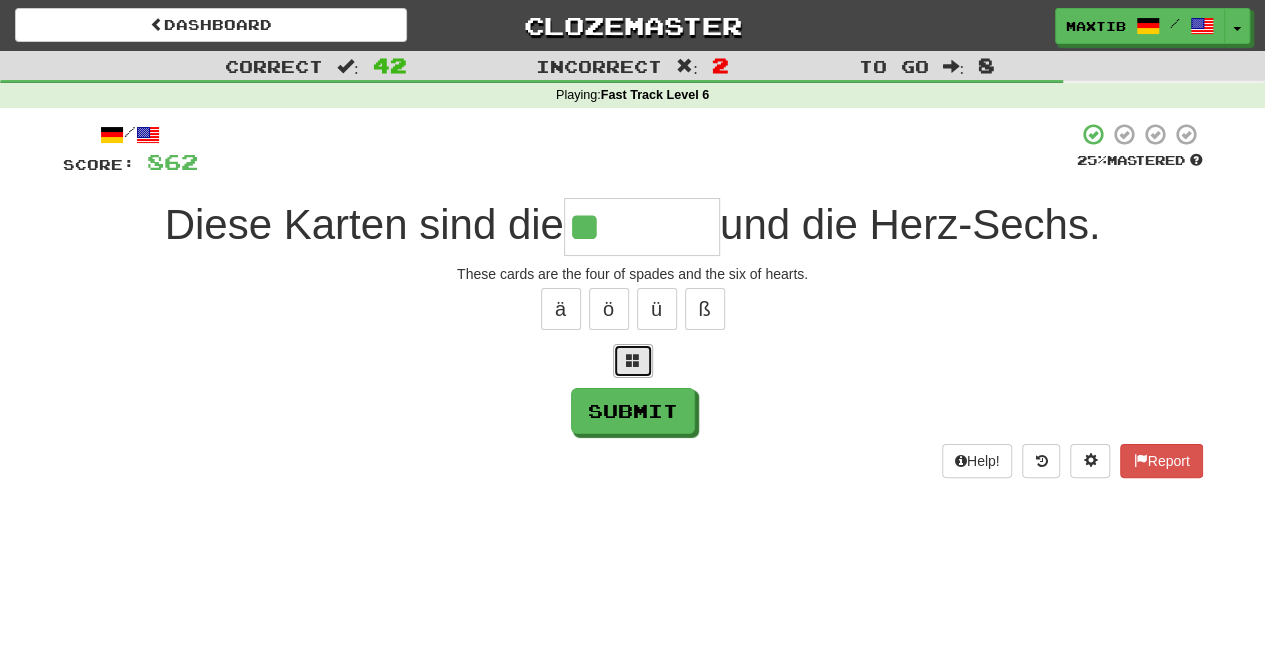 click at bounding box center (633, 361) 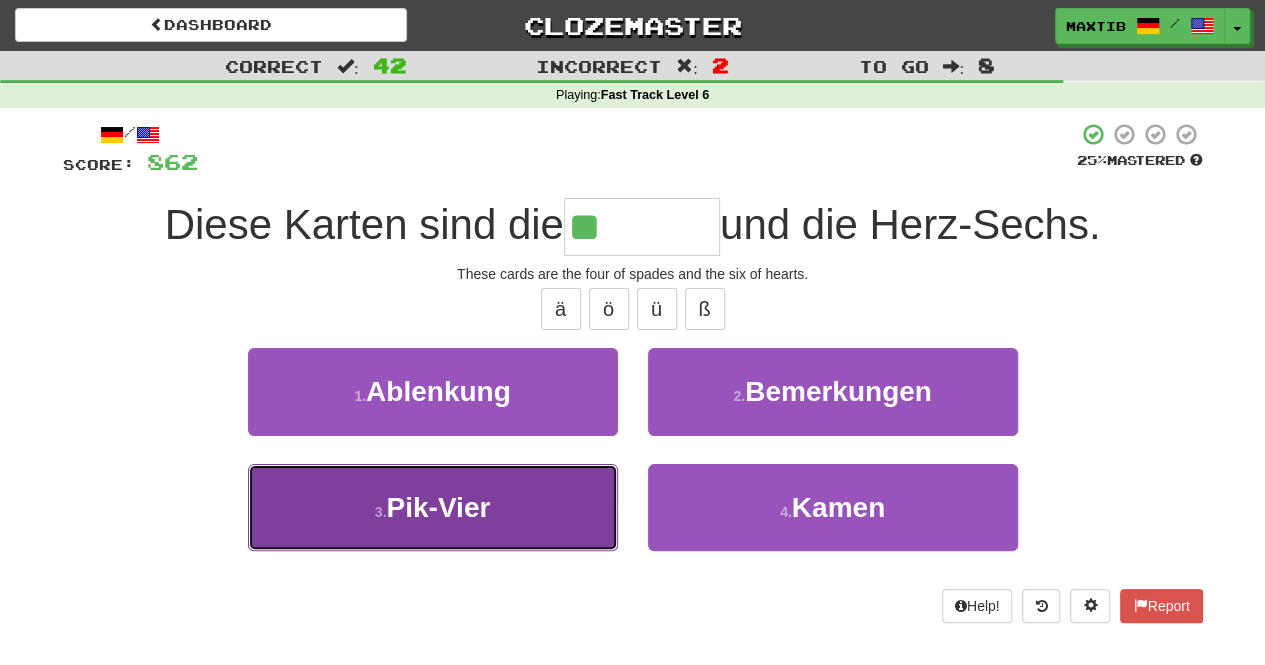 click on "3 .  Pik-Vier" at bounding box center [433, 507] 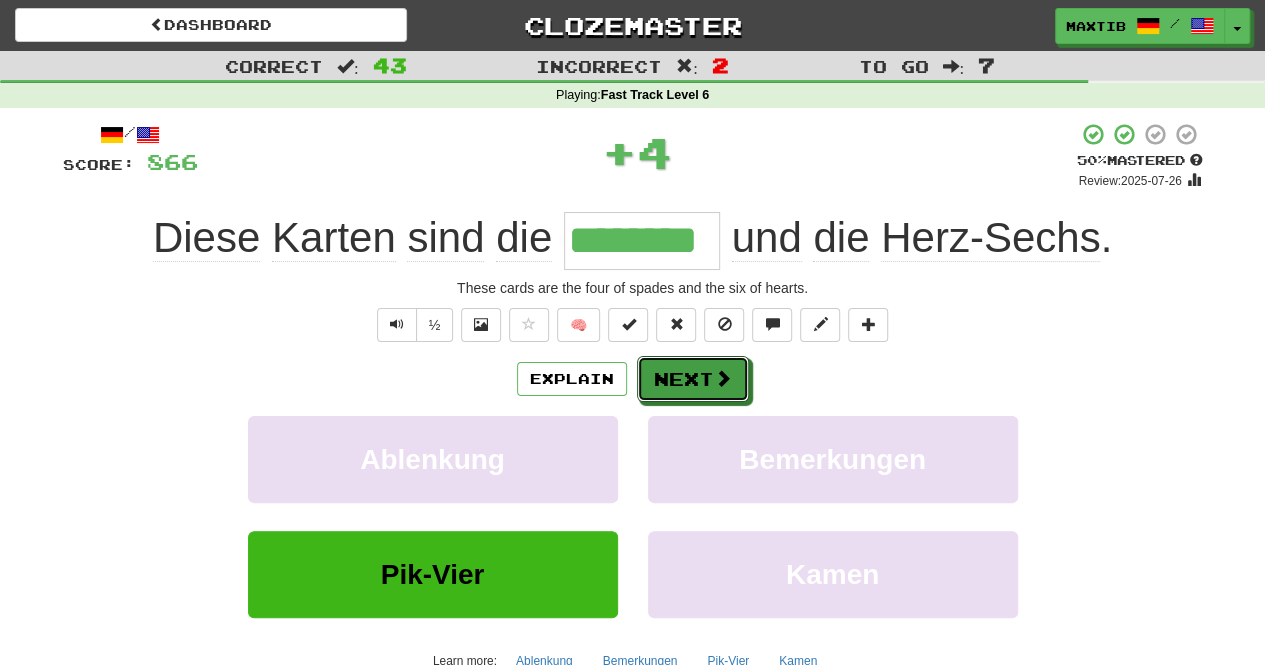 drag, startPoint x: 703, startPoint y: 386, endPoint x: 694, endPoint y: 377, distance: 12.727922 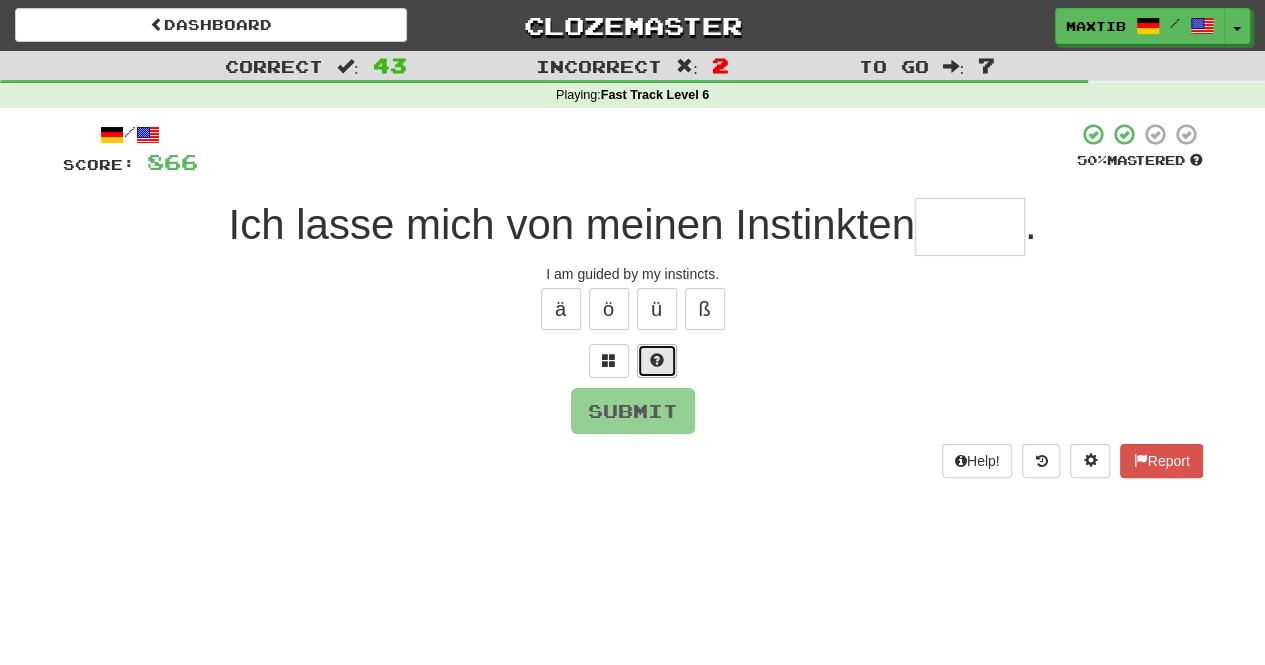 click at bounding box center (657, 361) 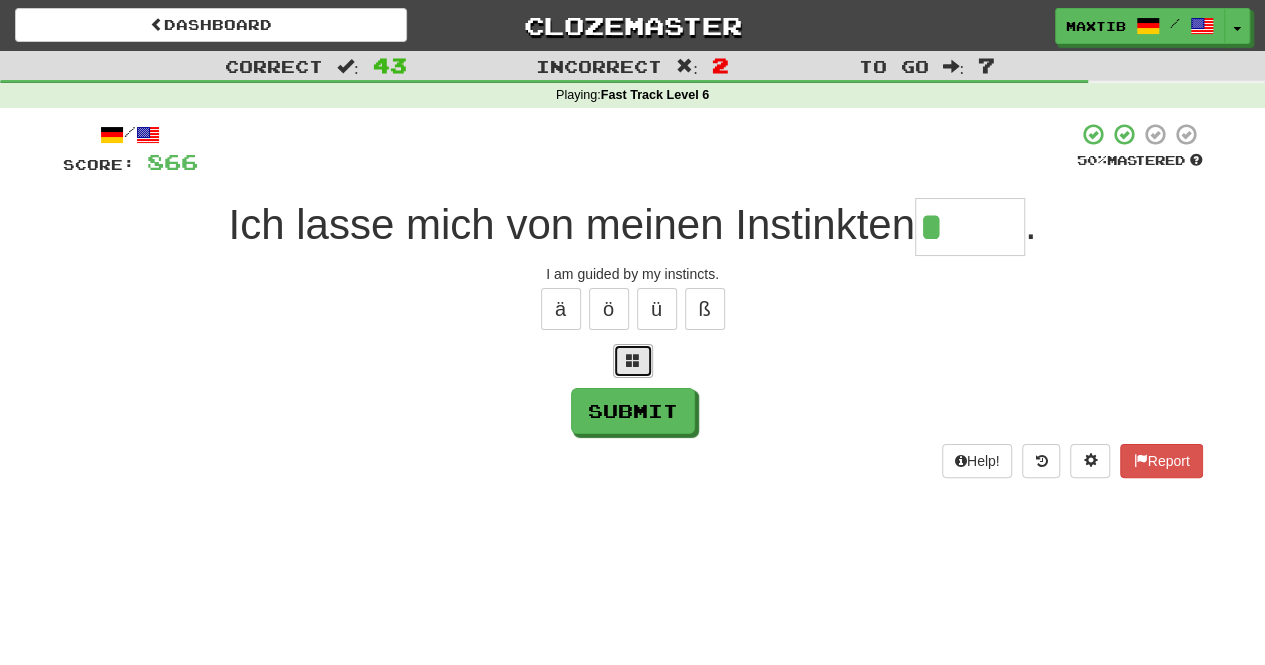 click at bounding box center [633, 360] 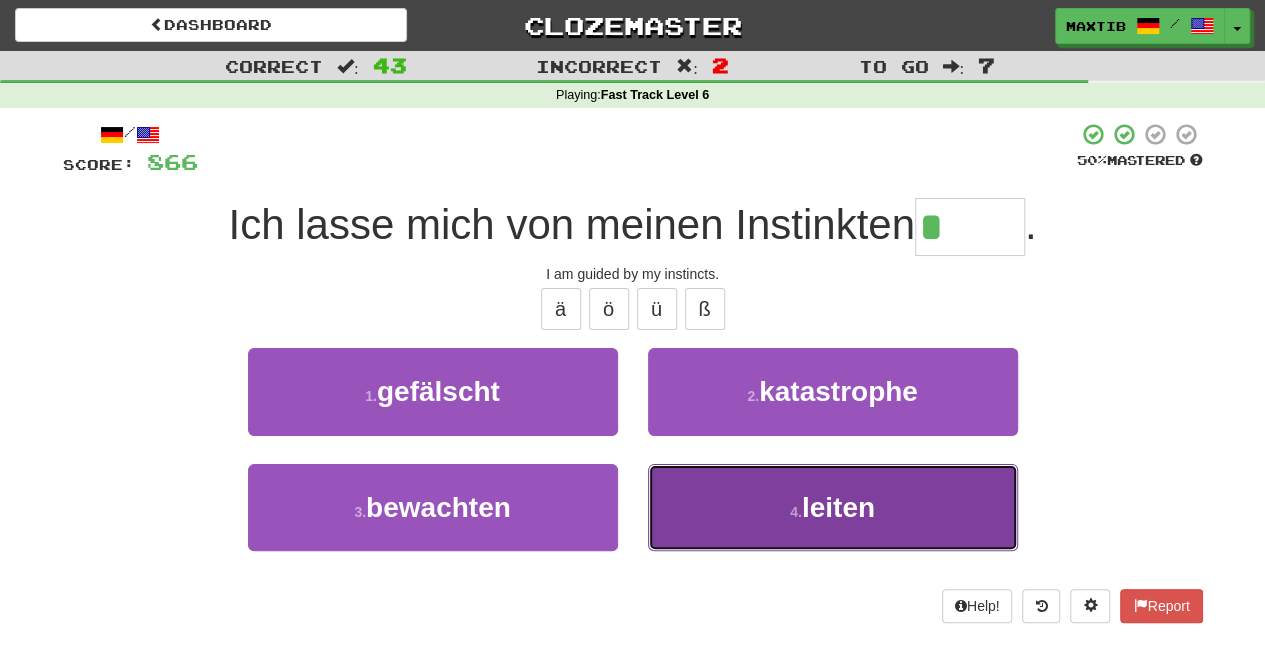 click on "4 .  leiten" at bounding box center [833, 507] 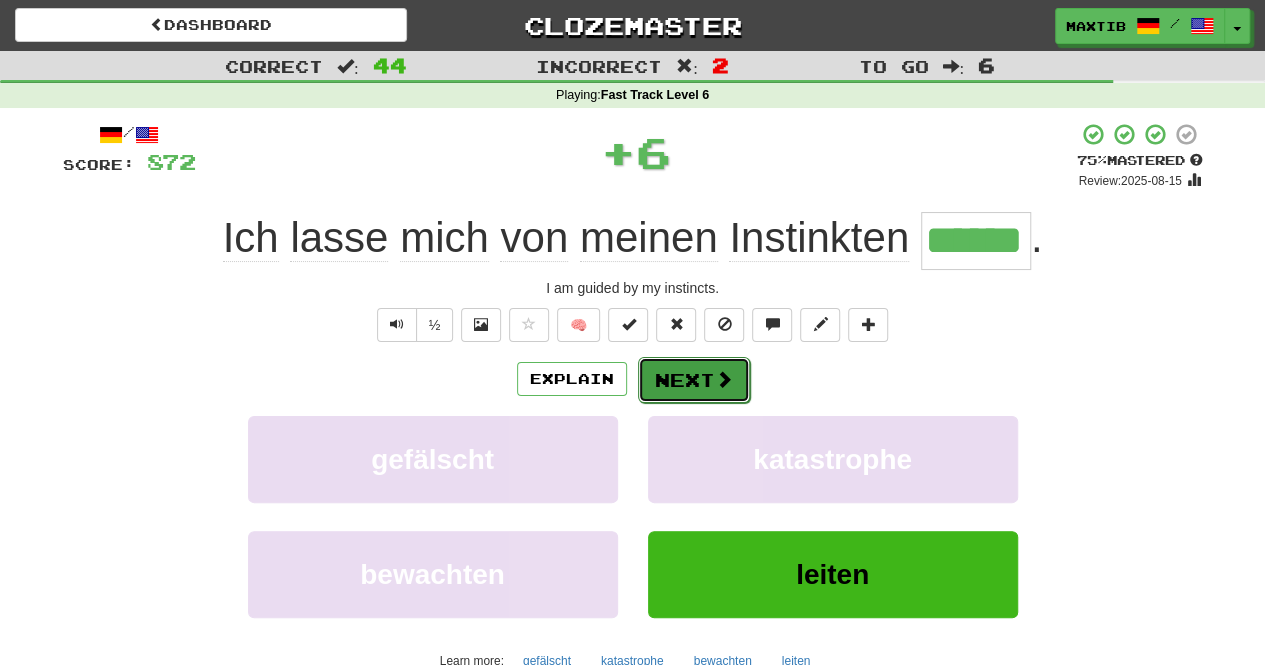 click on "Next" at bounding box center (694, 380) 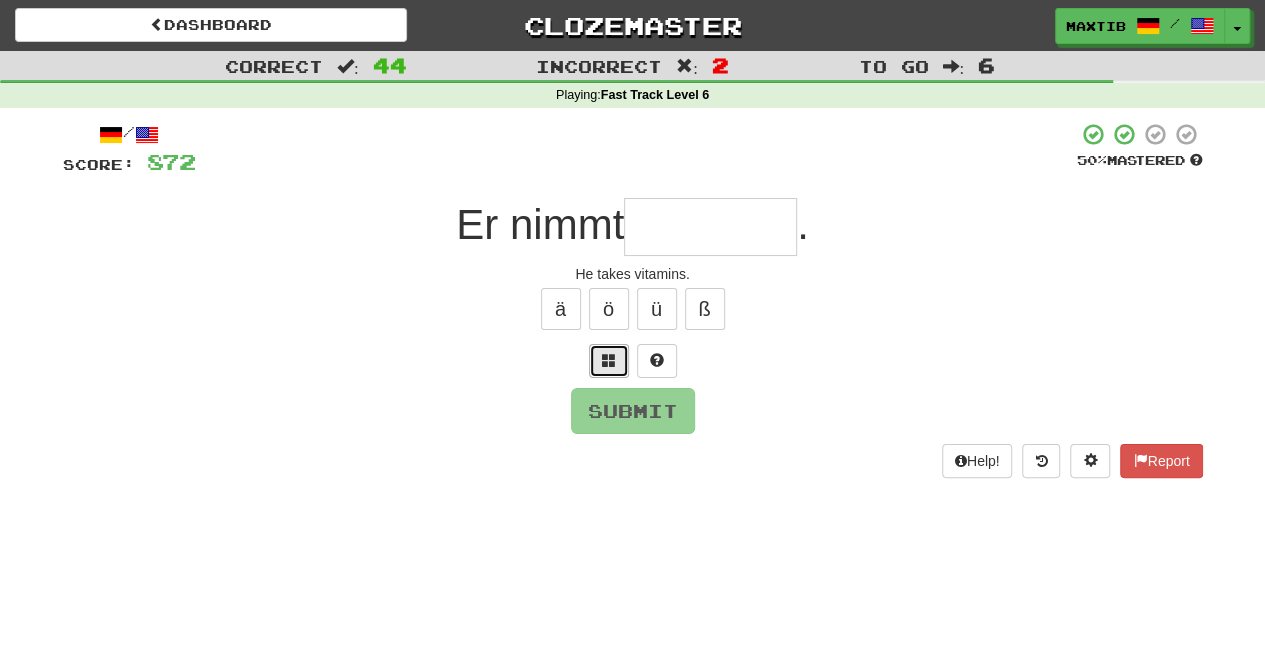 click at bounding box center (609, 360) 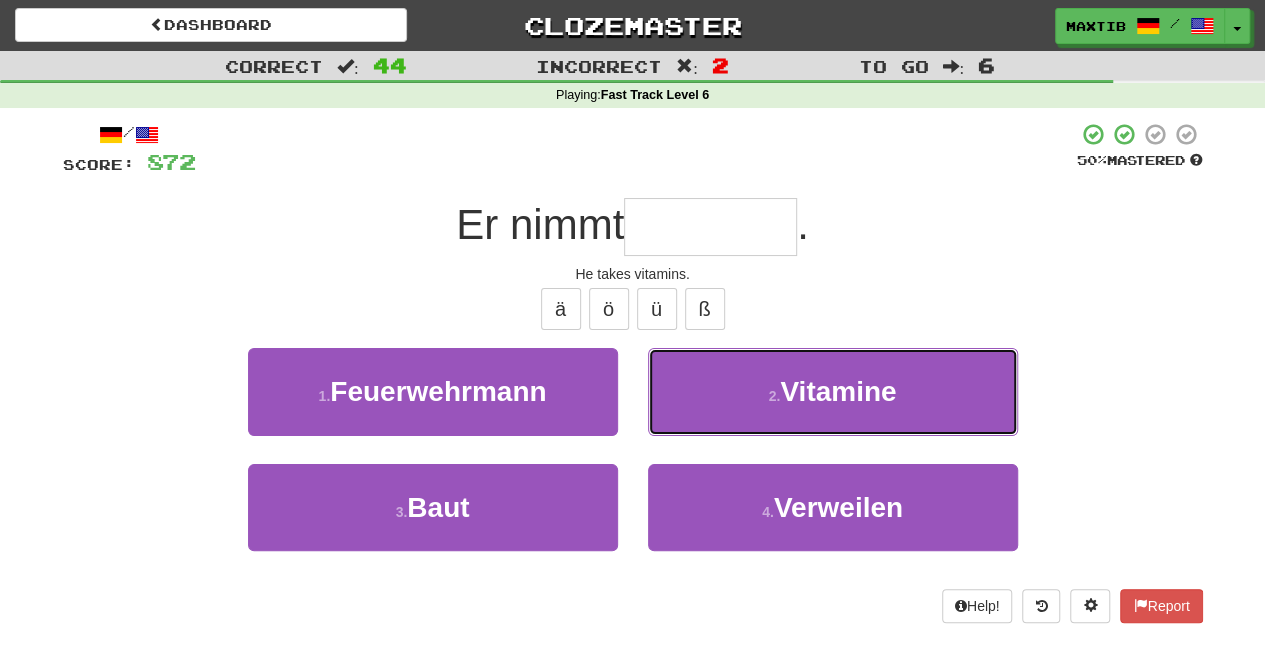 click on "2 .  Vitamine" at bounding box center [833, 391] 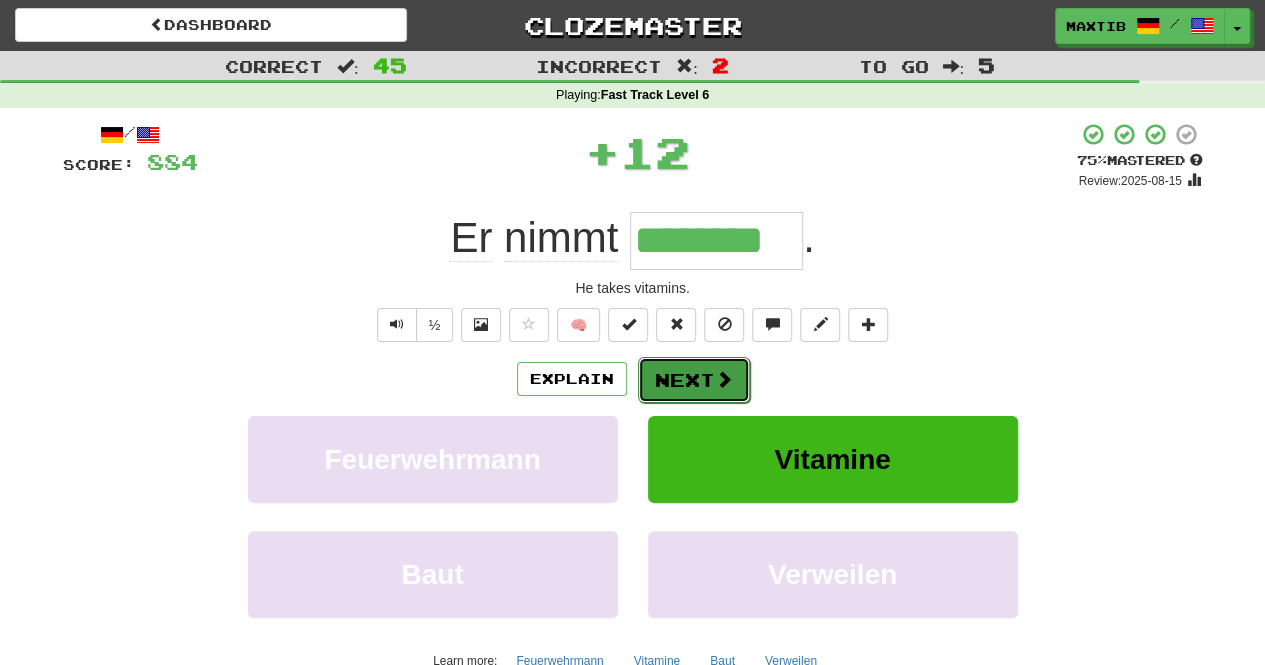 click on "Next" at bounding box center (694, 380) 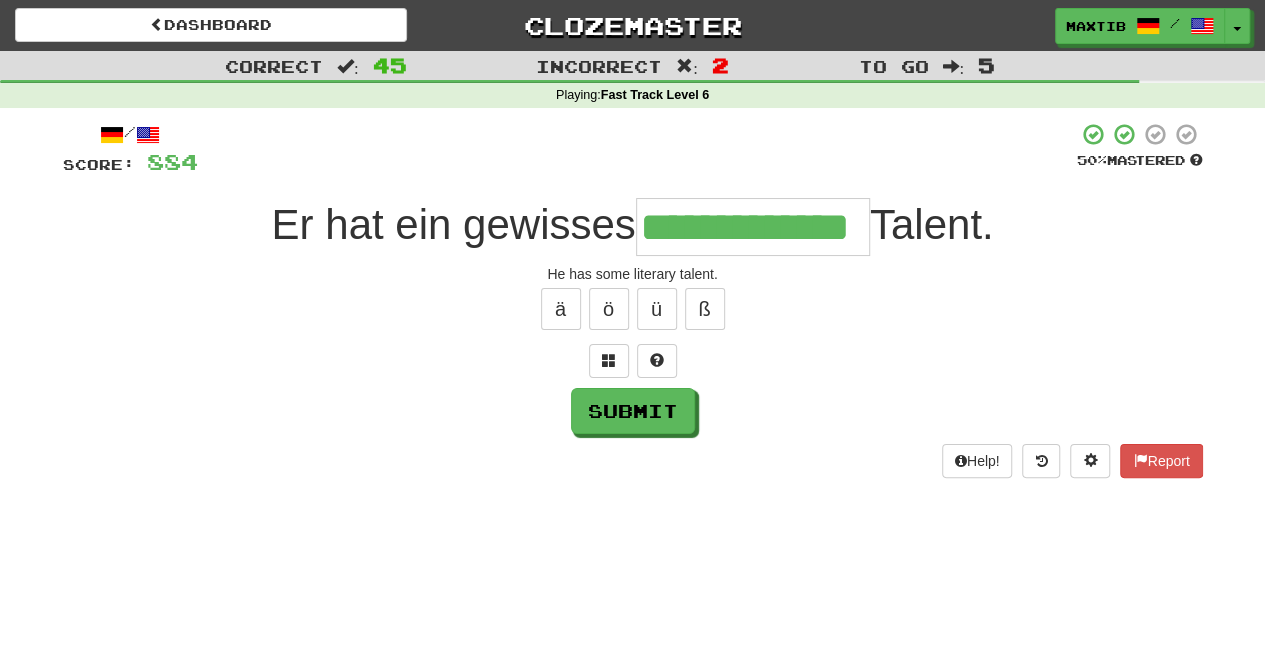 type on "**********" 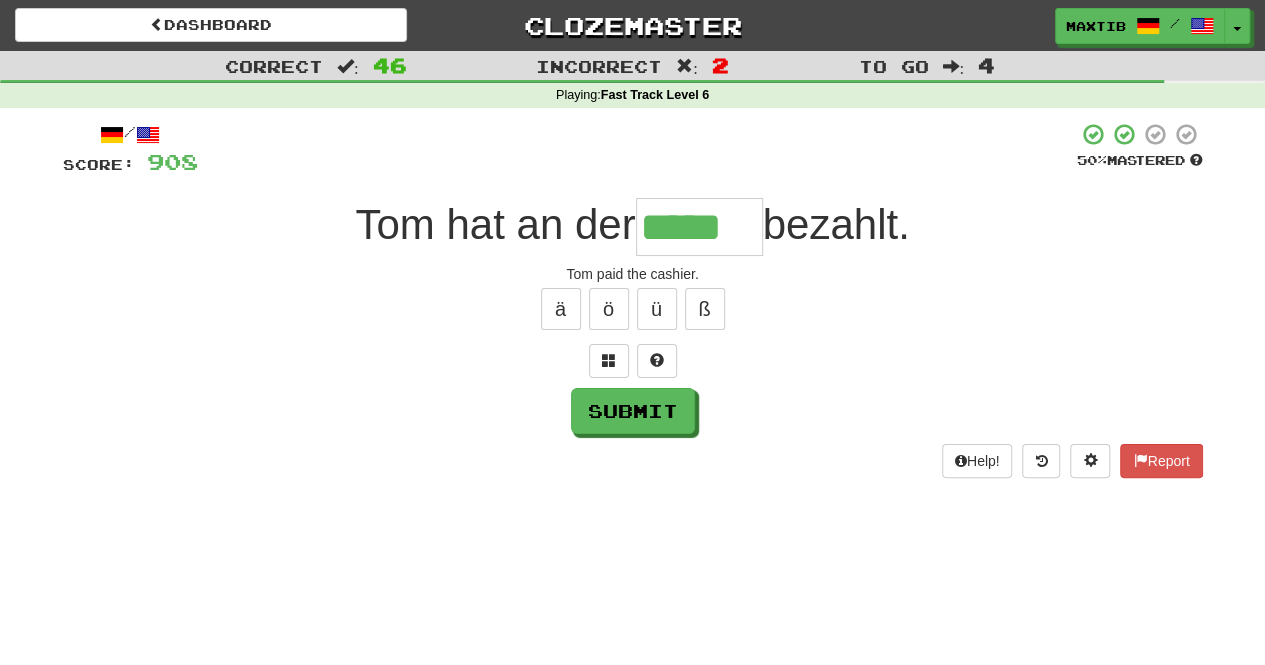 scroll, scrollTop: 0, scrollLeft: 0, axis: both 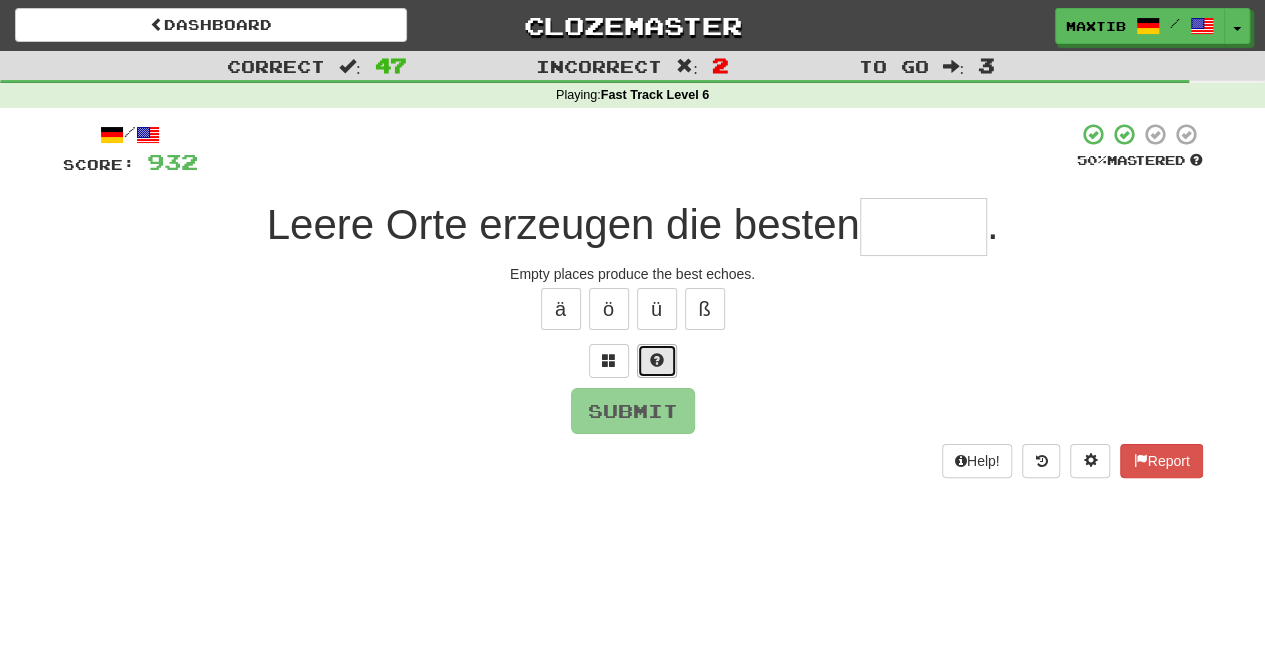 click at bounding box center (657, 360) 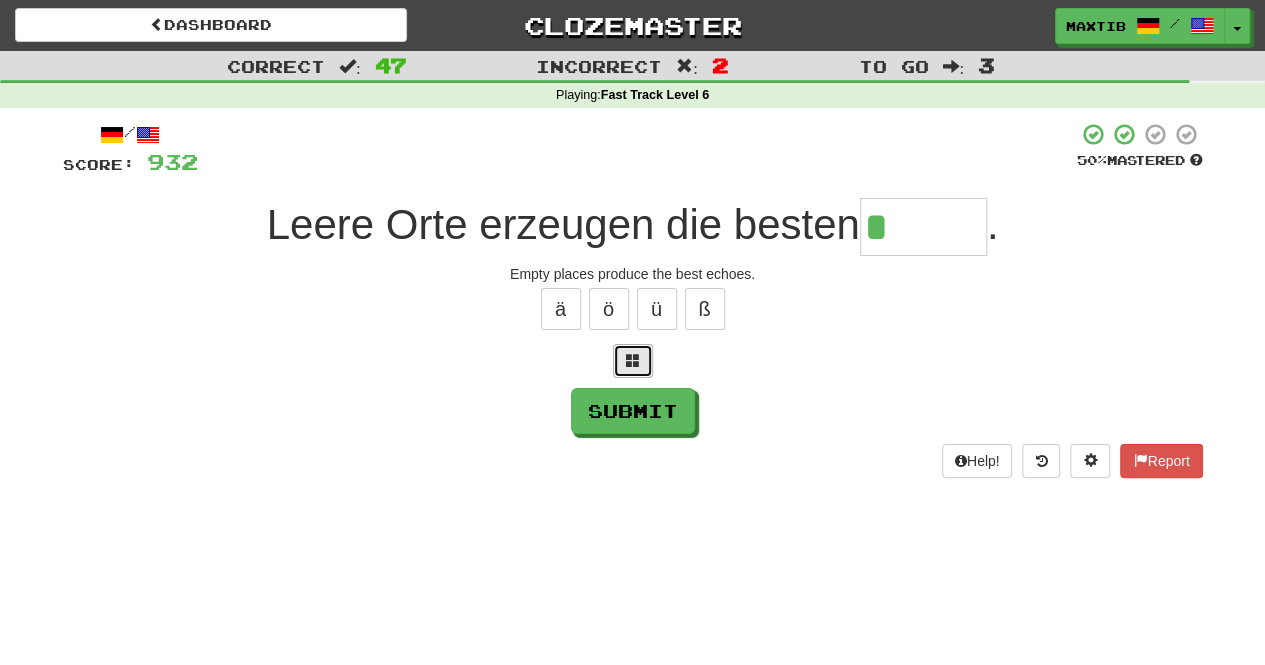 click at bounding box center (633, 361) 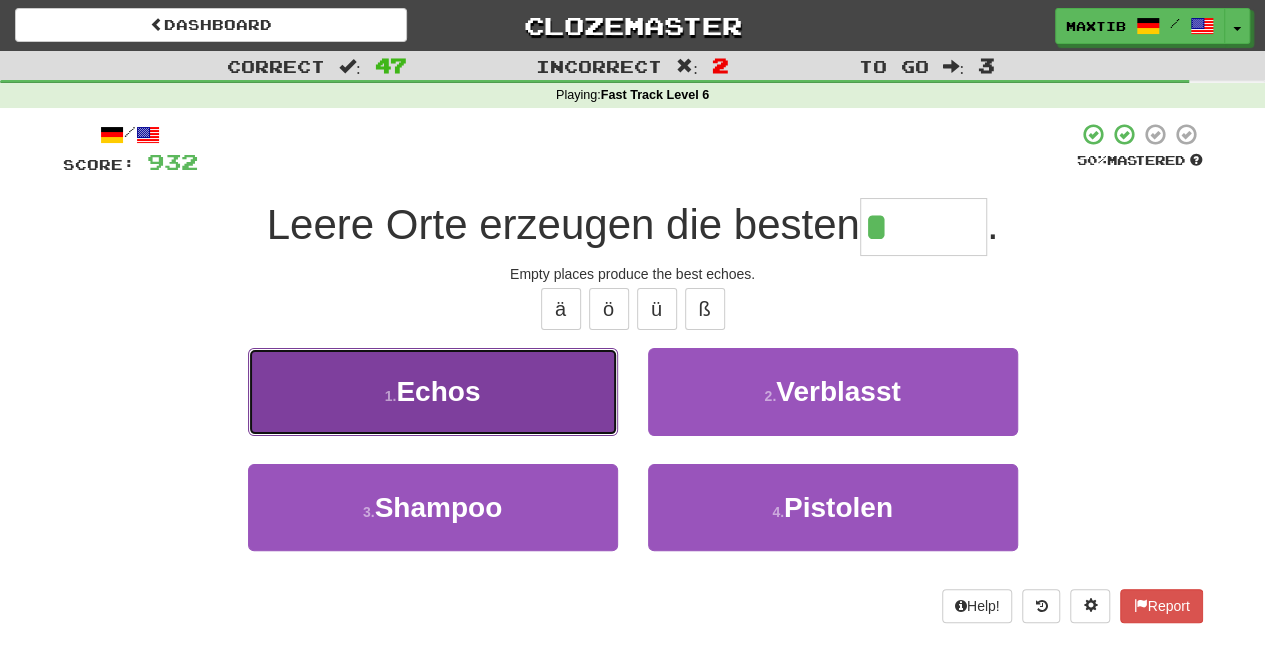 click on "1 .  Echos" at bounding box center [433, 391] 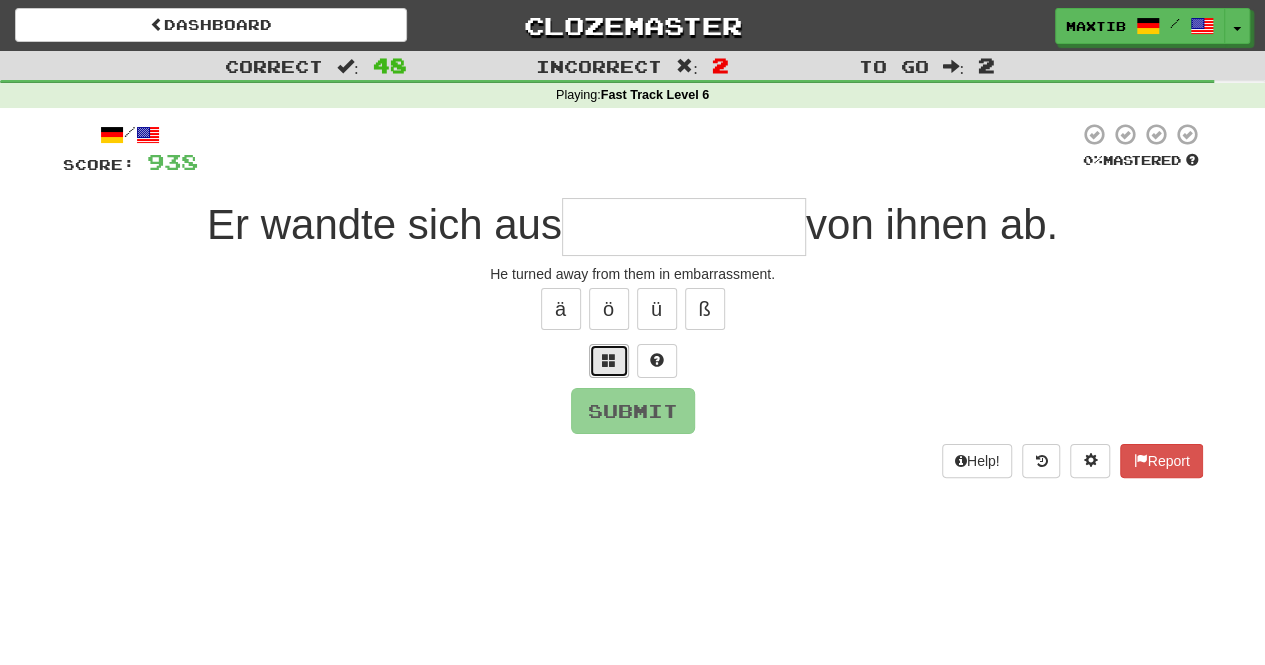 click at bounding box center [609, 361] 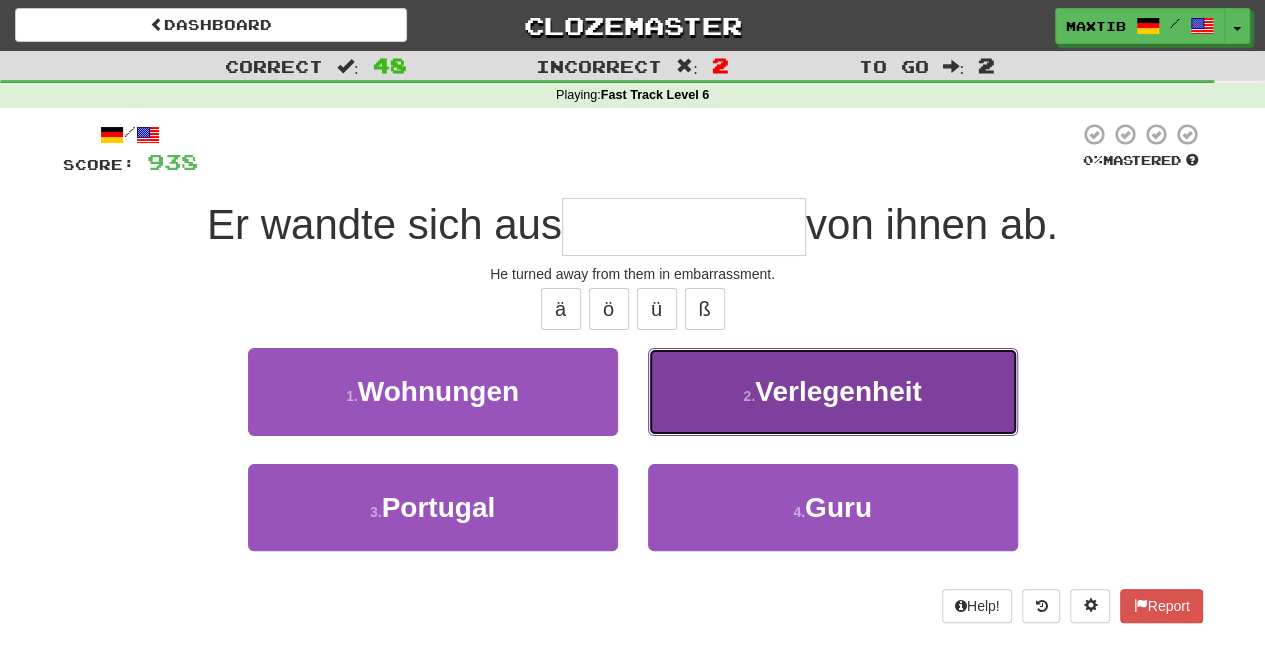 click on "2 .  Verlegenheit" at bounding box center (833, 391) 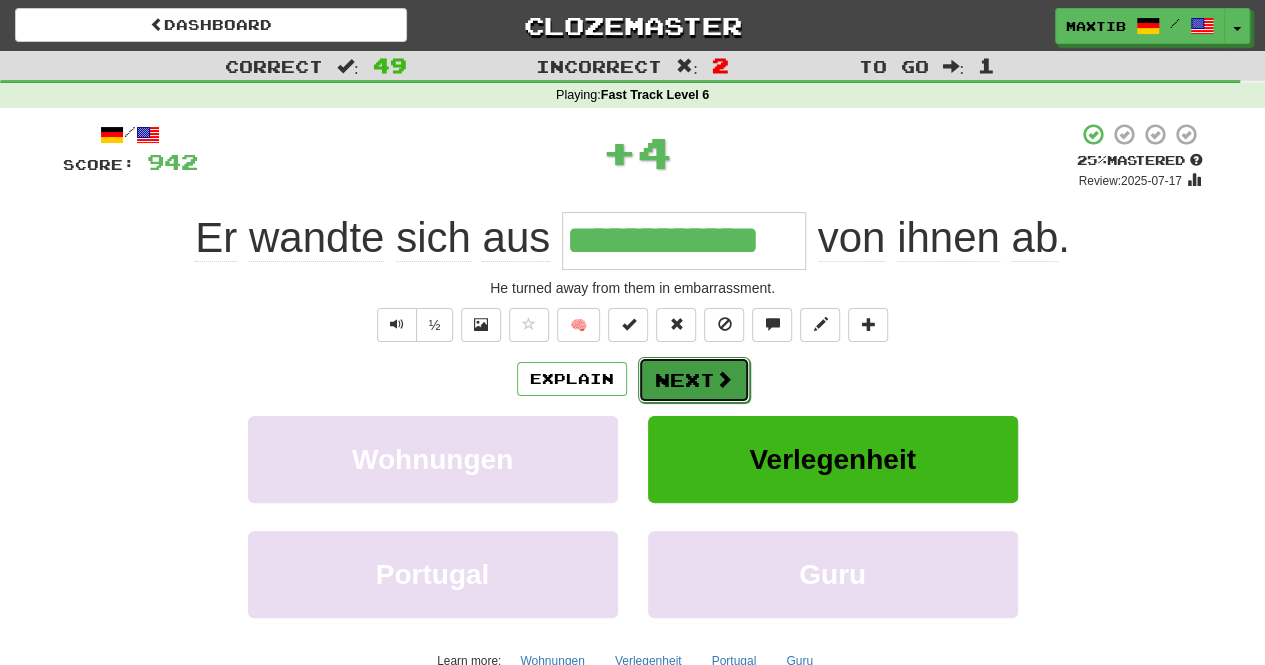click on "Next" at bounding box center (694, 380) 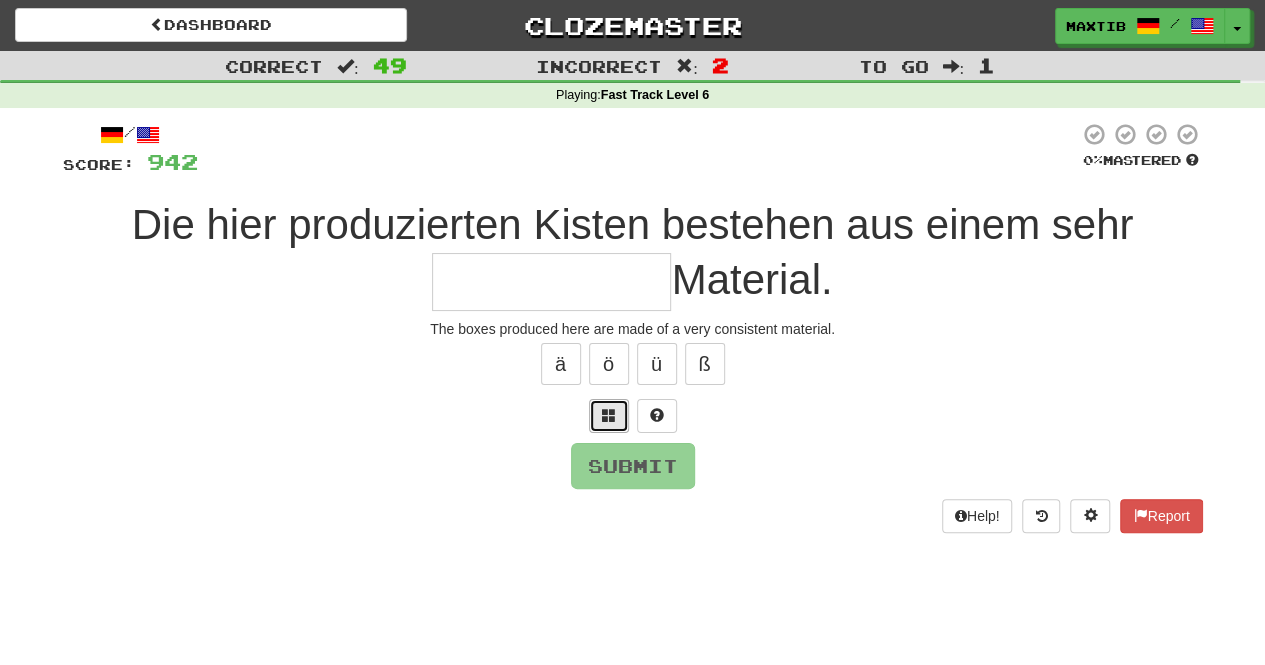 click at bounding box center (609, 416) 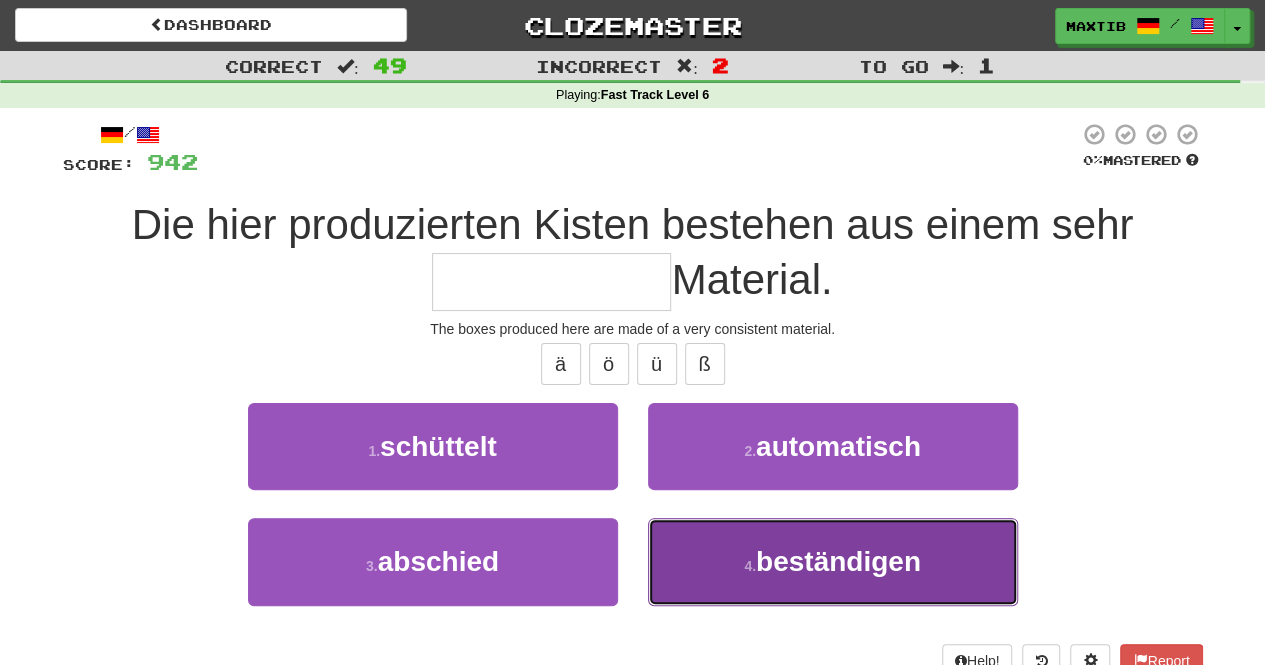 click on "beständigen" at bounding box center [838, 561] 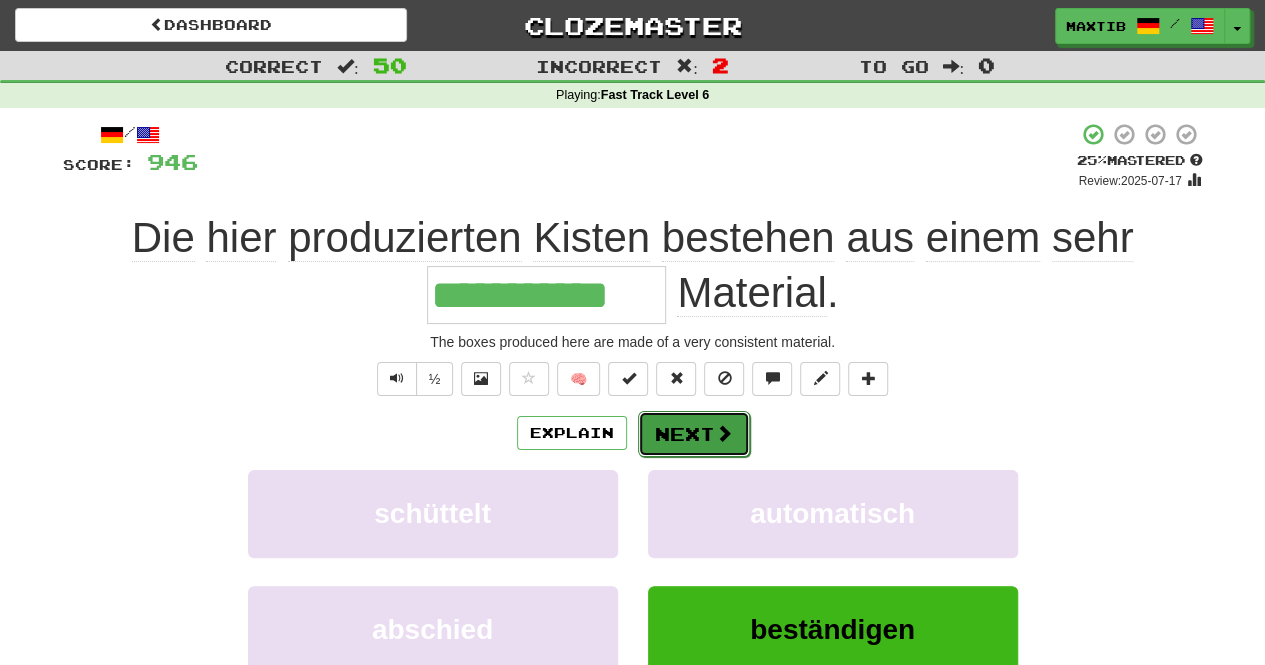 click on "Next" at bounding box center (694, 434) 